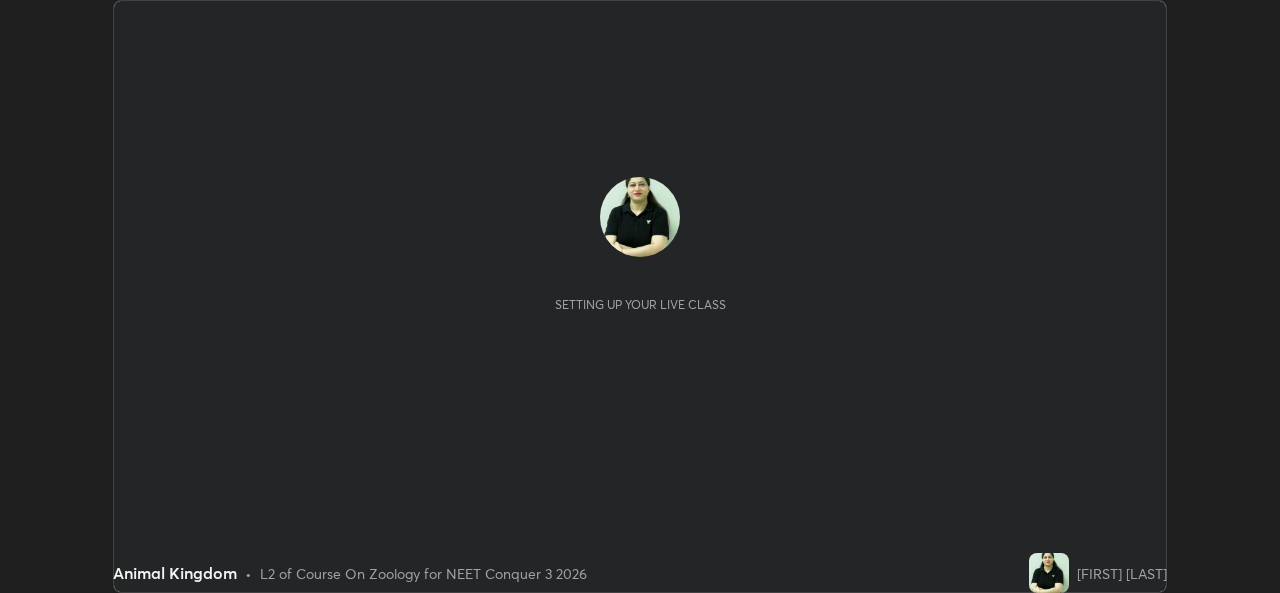scroll, scrollTop: 0, scrollLeft: 0, axis: both 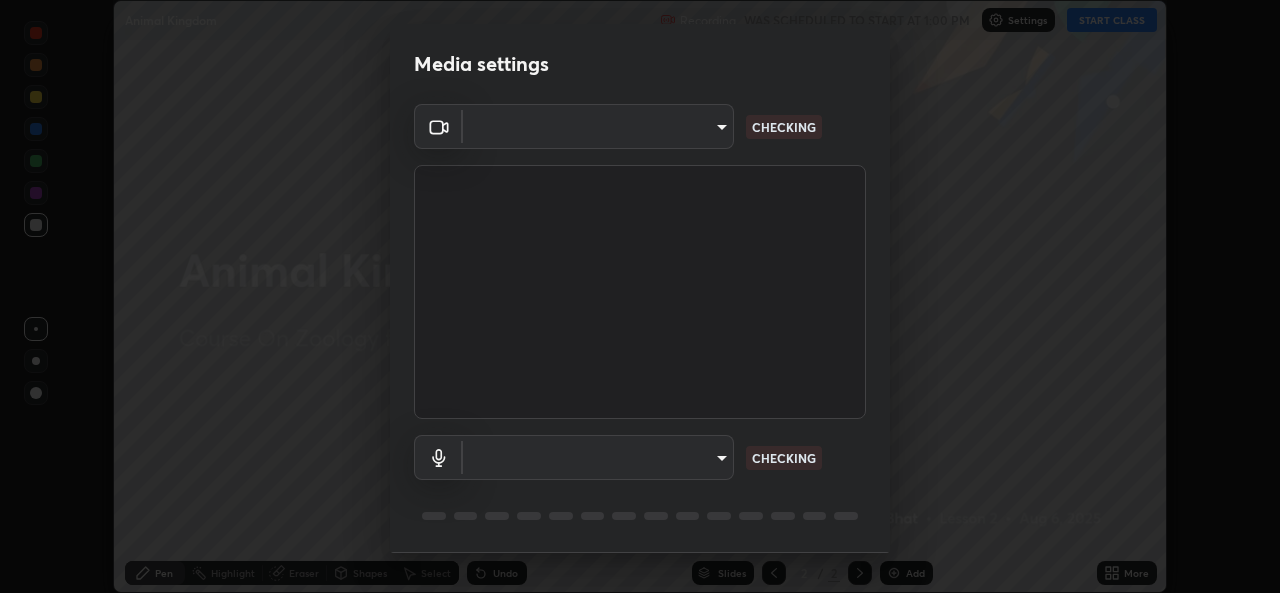 type on "d9eabbb9e311c19d0284951f952de08a34a72adfc2f94cd2cdb53a3f531a5aff" 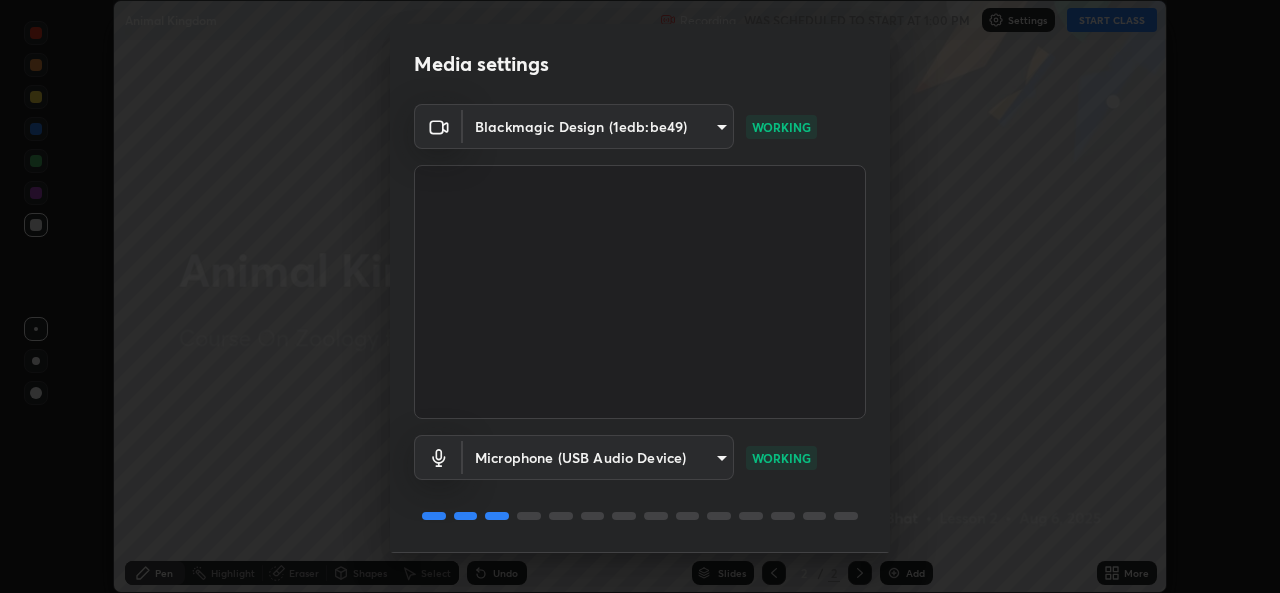 scroll, scrollTop: 63, scrollLeft: 0, axis: vertical 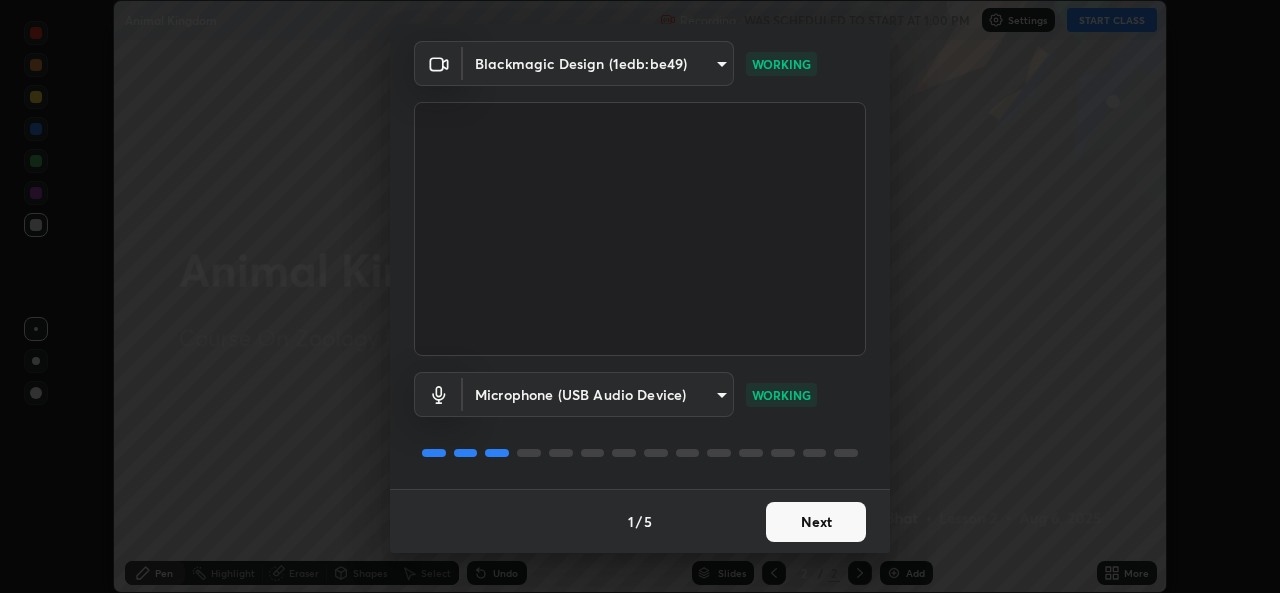 click on "Next" at bounding box center (816, 522) 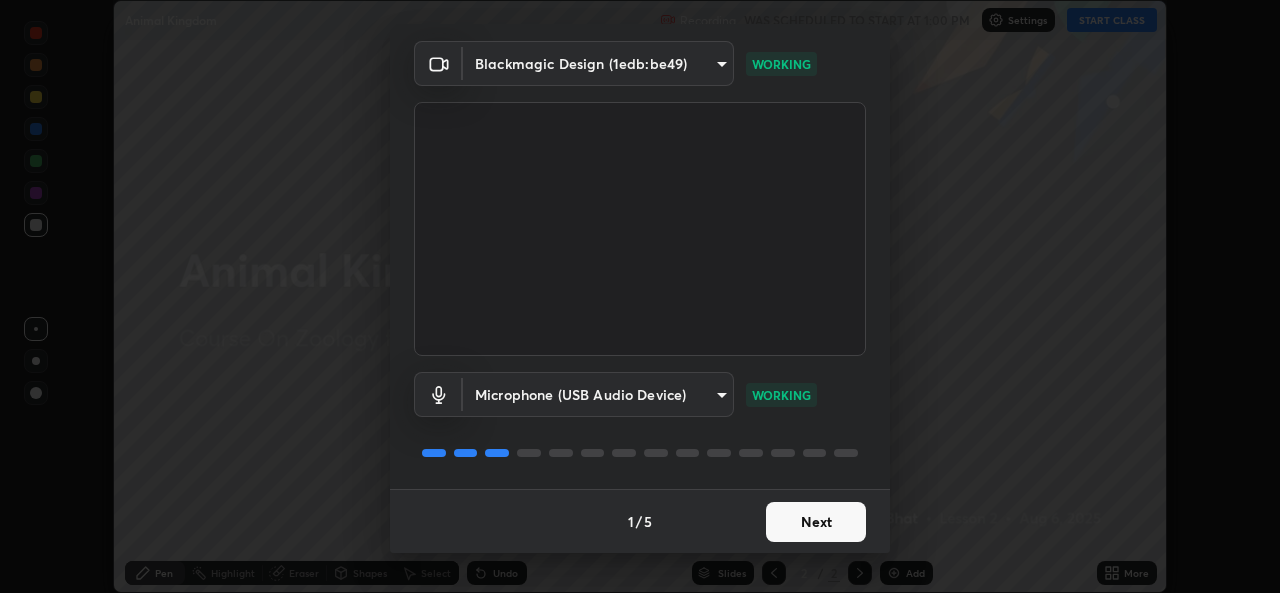 scroll, scrollTop: 0, scrollLeft: 0, axis: both 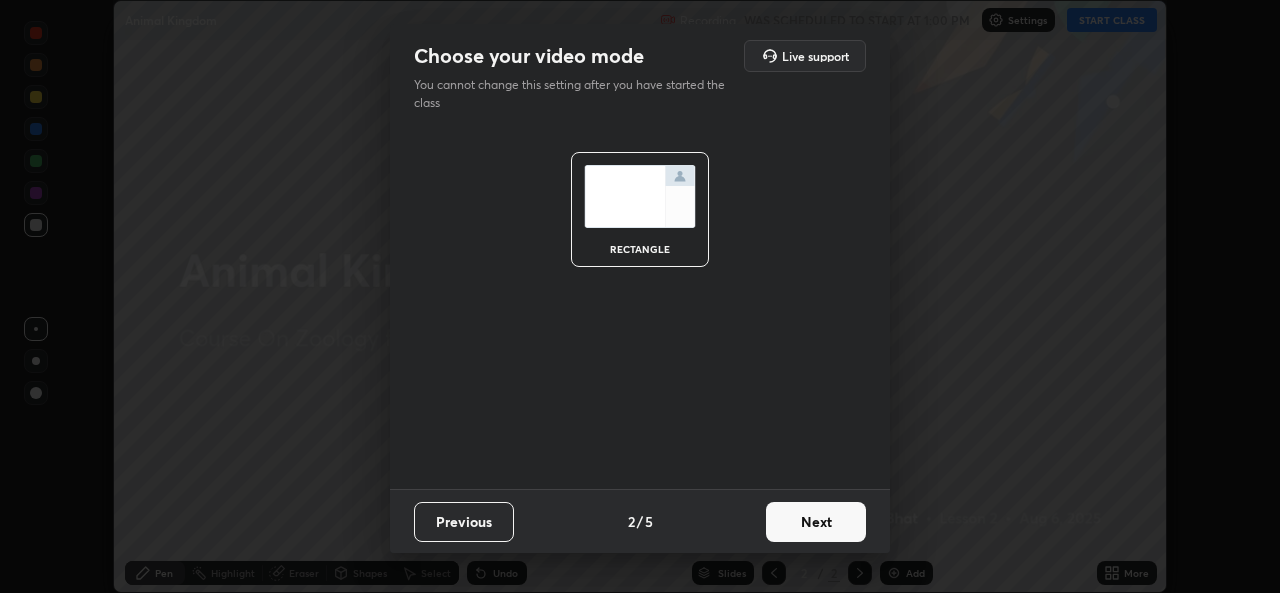 click on "Next" at bounding box center (816, 522) 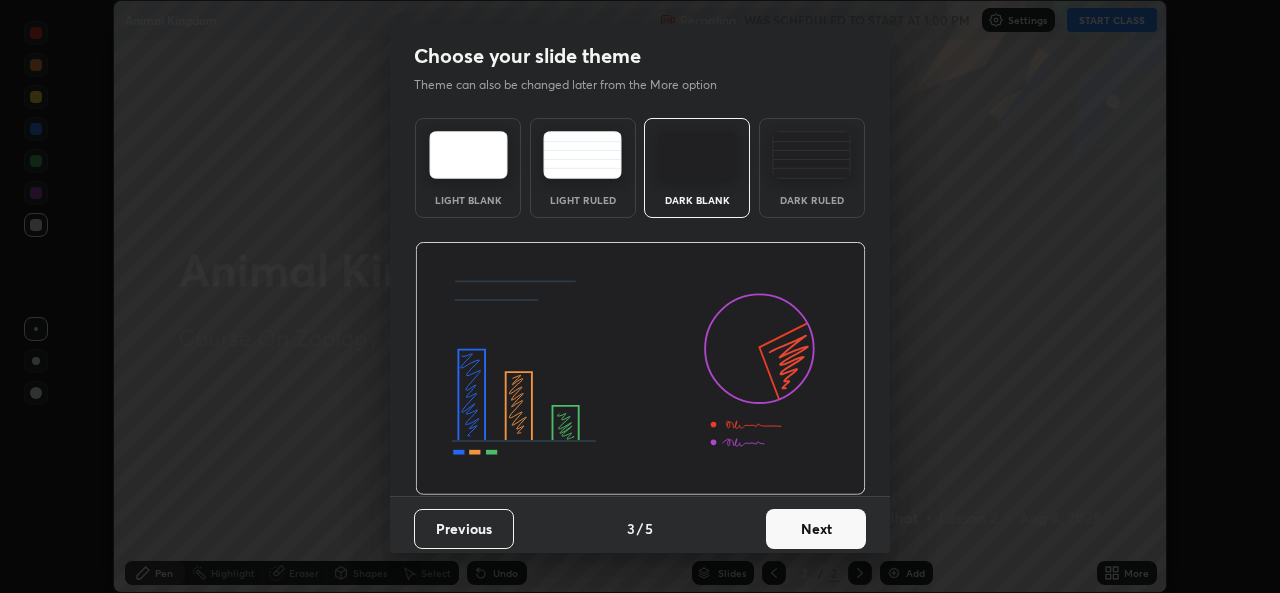 click on "Dark Ruled" at bounding box center [812, 168] 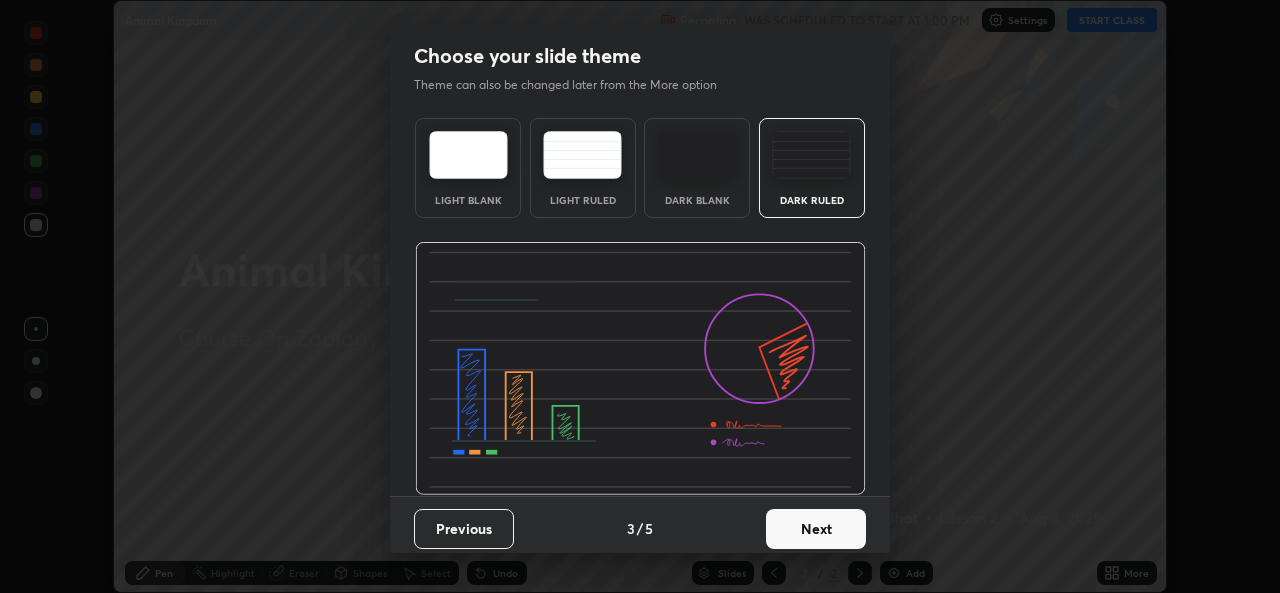 click on "Next" at bounding box center (816, 529) 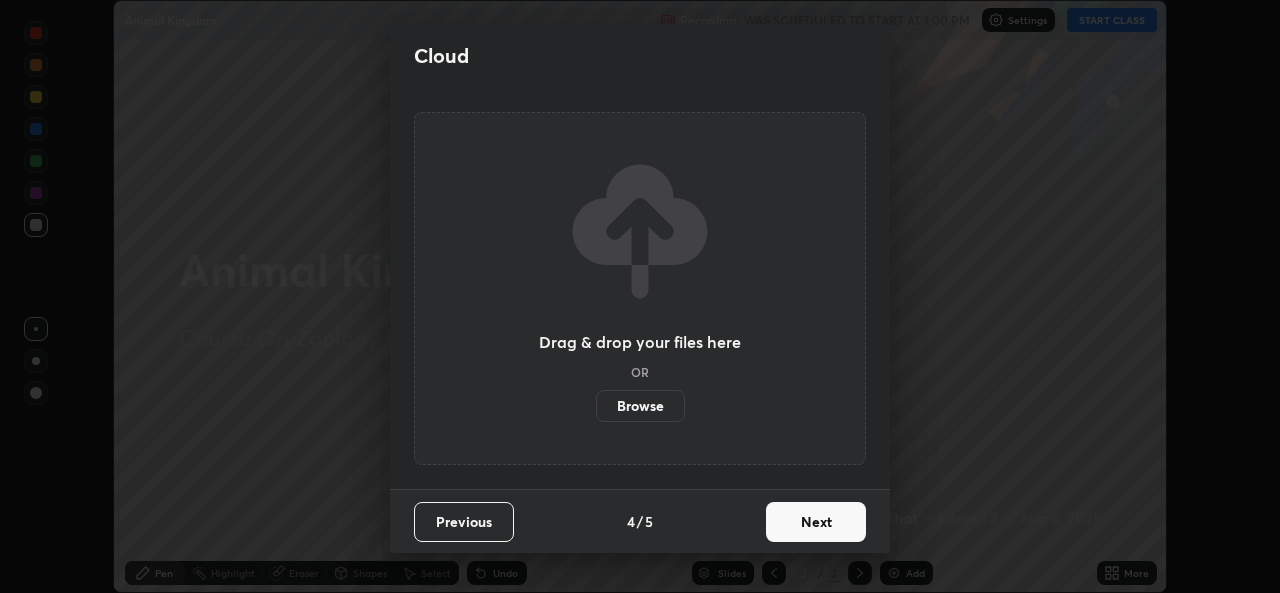 click on "Next" at bounding box center (816, 522) 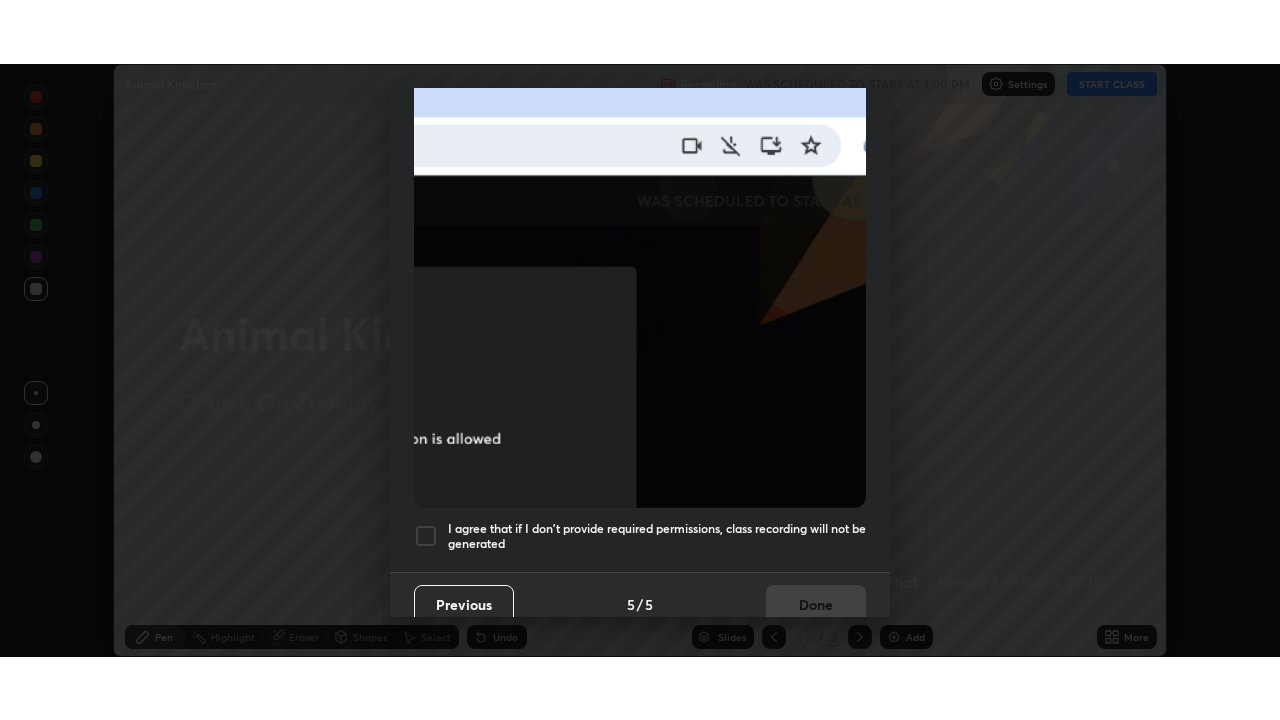 scroll, scrollTop: 471, scrollLeft: 0, axis: vertical 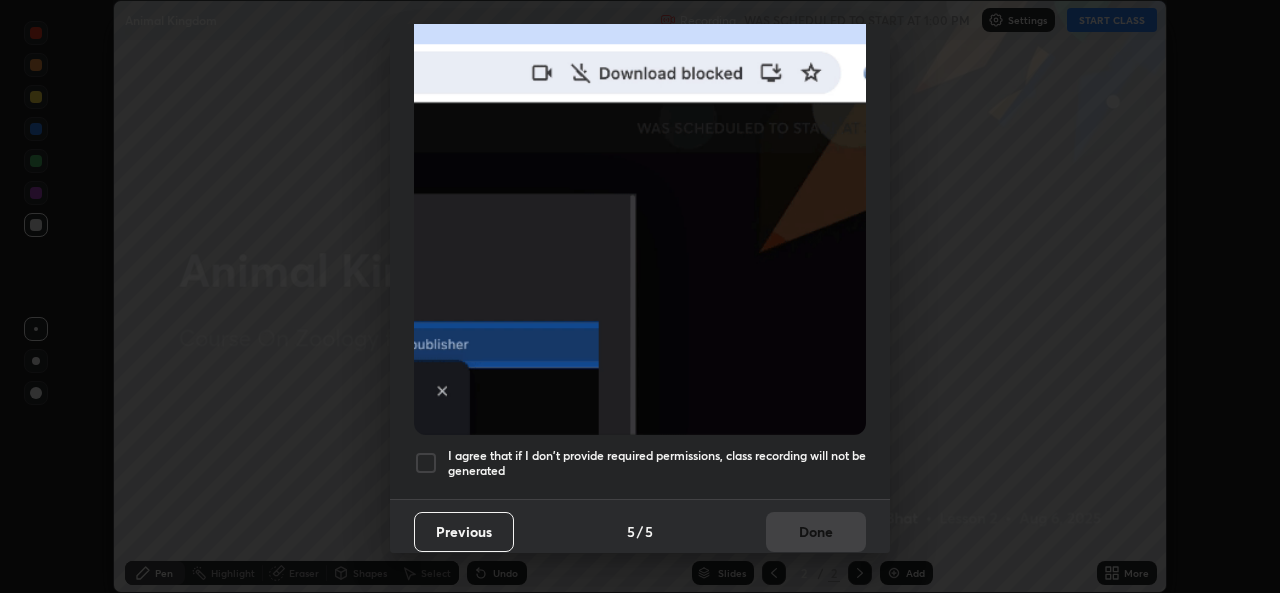 click at bounding box center [426, 463] 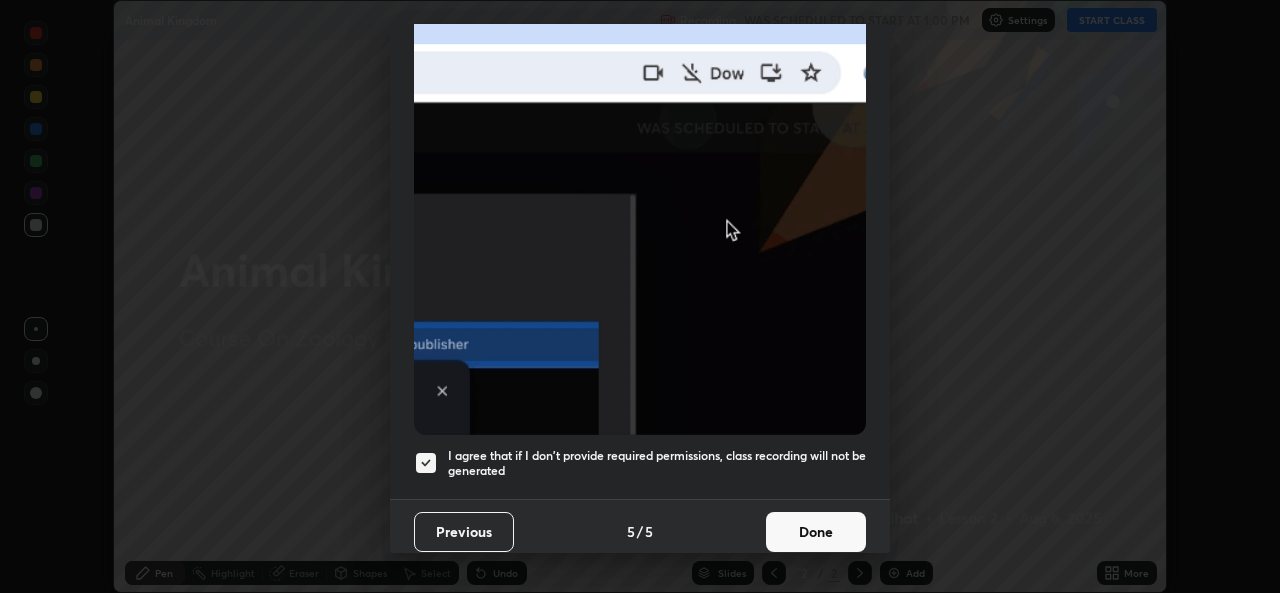 click on "Done" at bounding box center (816, 532) 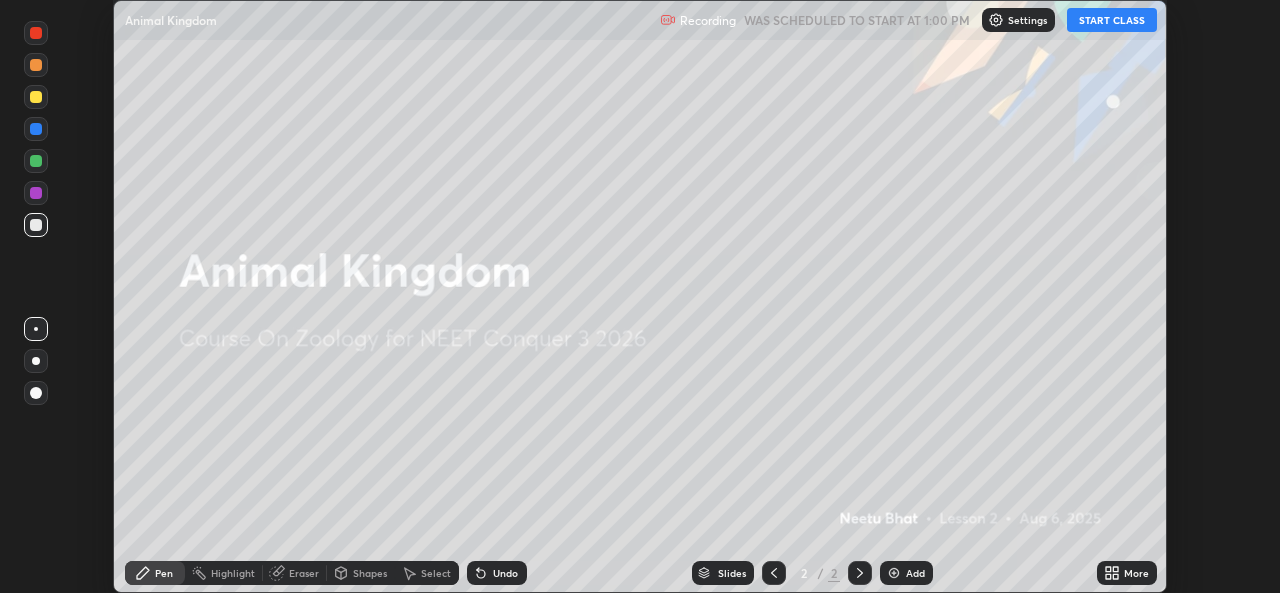 click on "START CLASS" at bounding box center (1112, 20) 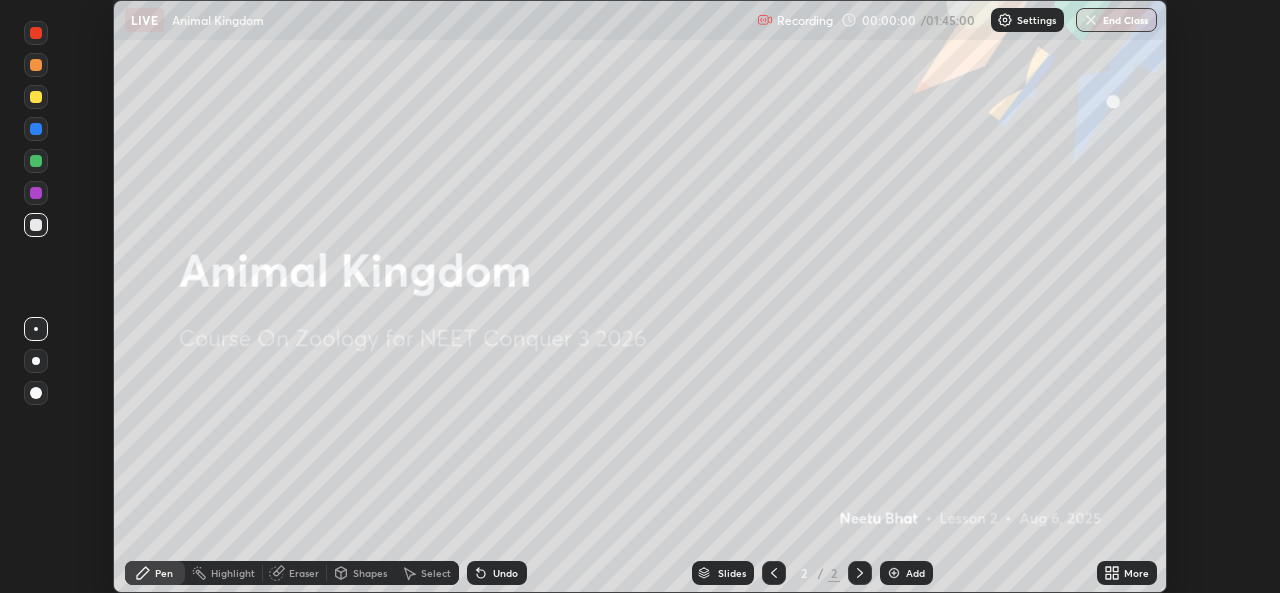 click on "More" at bounding box center [1127, 573] 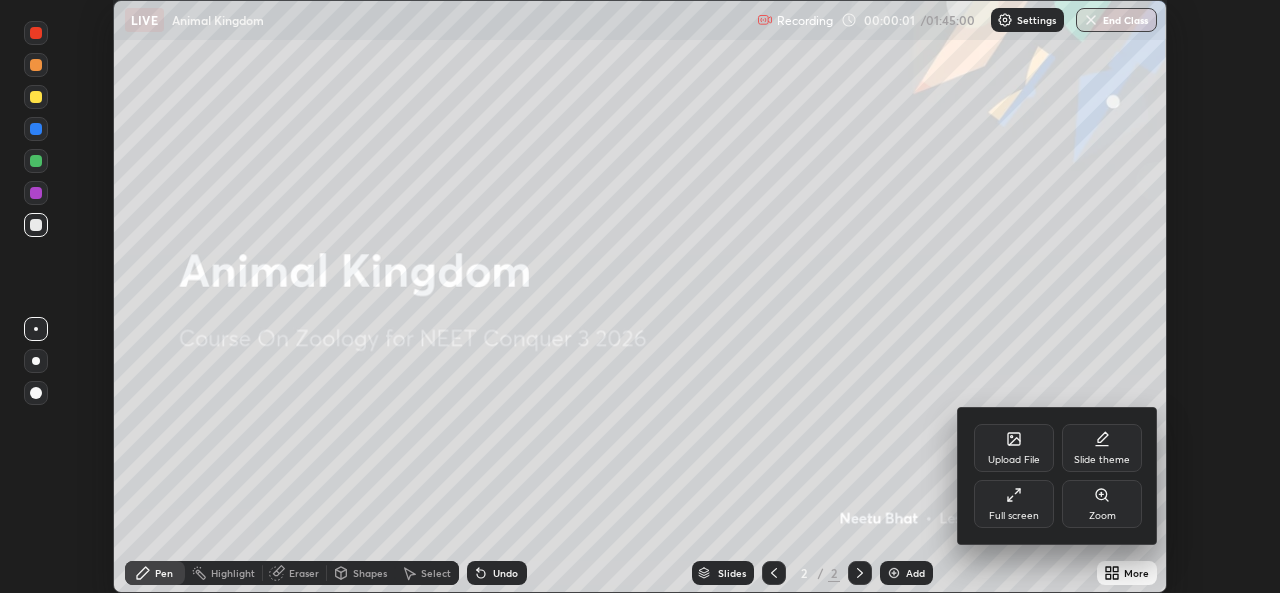 click on "Full screen" at bounding box center (1014, 504) 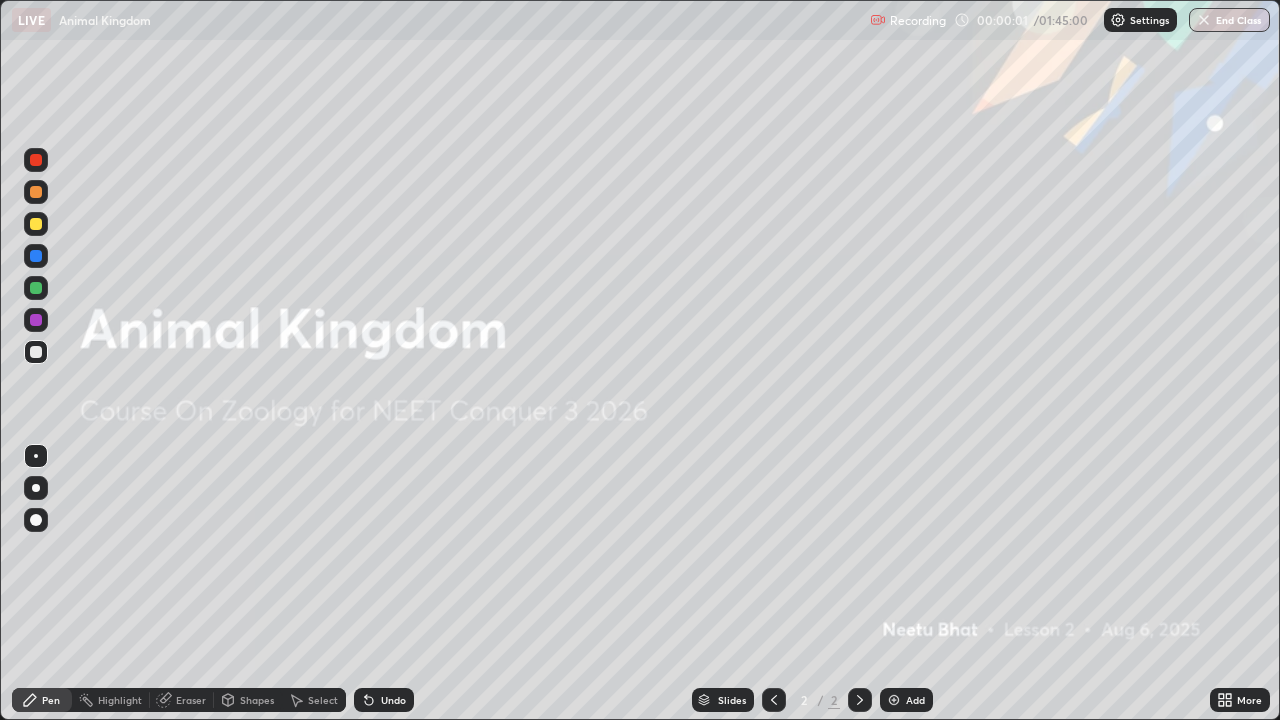 scroll, scrollTop: 99280, scrollLeft: 98720, axis: both 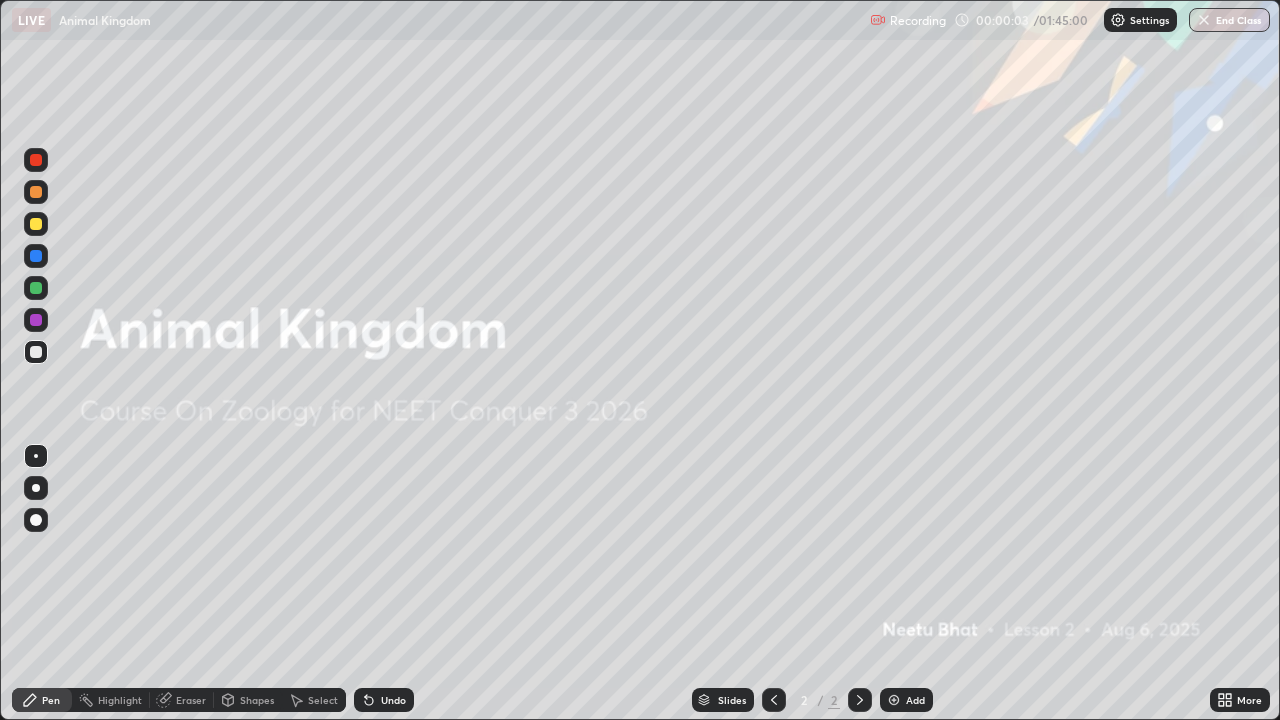 click 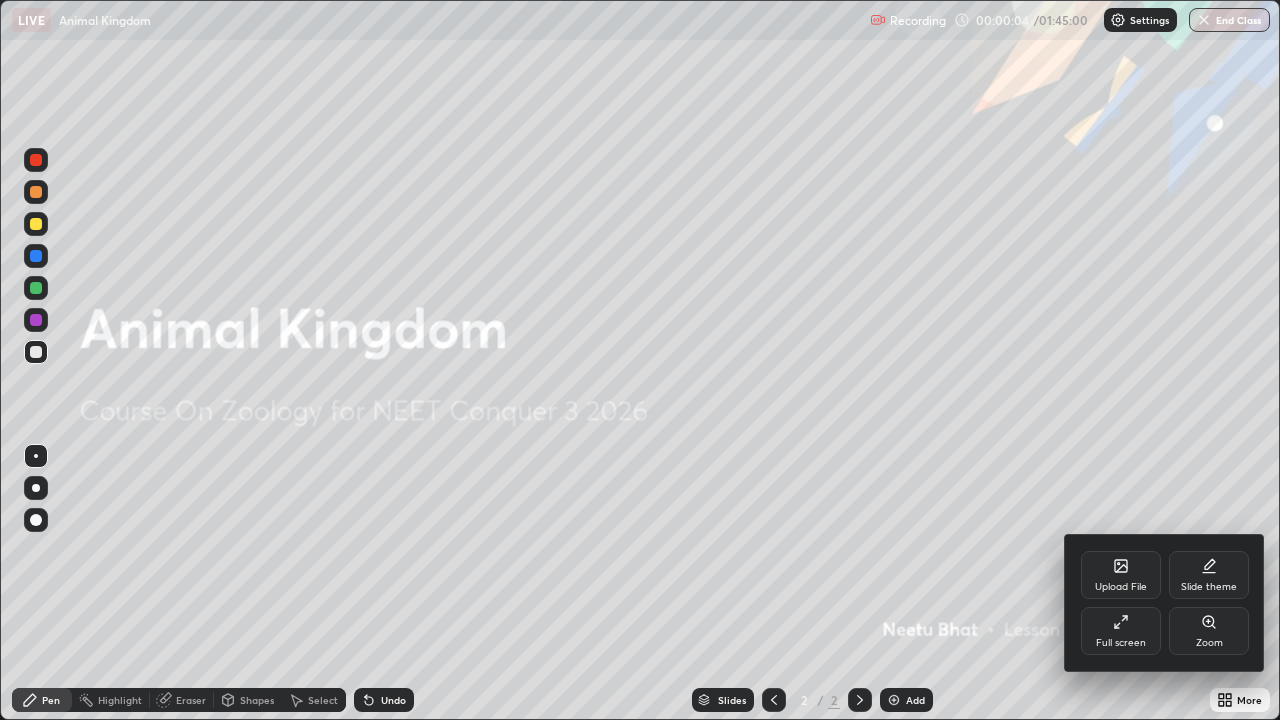 click 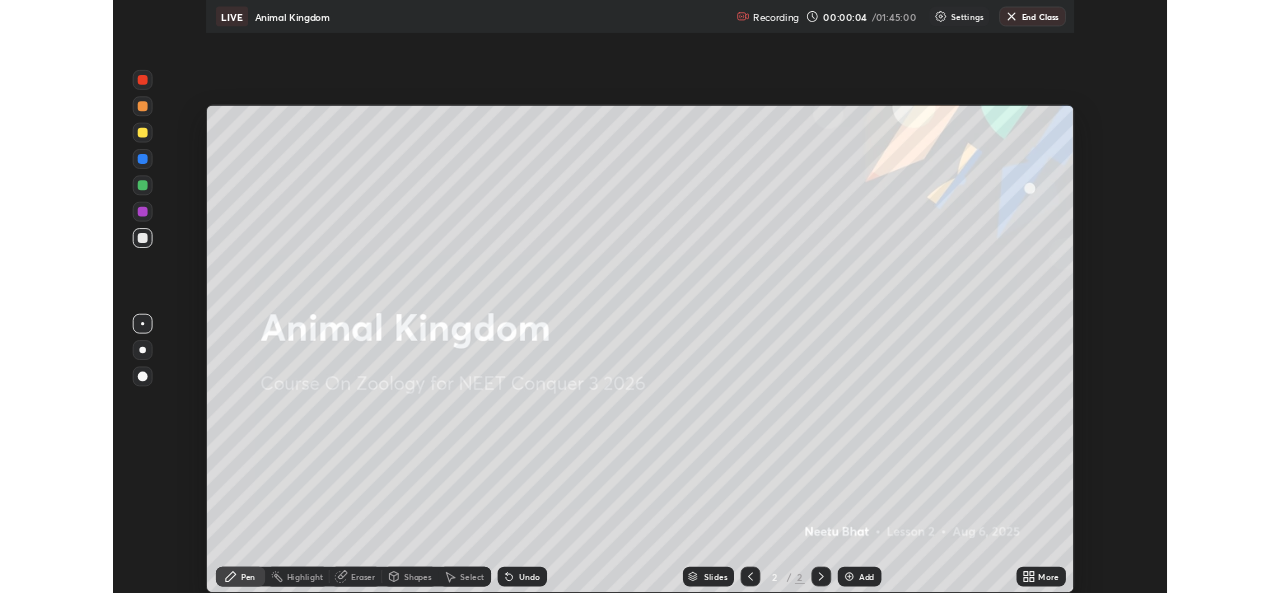 scroll, scrollTop: 593, scrollLeft: 1280, axis: both 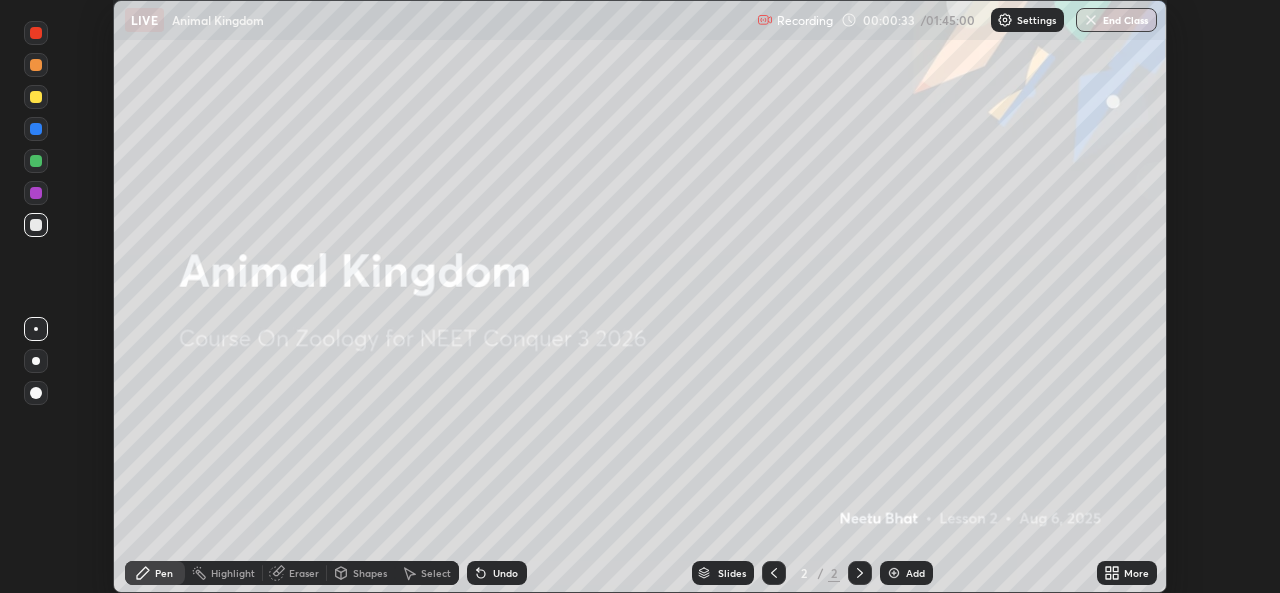 click 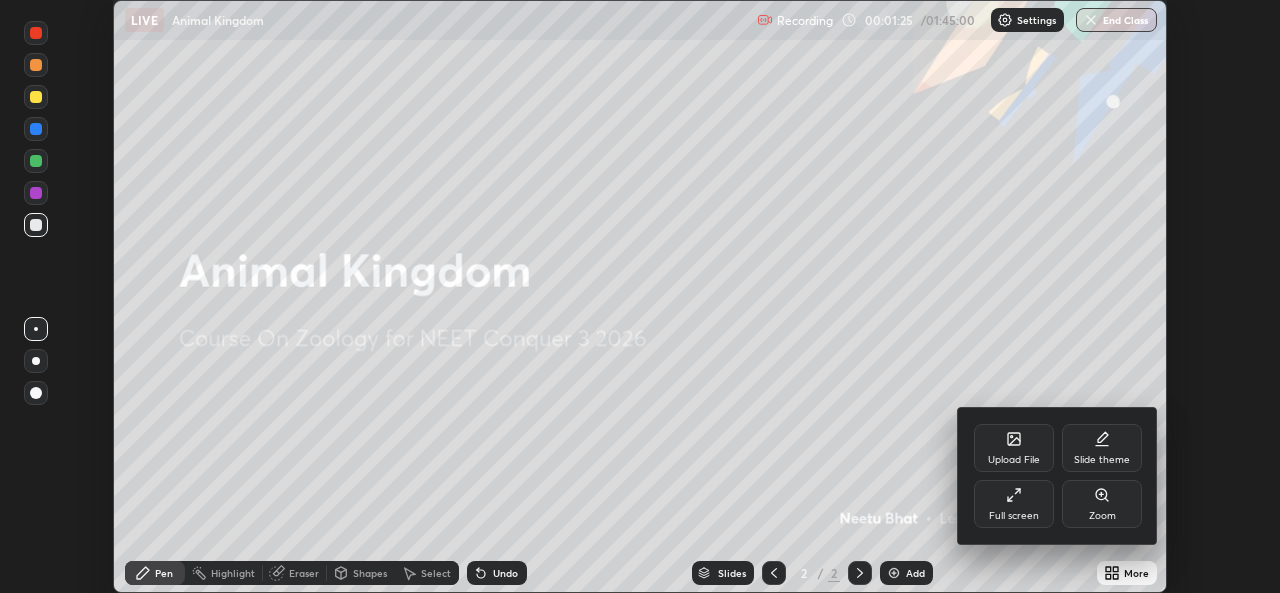 click on "Full screen" at bounding box center [1014, 516] 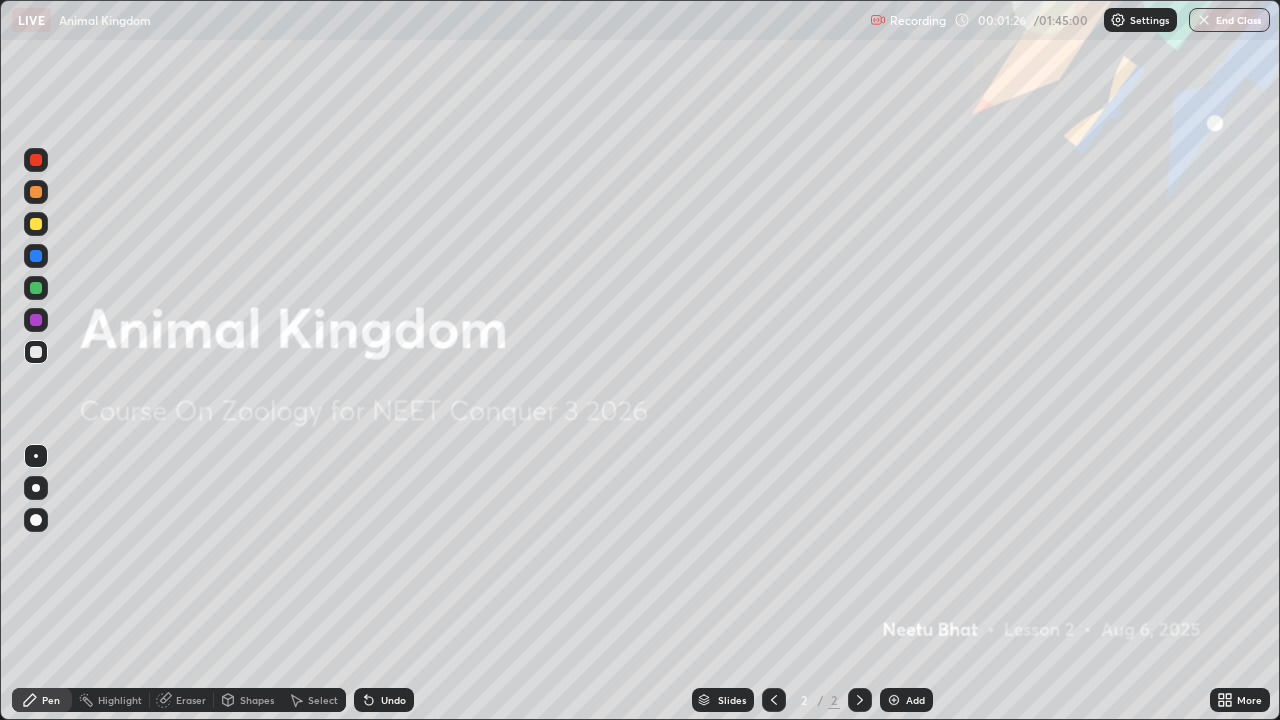 scroll, scrollTop: 99280, scrollLeft: 98720, axis: both 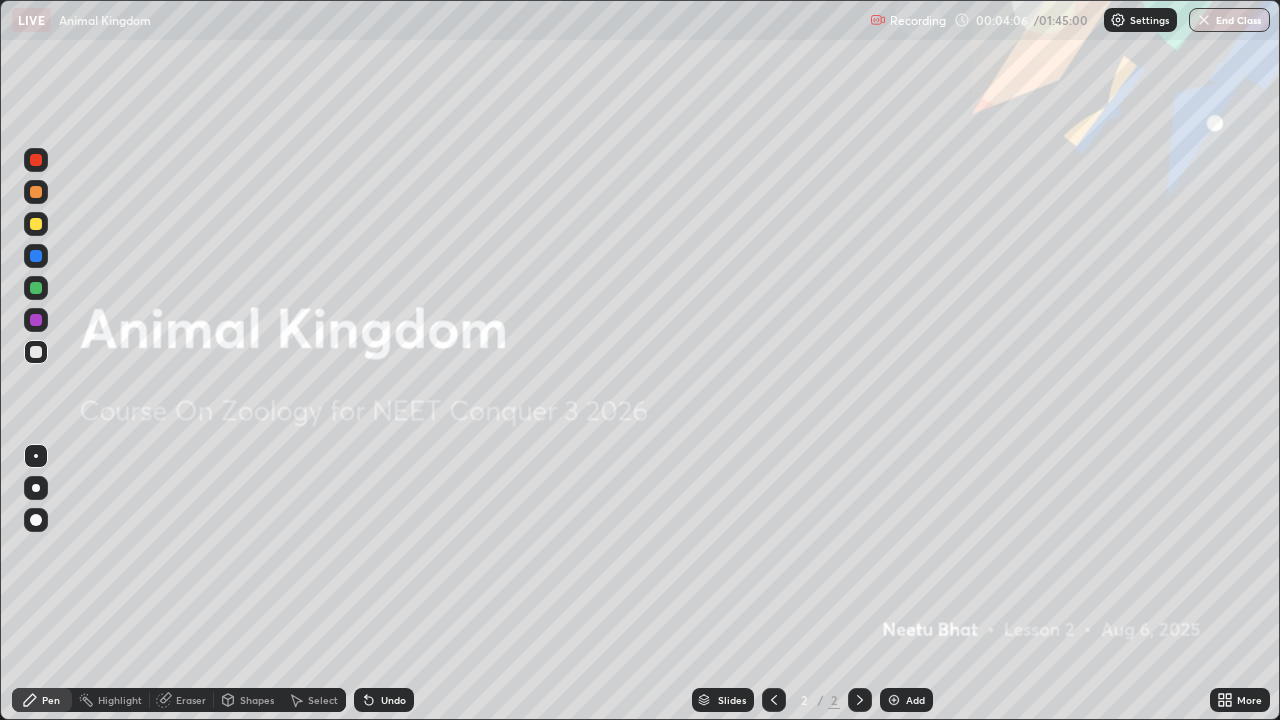 click at bounding box center [894, 700] 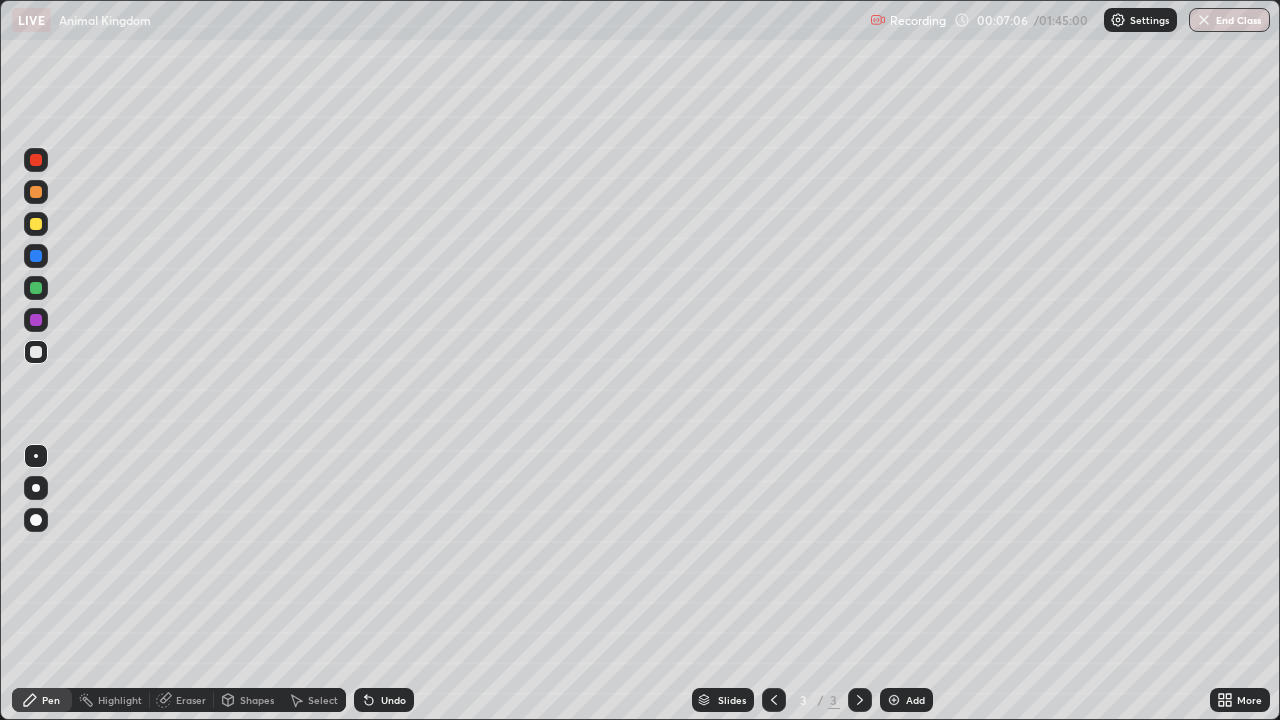click at bounding box center [36, 224] 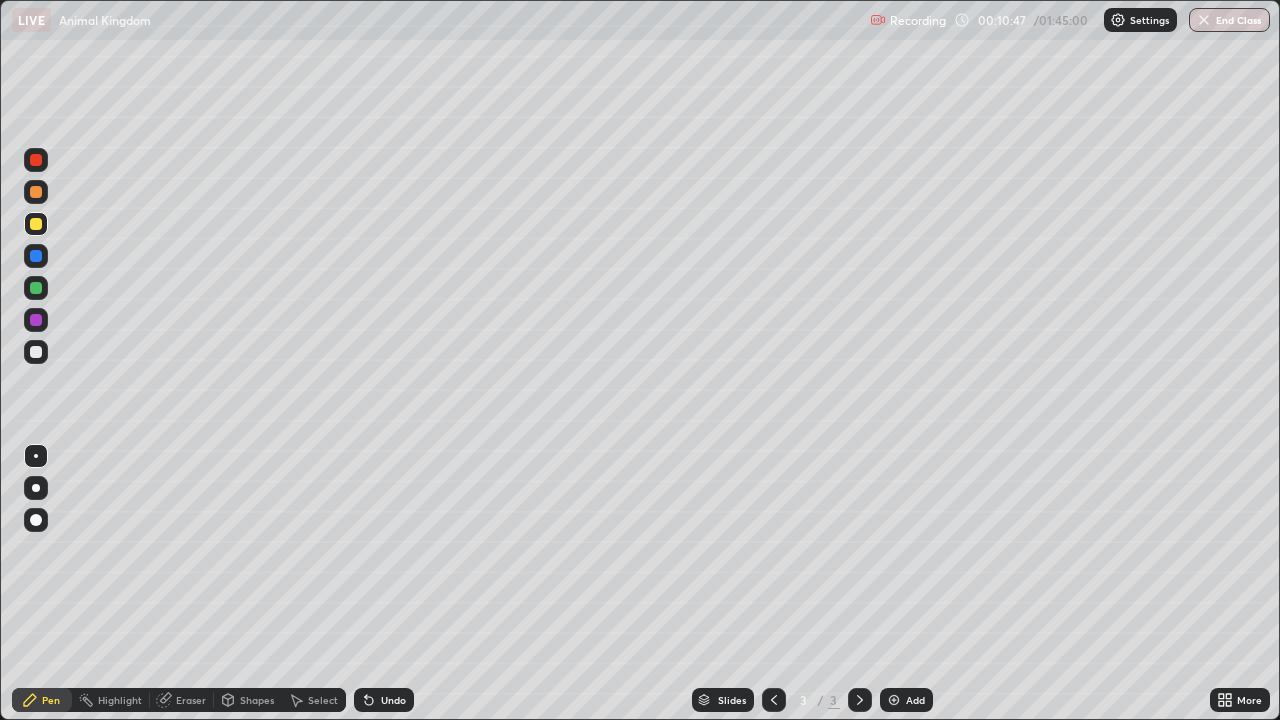 click at bounding box center (894, 700) 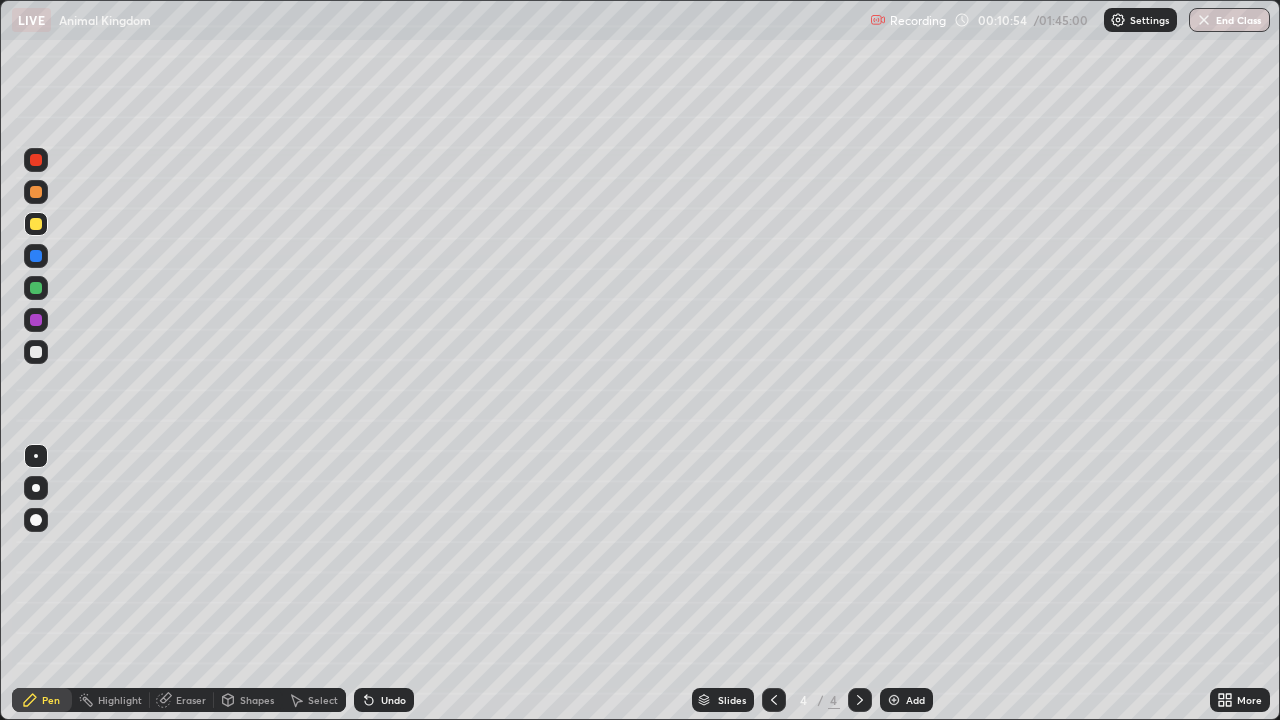 click at bounding box center (36, 352) 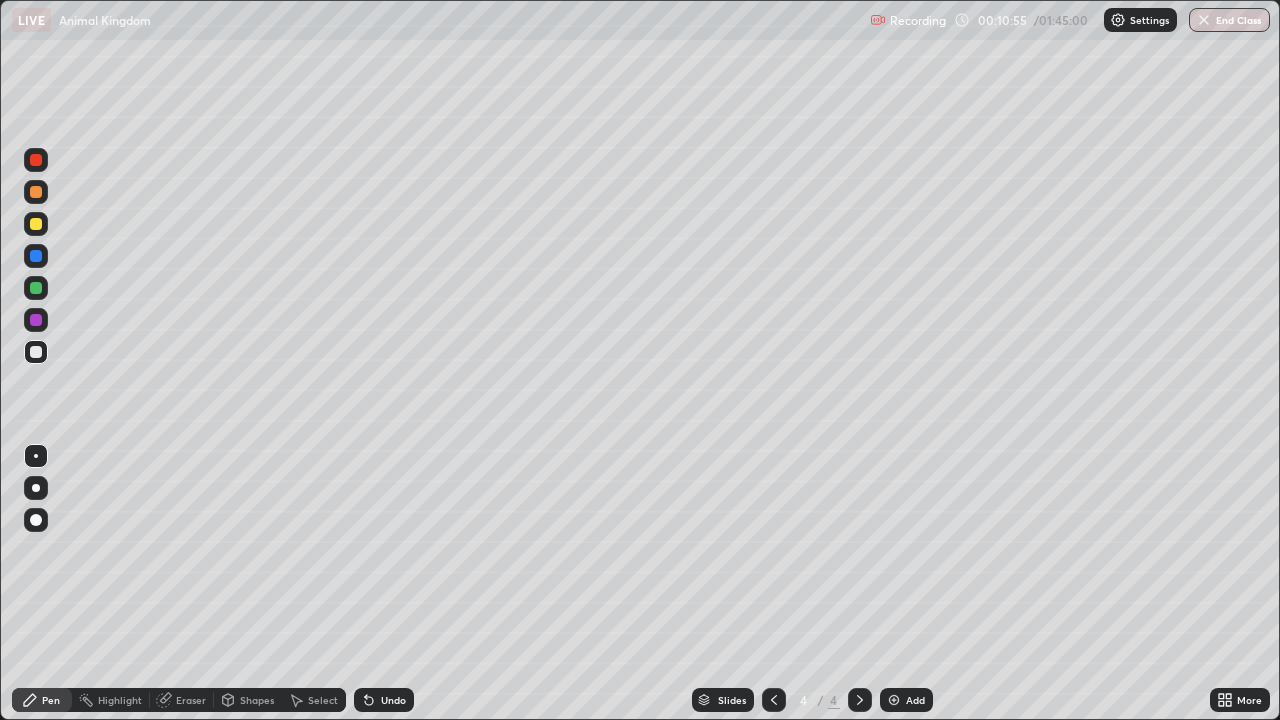click at bounding box center [36, 488] 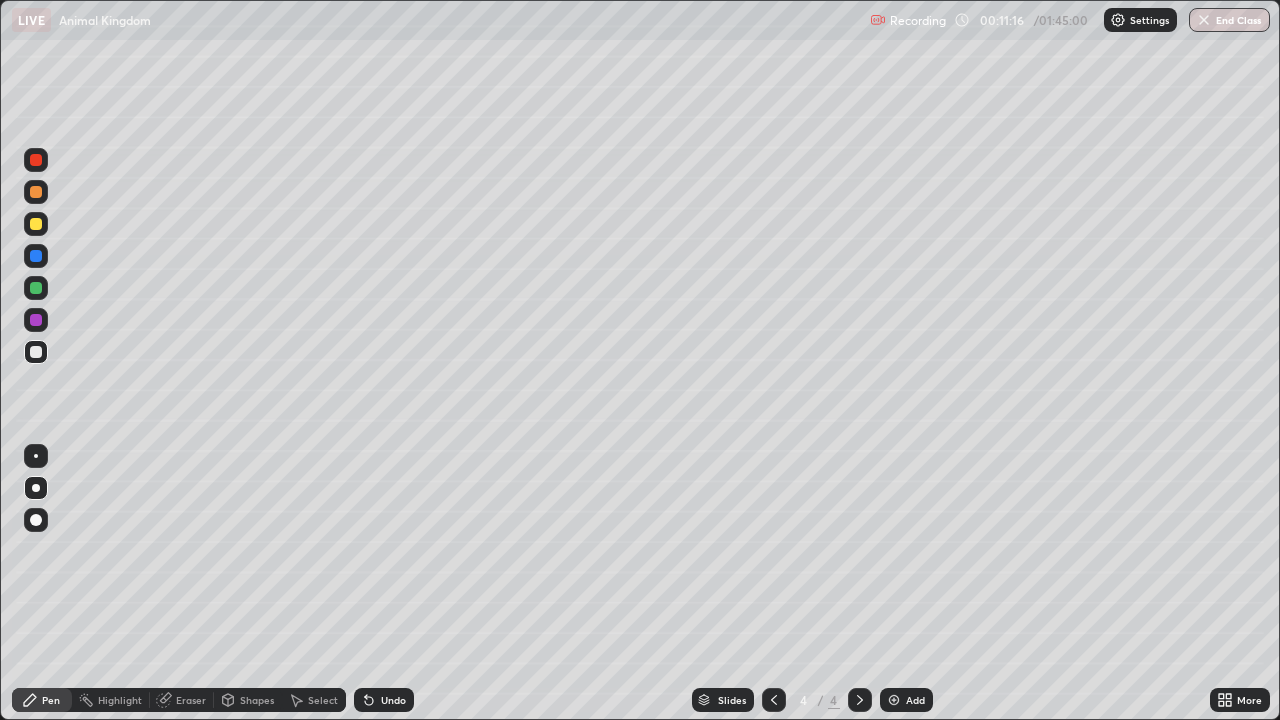 click at bounding box center (36, 224) 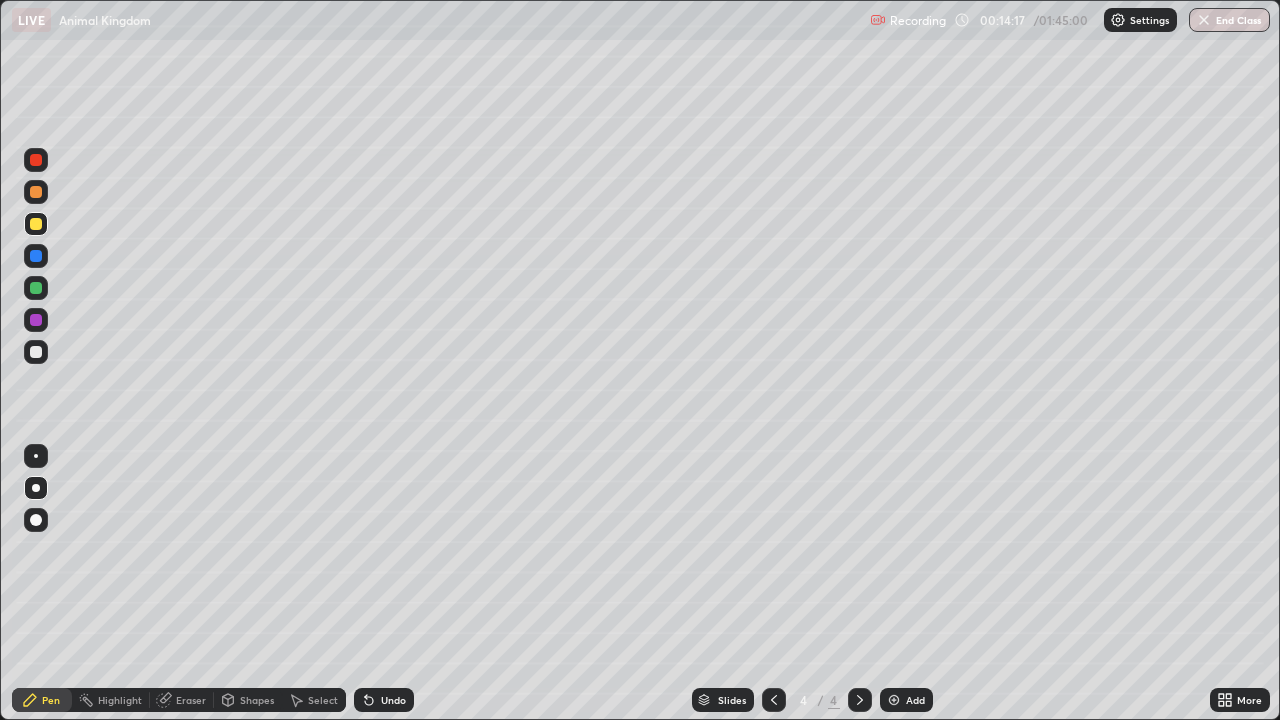 click at bounding box center [36, 352] 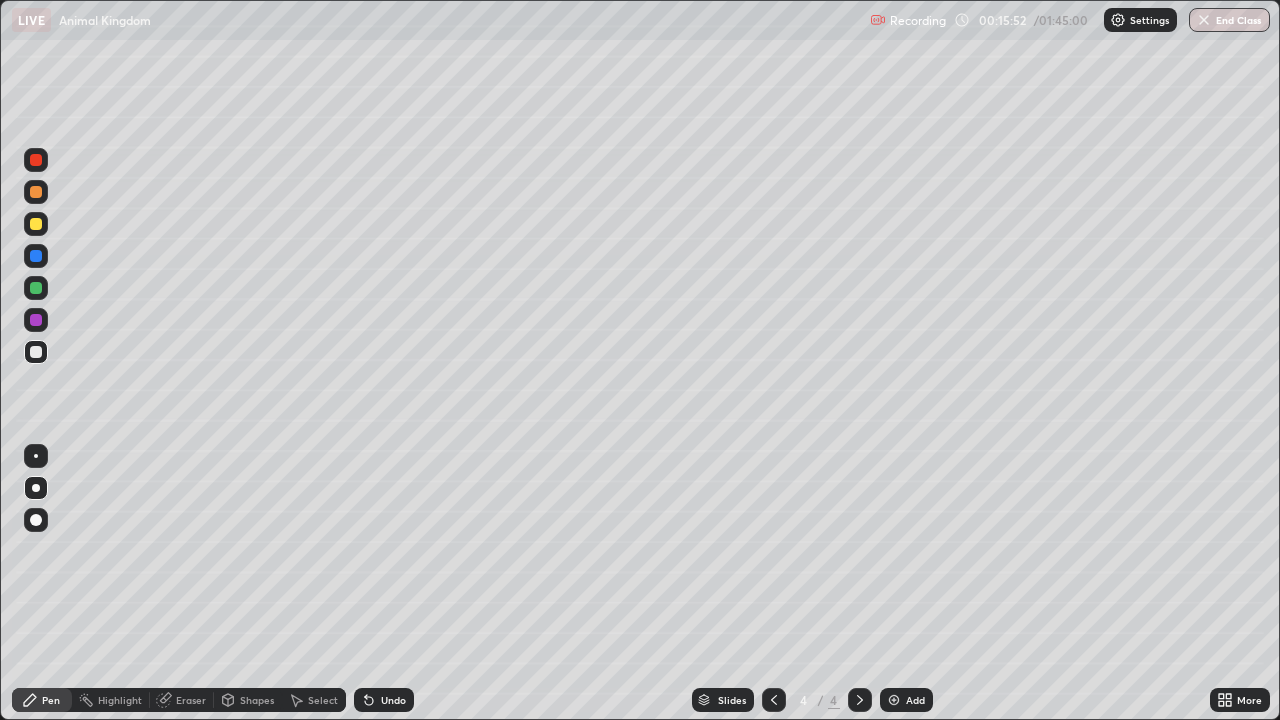 click at bounding box center (36, 224) 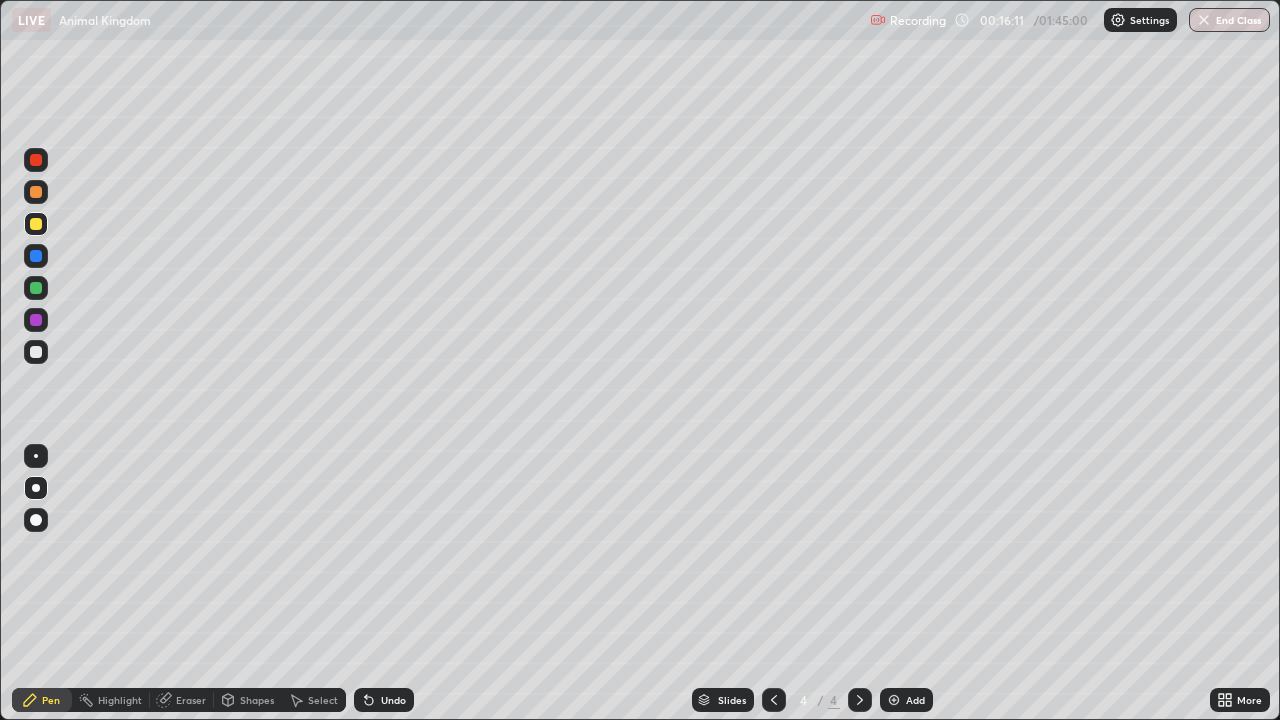 click at bounding box center (36, 456) 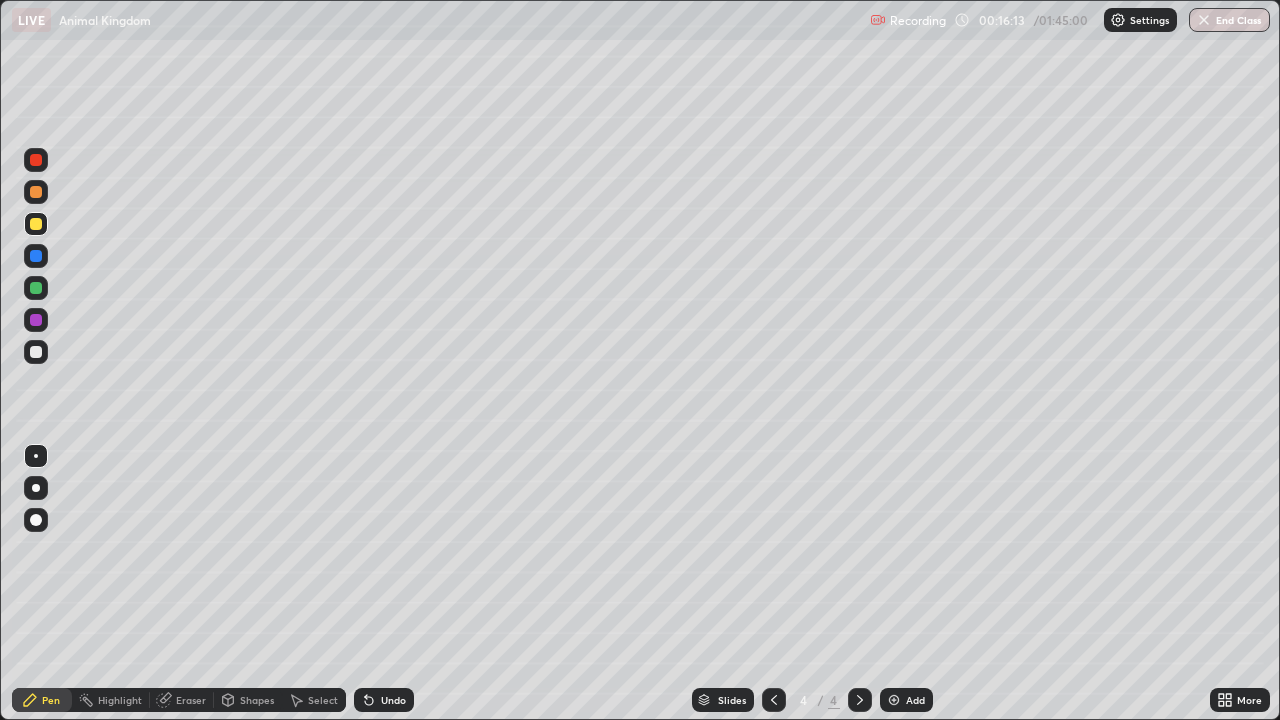 click at bounding box center (36, 288) 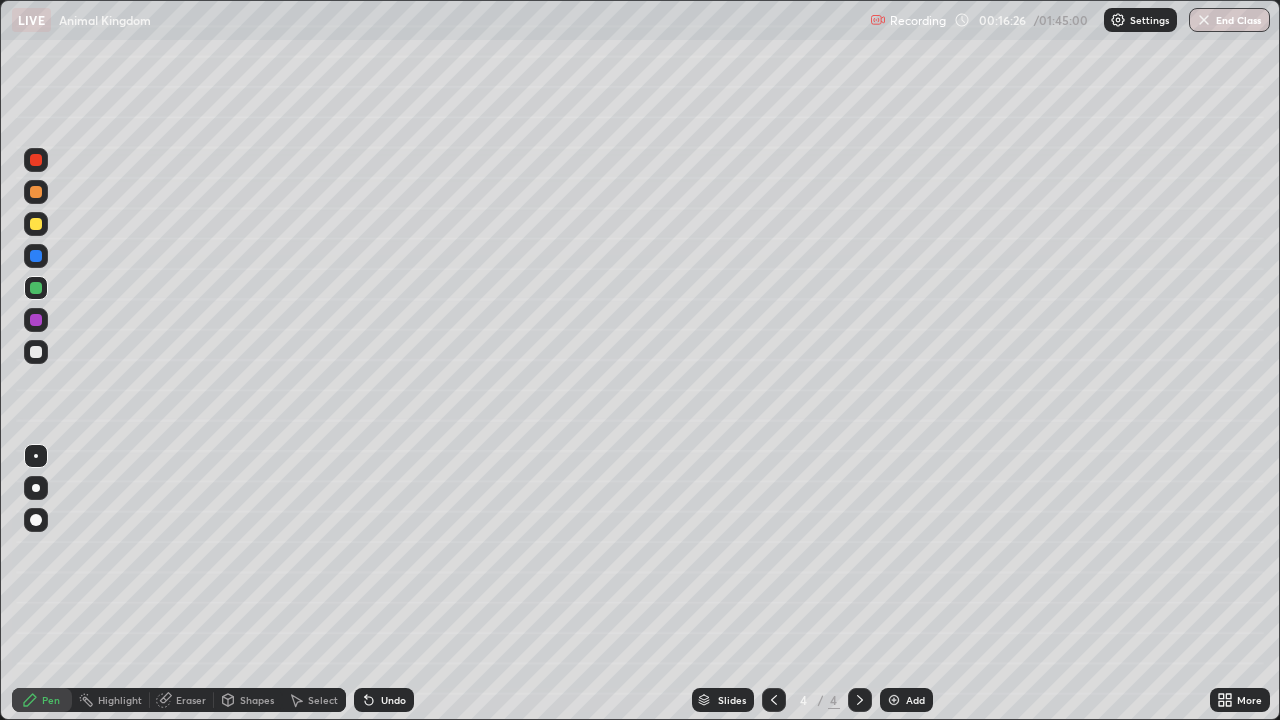 click at bounding box center (36, 224) 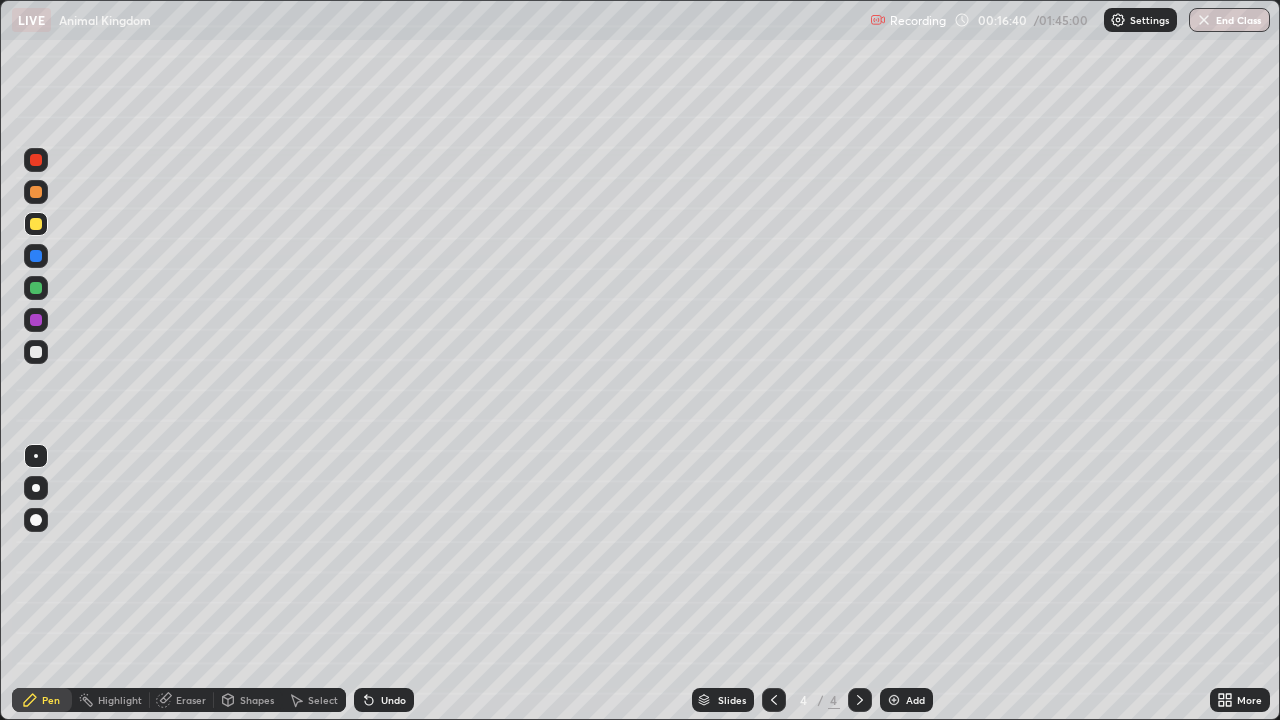 click at bounding box center [36, 352] 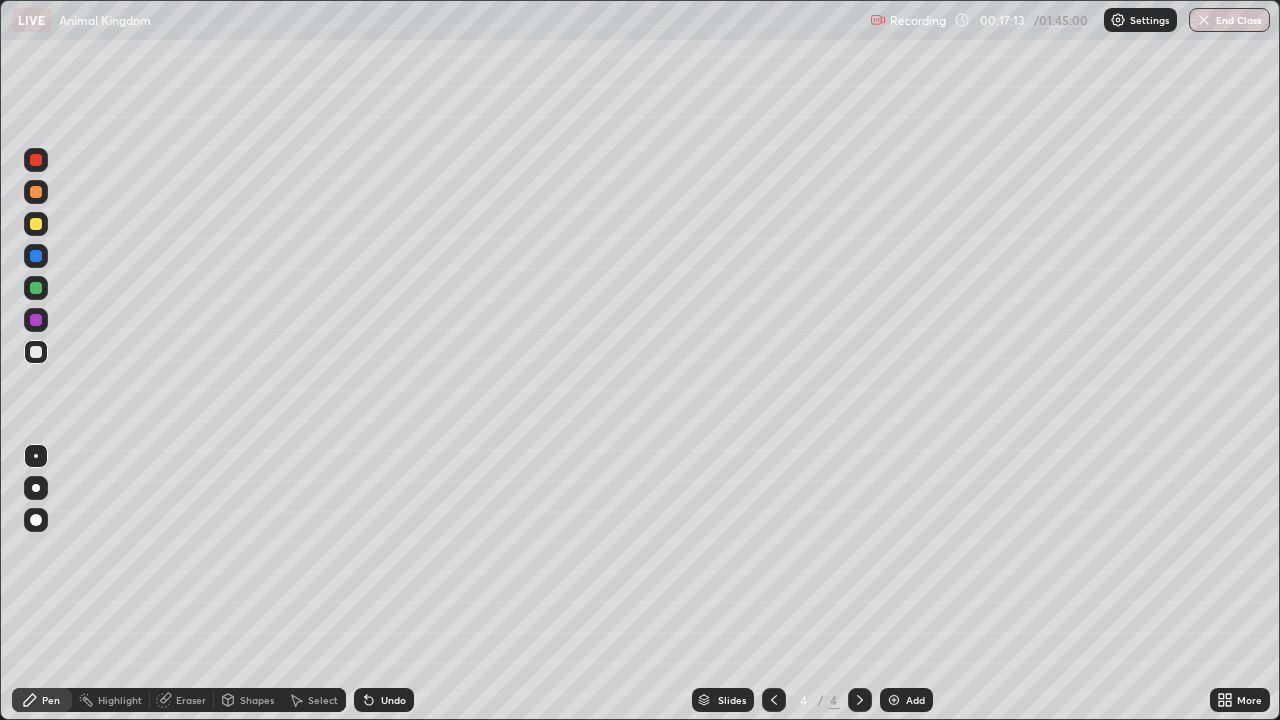 click at bounding box center (36, 224) 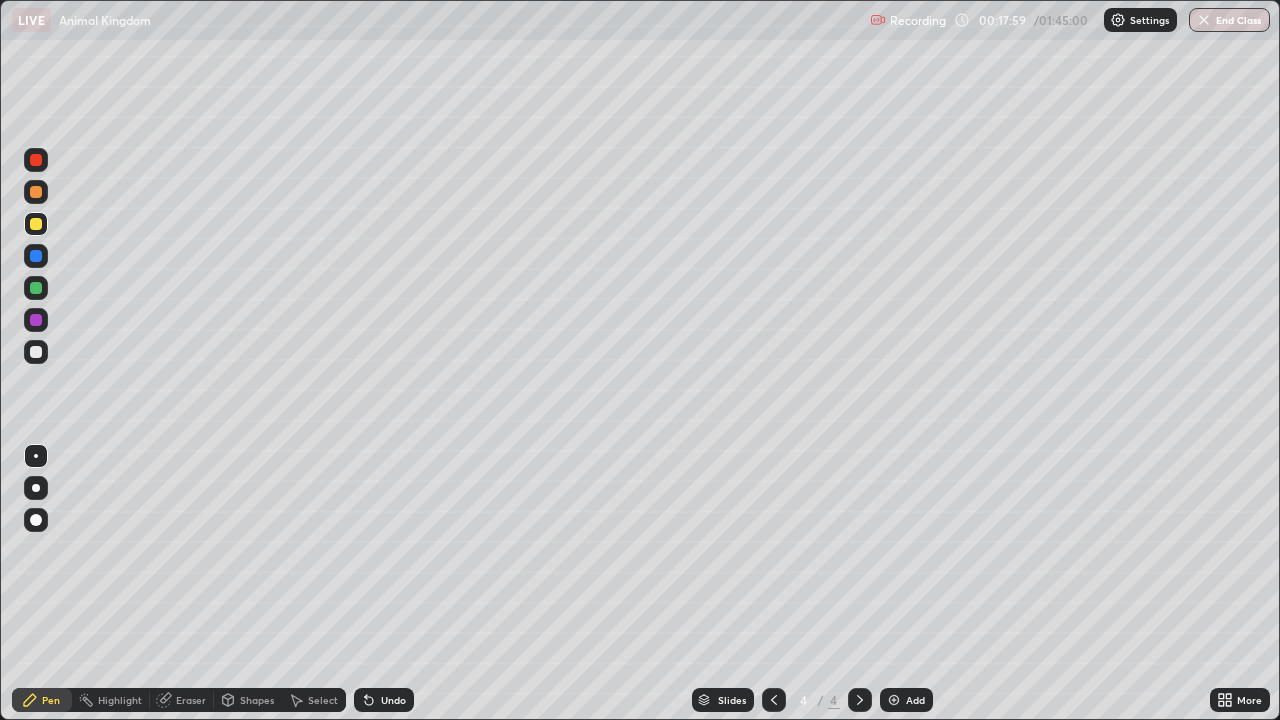 click at bounding box center [36, 352] 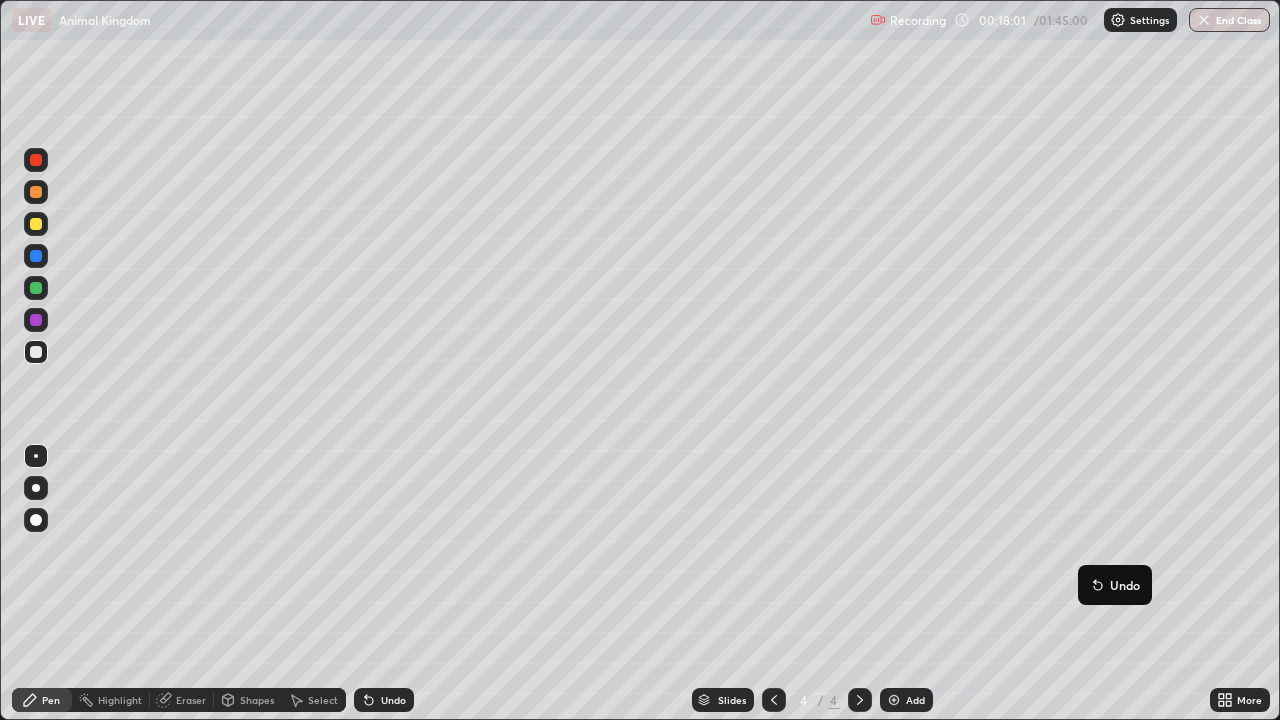 click on "Undo" at bounding box center (1115, 585) 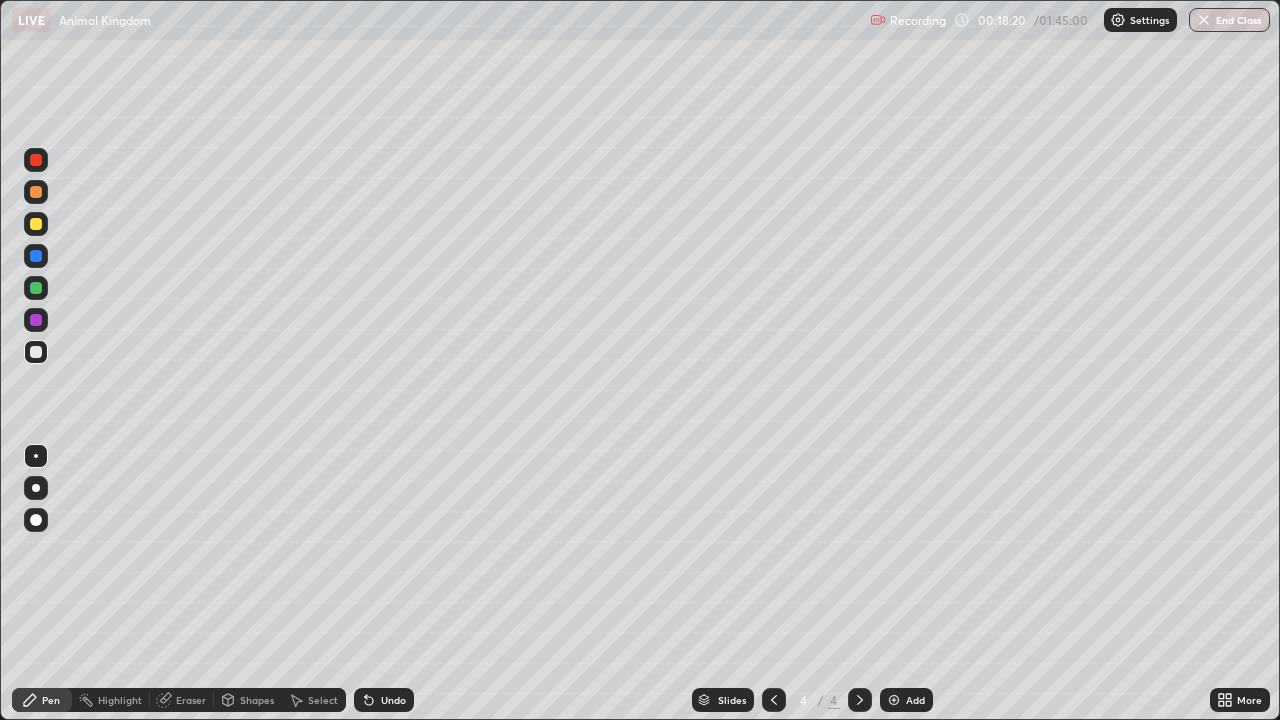 click at bounding box center [36, 224] 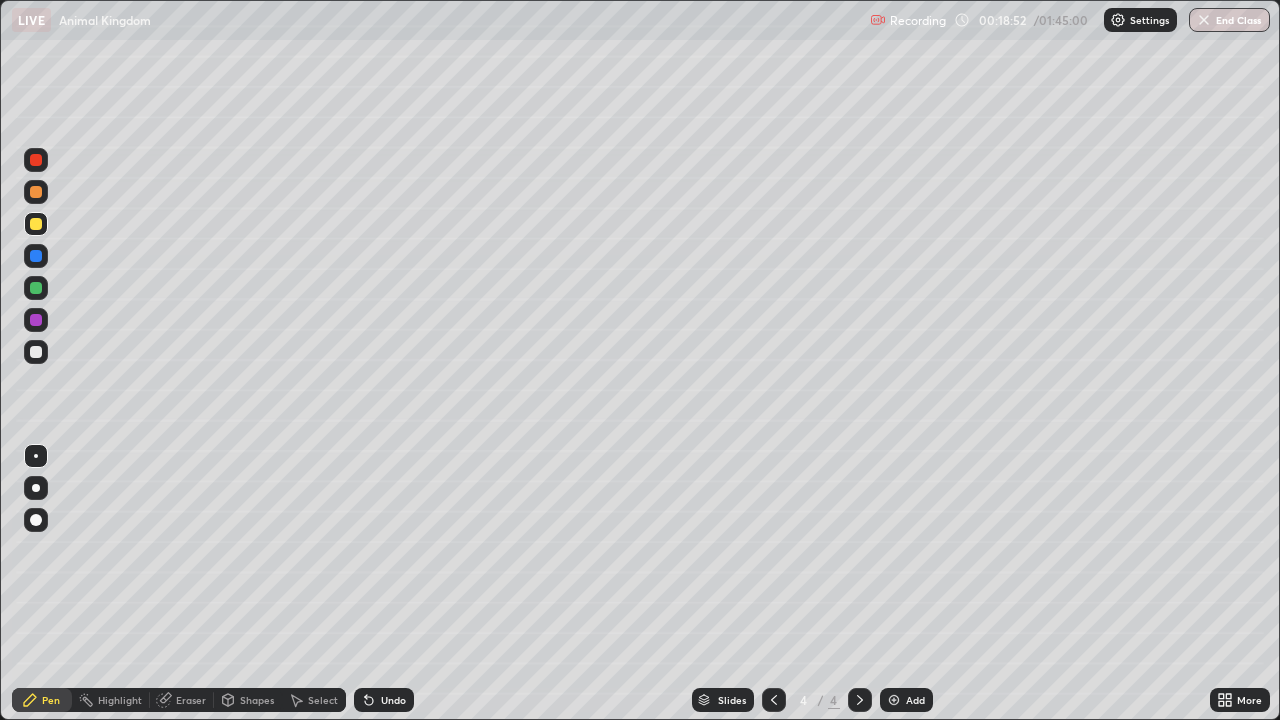click on "More" at bounding box center (1240, 700) 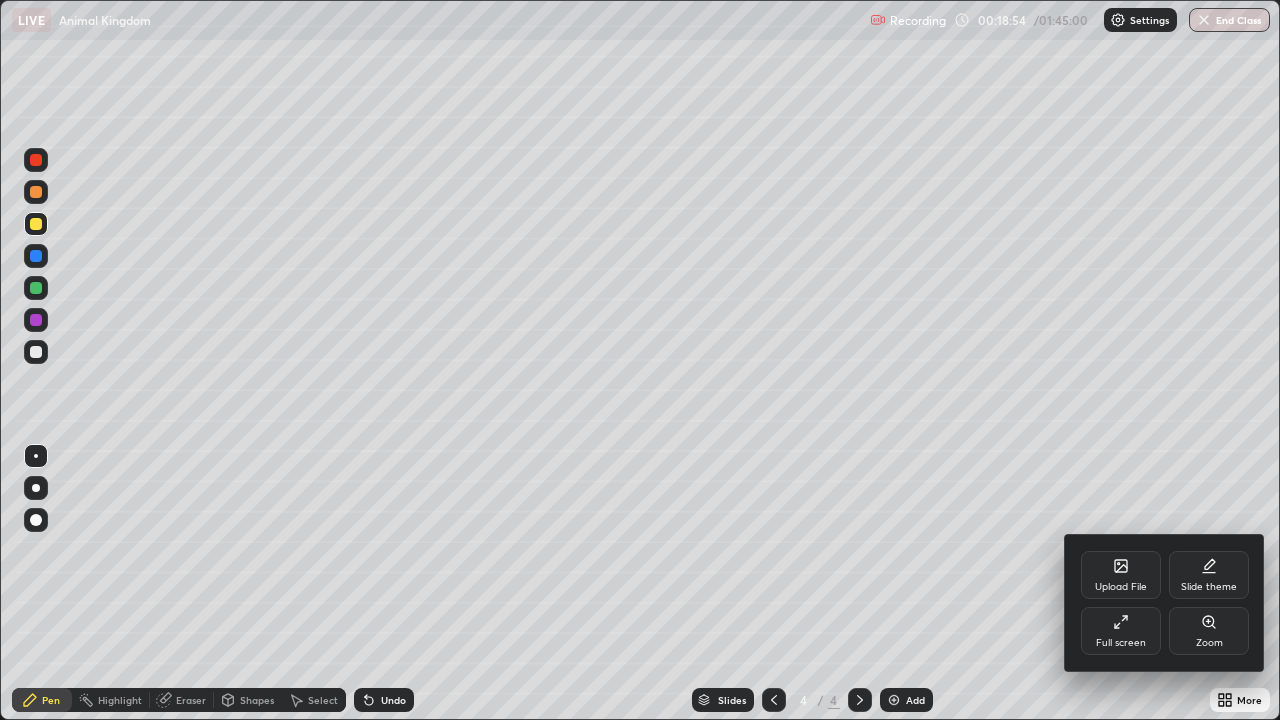 click at bounding box center (640, 360) 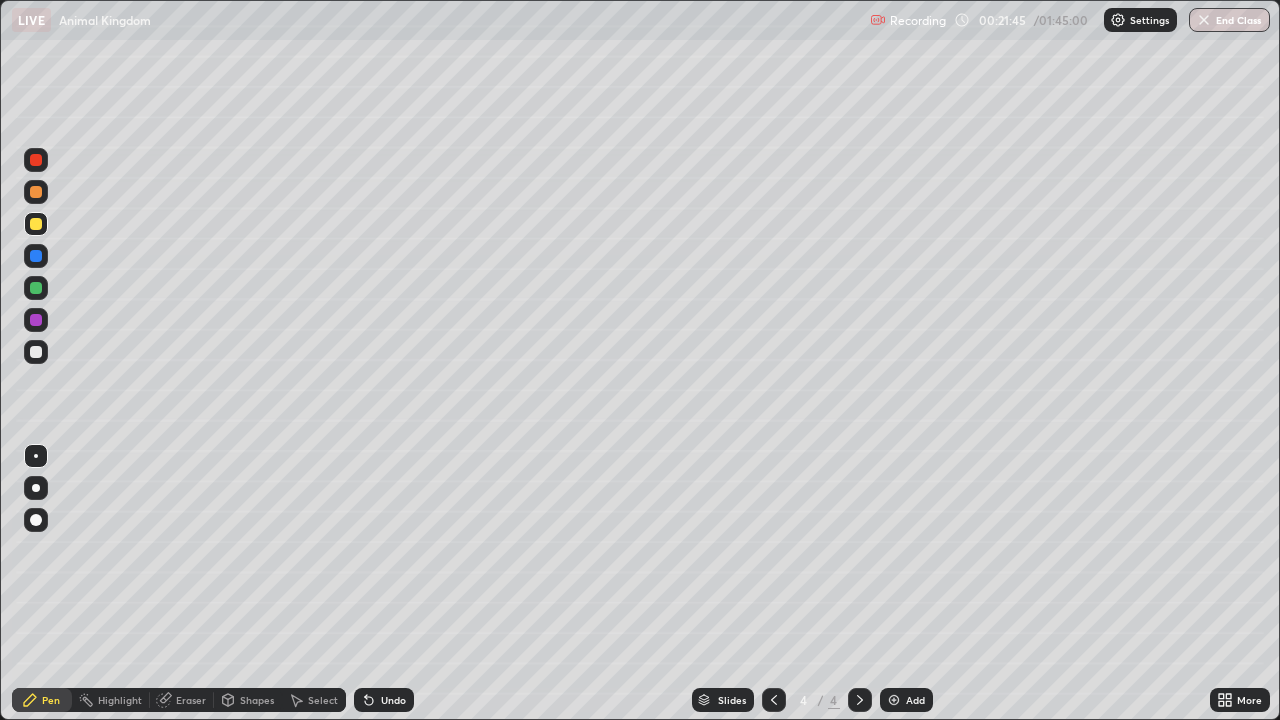 click at bounding box center (894, 700) 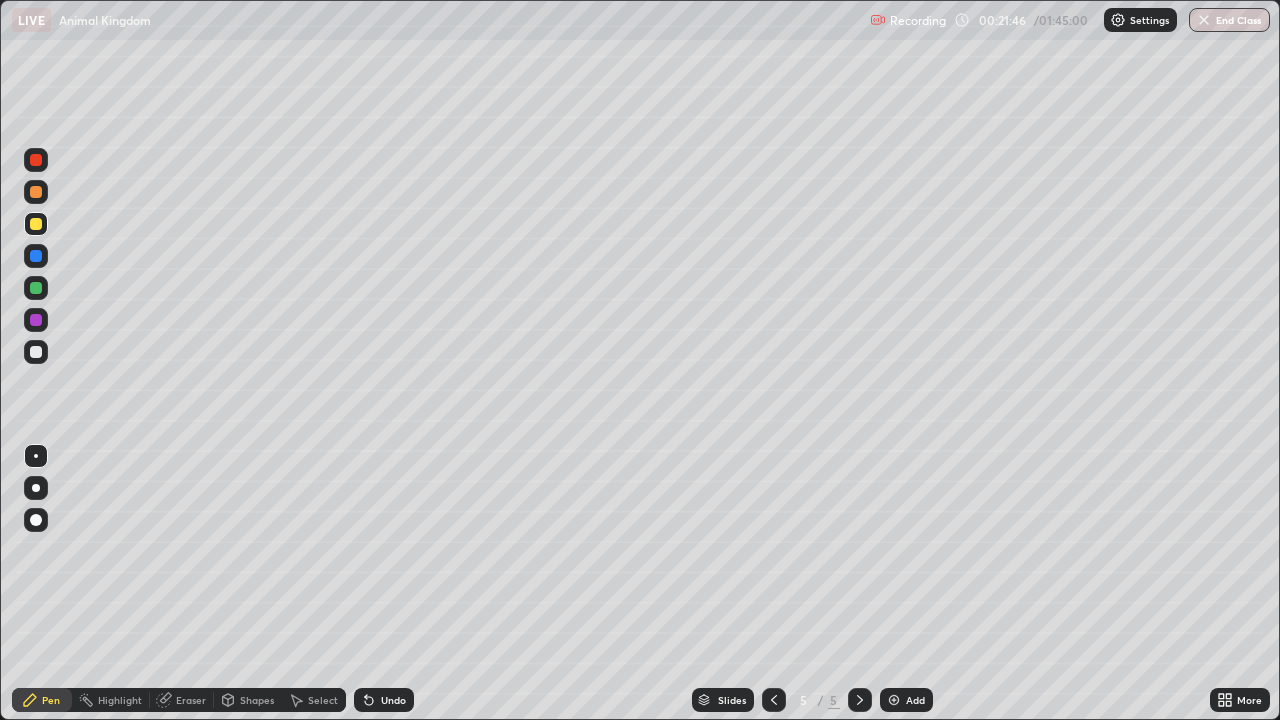 click at bounding box center (36, 224) 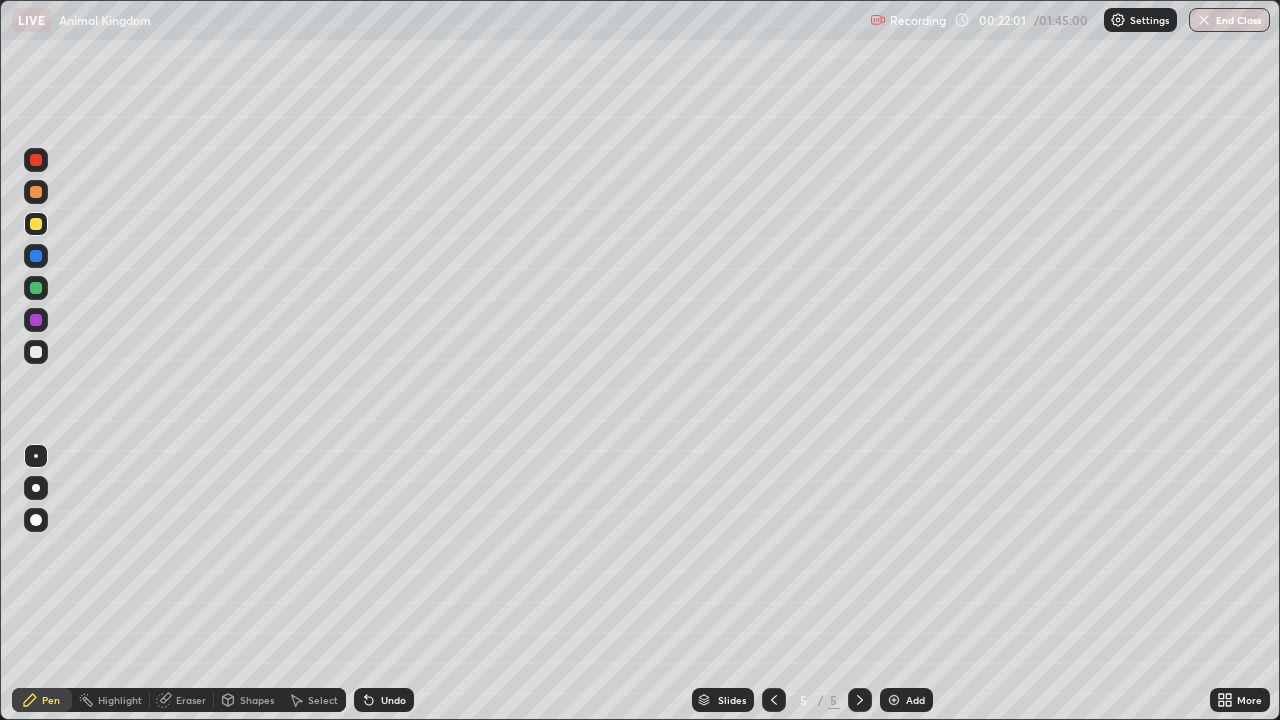 click at bounding box center (36, 352) 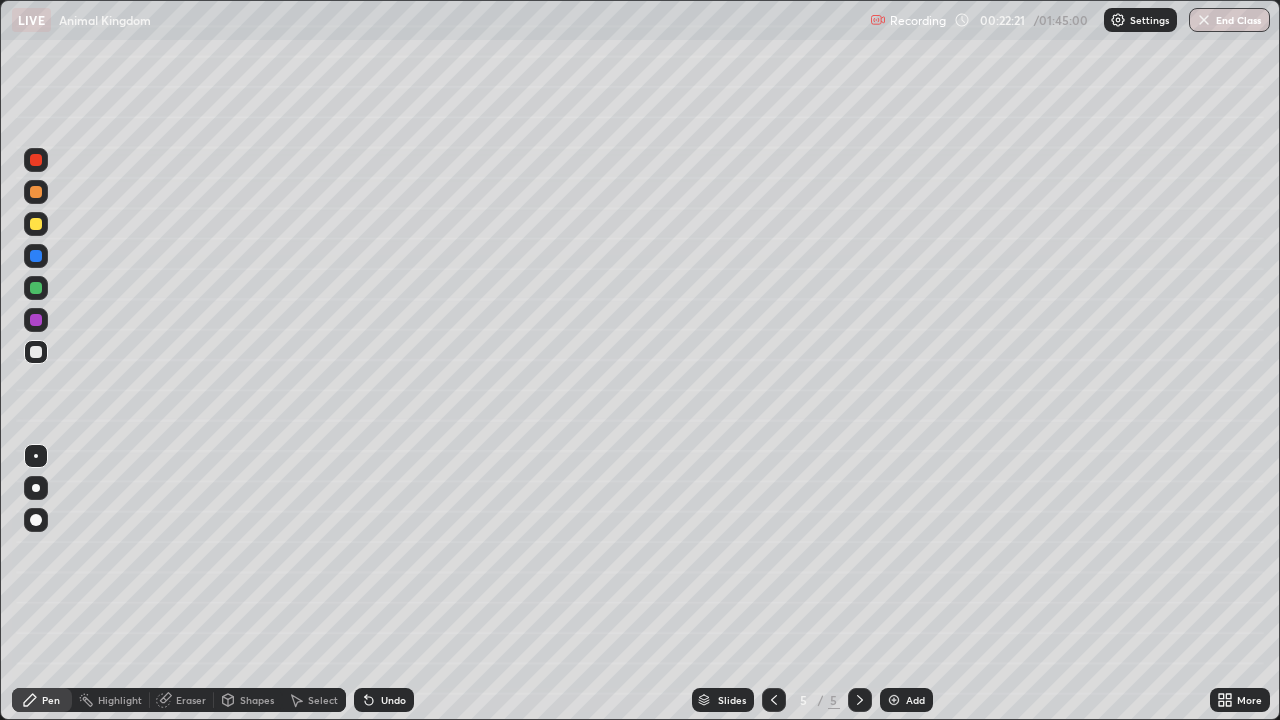 click at bounding box center (36, 352) 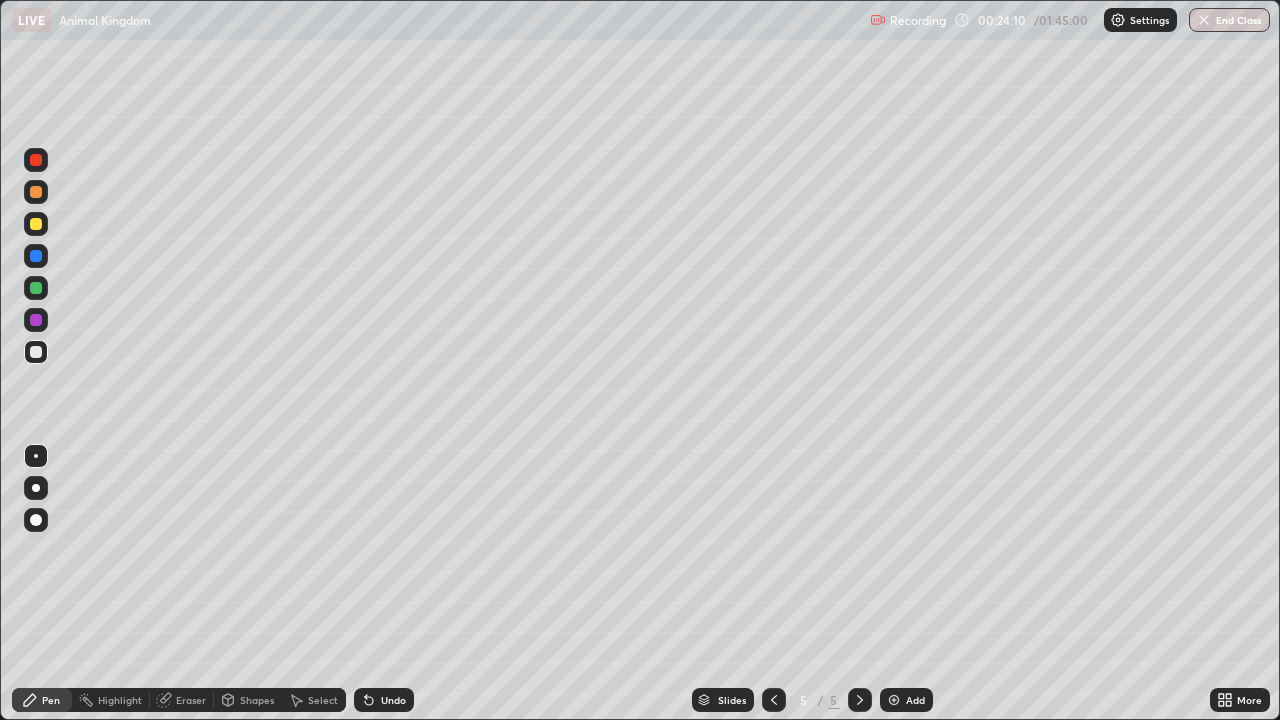 click at bounding box center (36, 224) 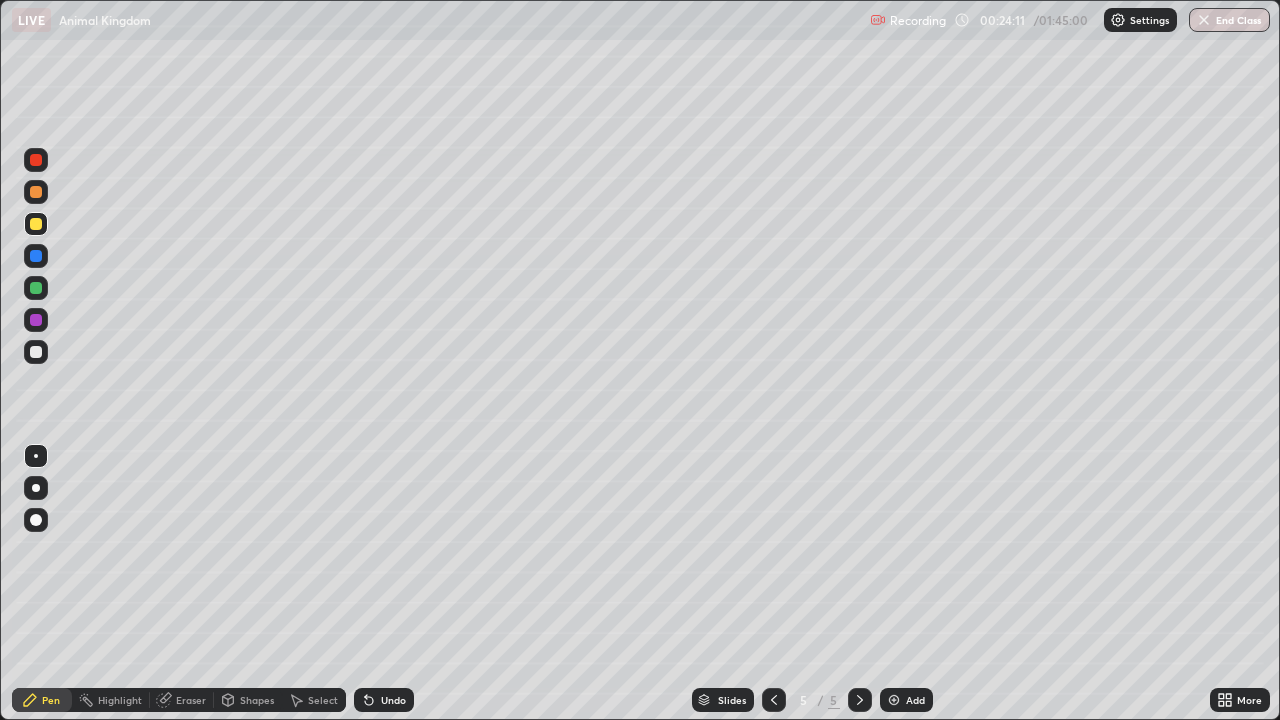 click at bounding box center [36, 488] 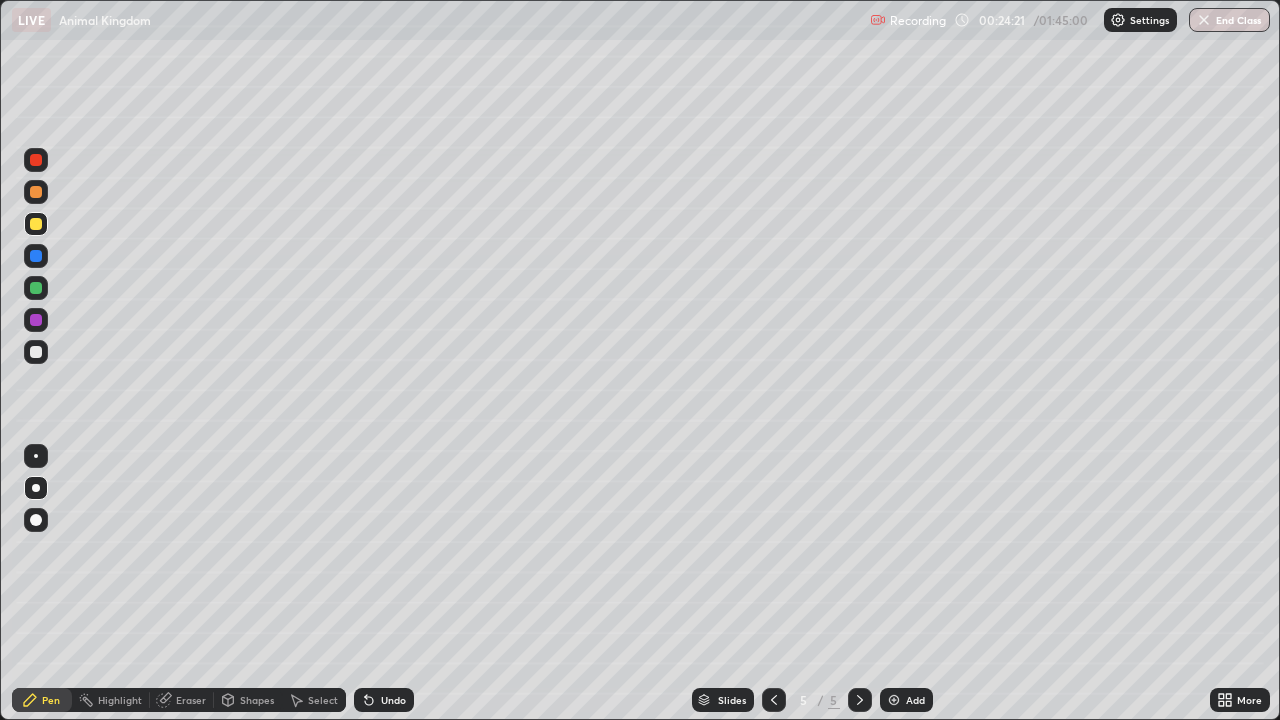 click at bounding box center (36, 352) 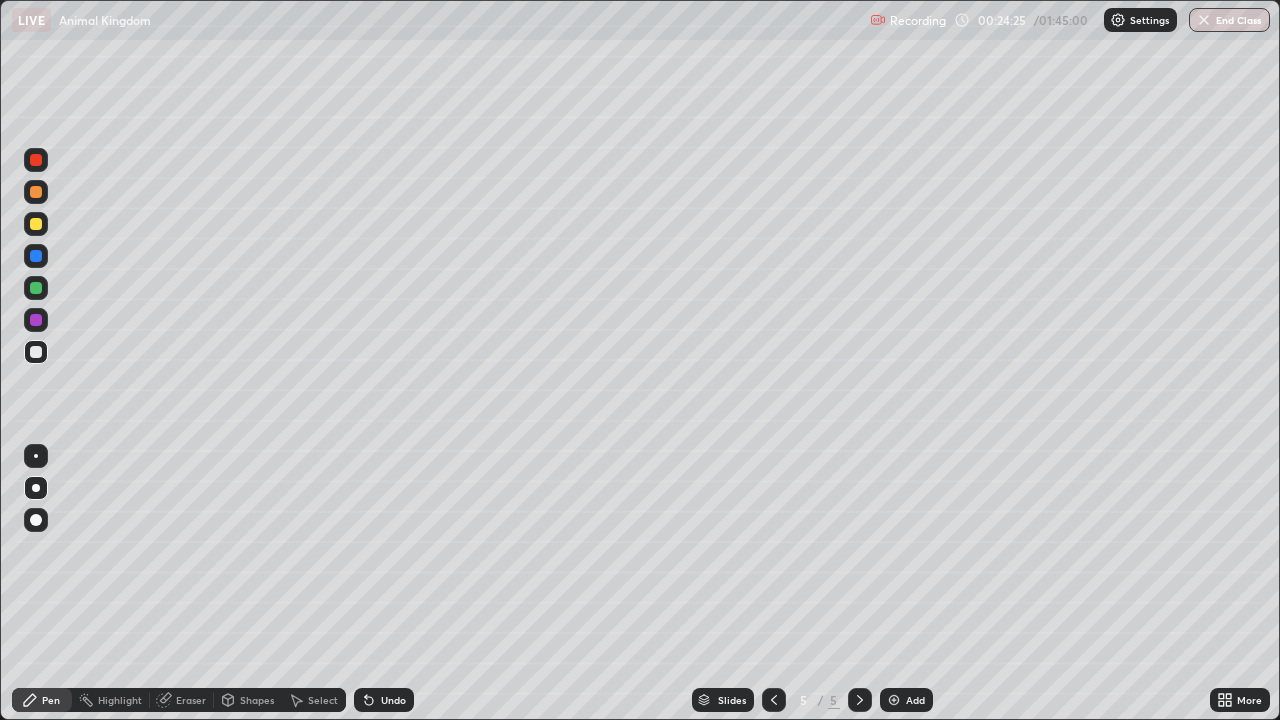 click at bounding box center (36, 320) 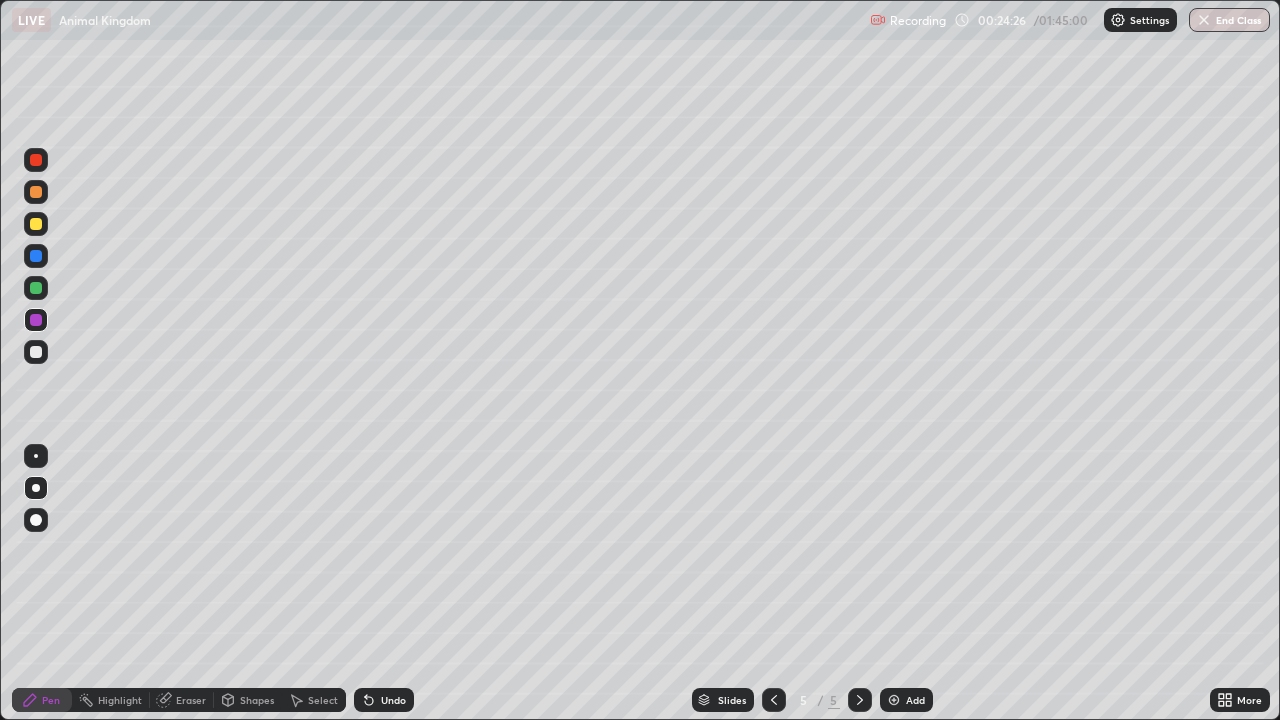 click at bounding box center [36, 256] 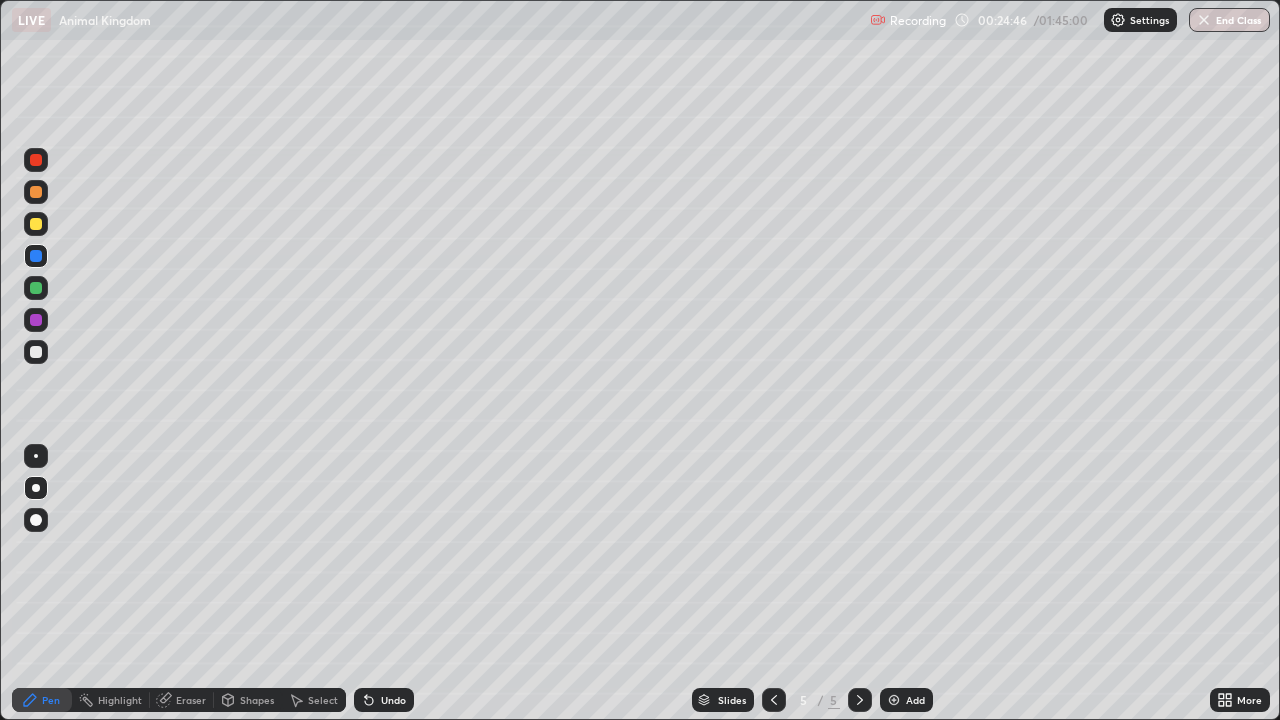click at bounding box center [36, 456] 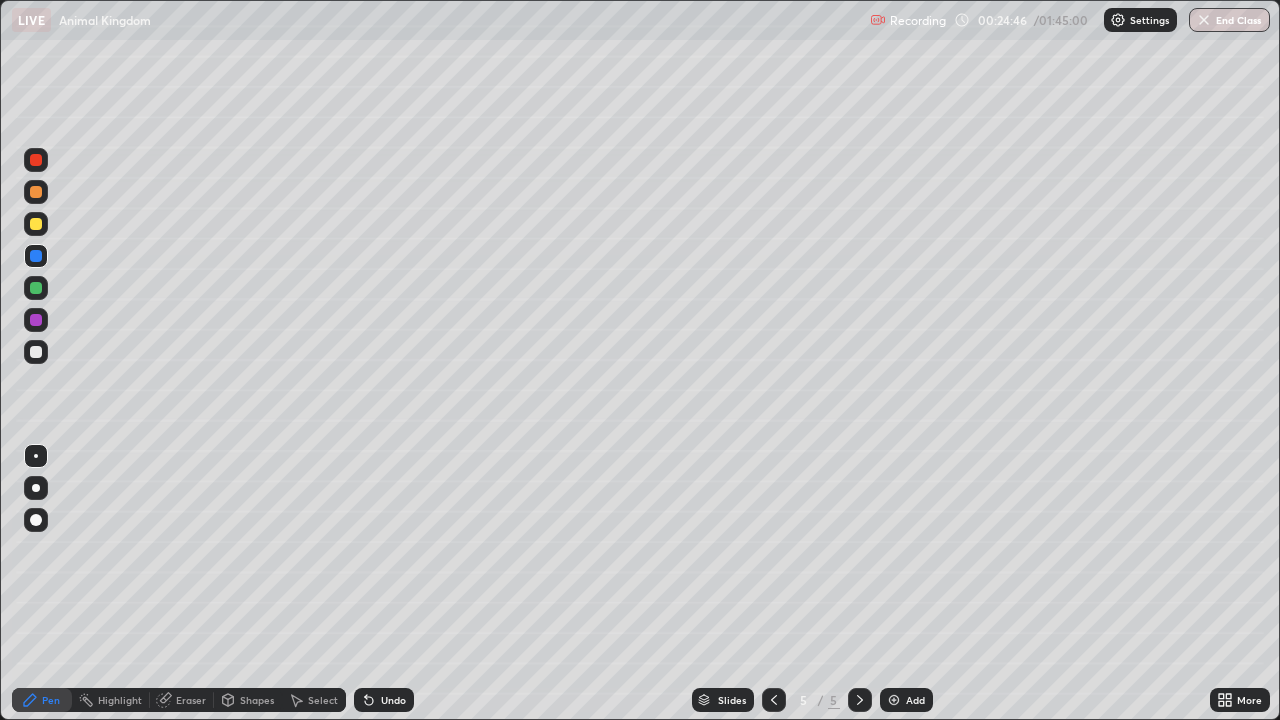 click at bounding box center [36, 352] 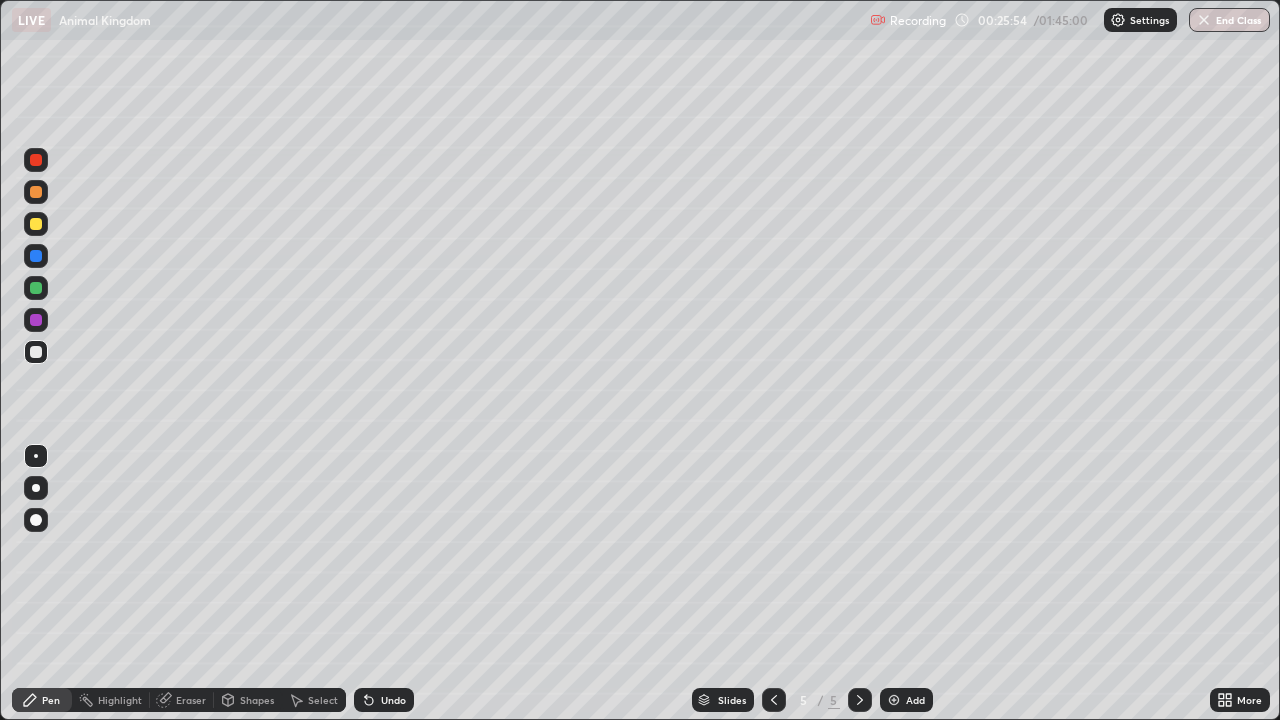 click at bounding box center (36, 224) 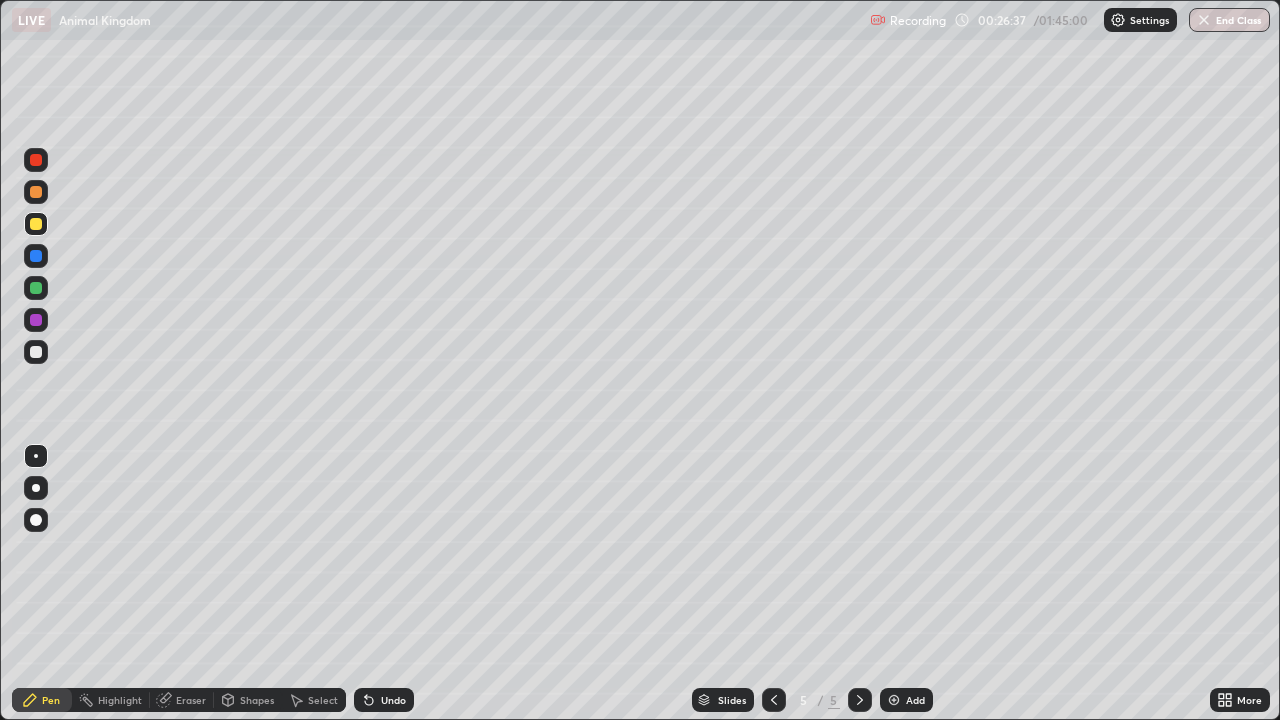 click at bounding box center (36, 352) 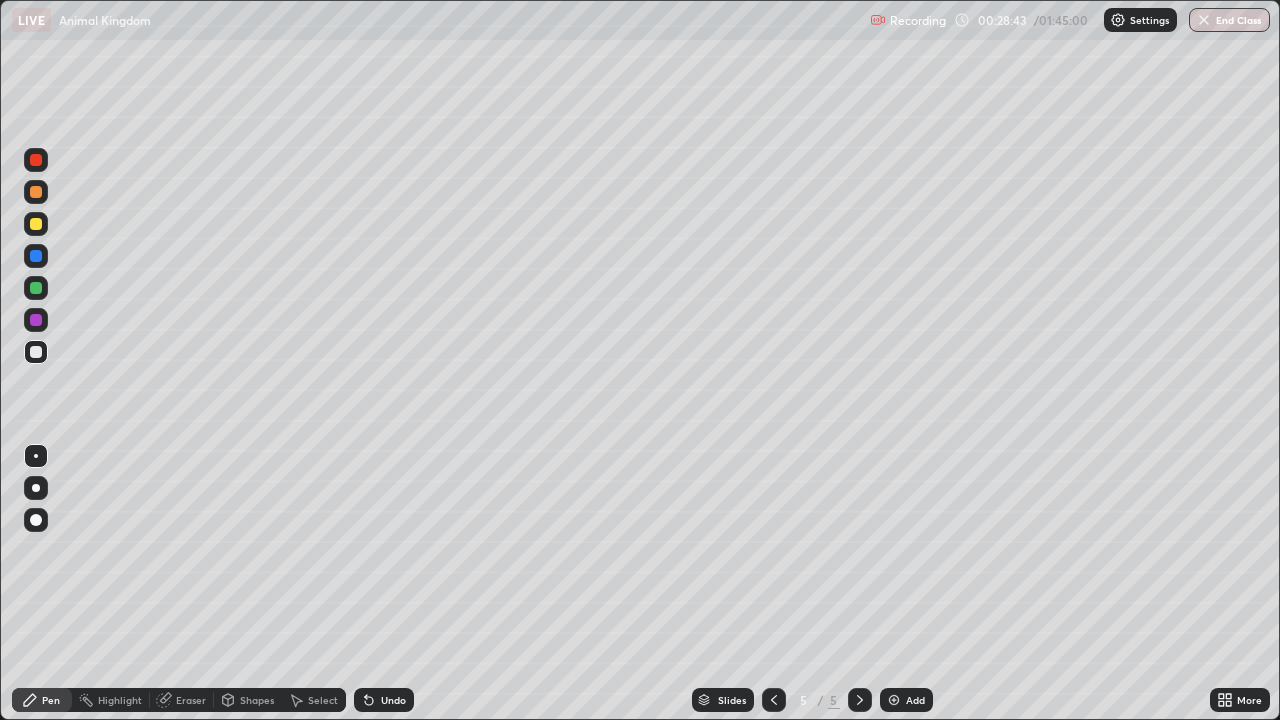 click at bounding box center (894, 700) 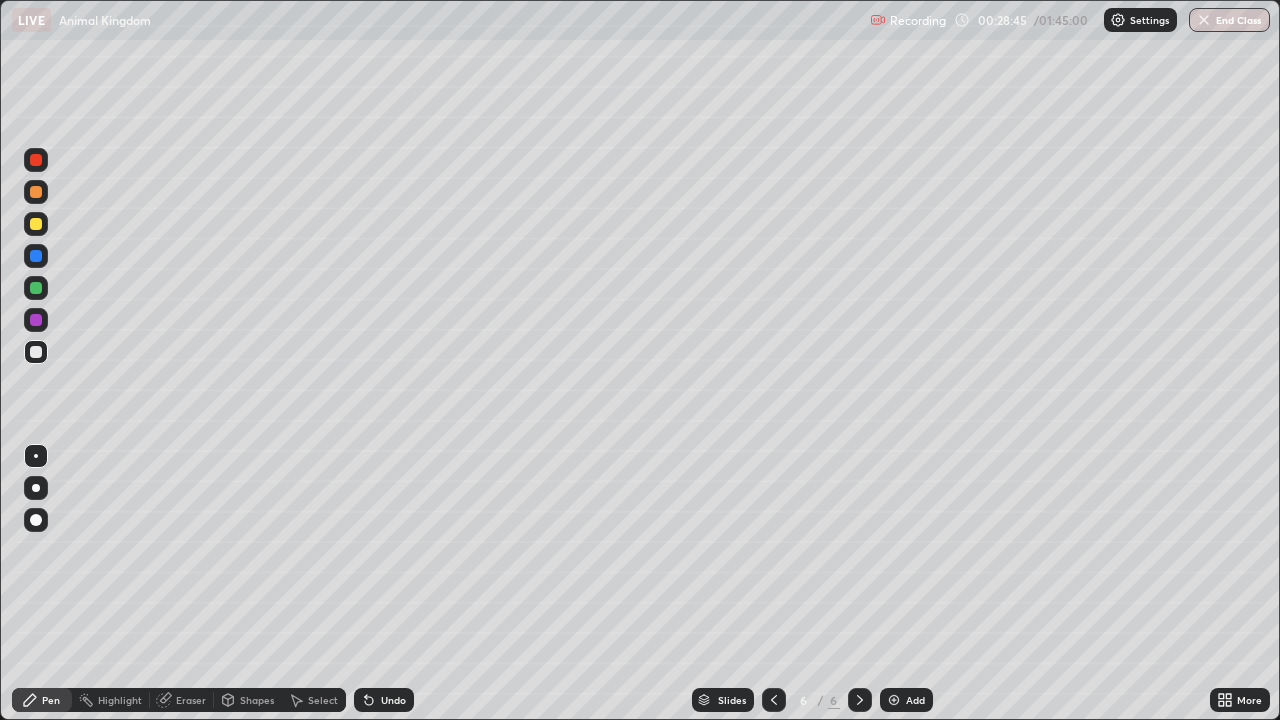 click at bounding box center [36, 352] 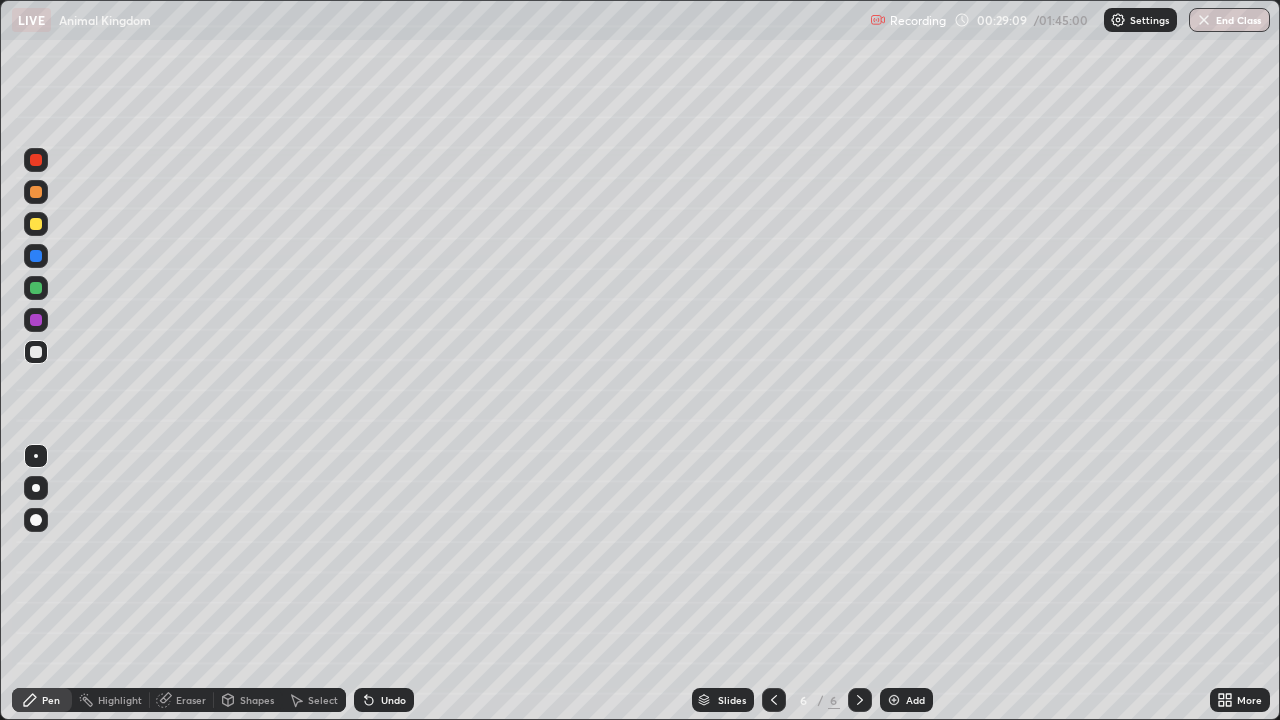 click at bounding box center [36, 320] 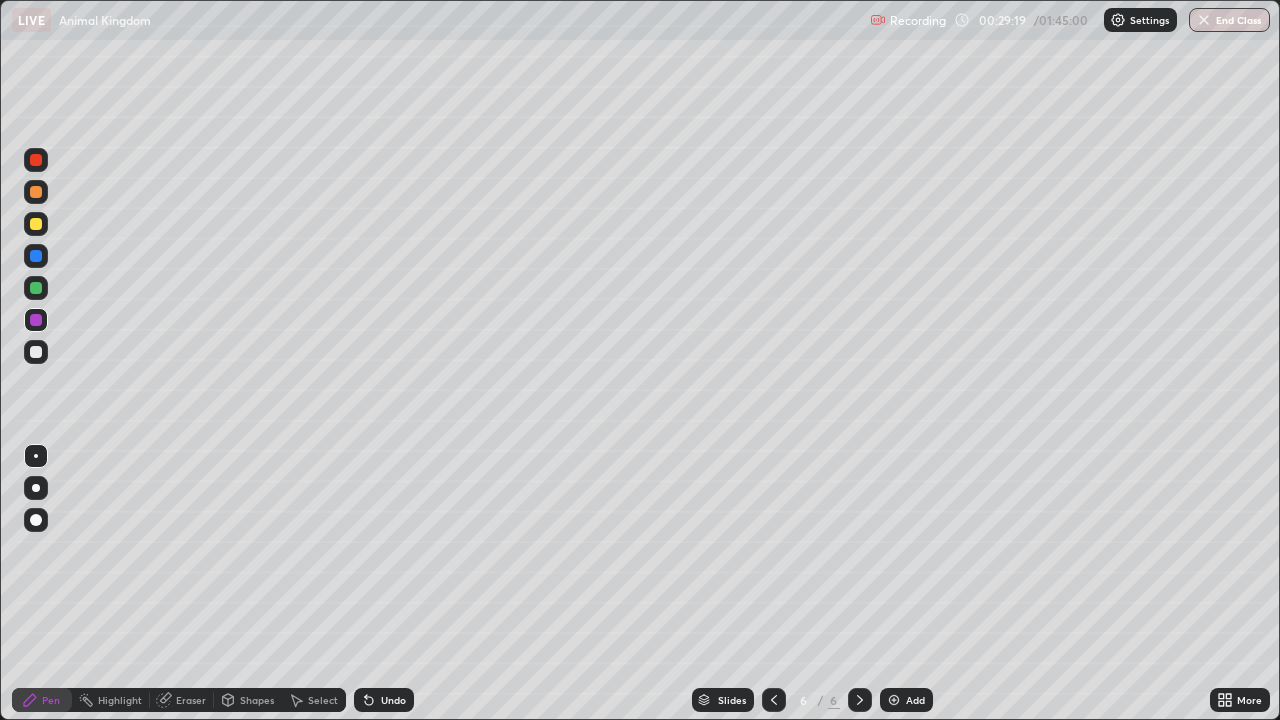 click on "Eraser" at bounding box center [191, 700] 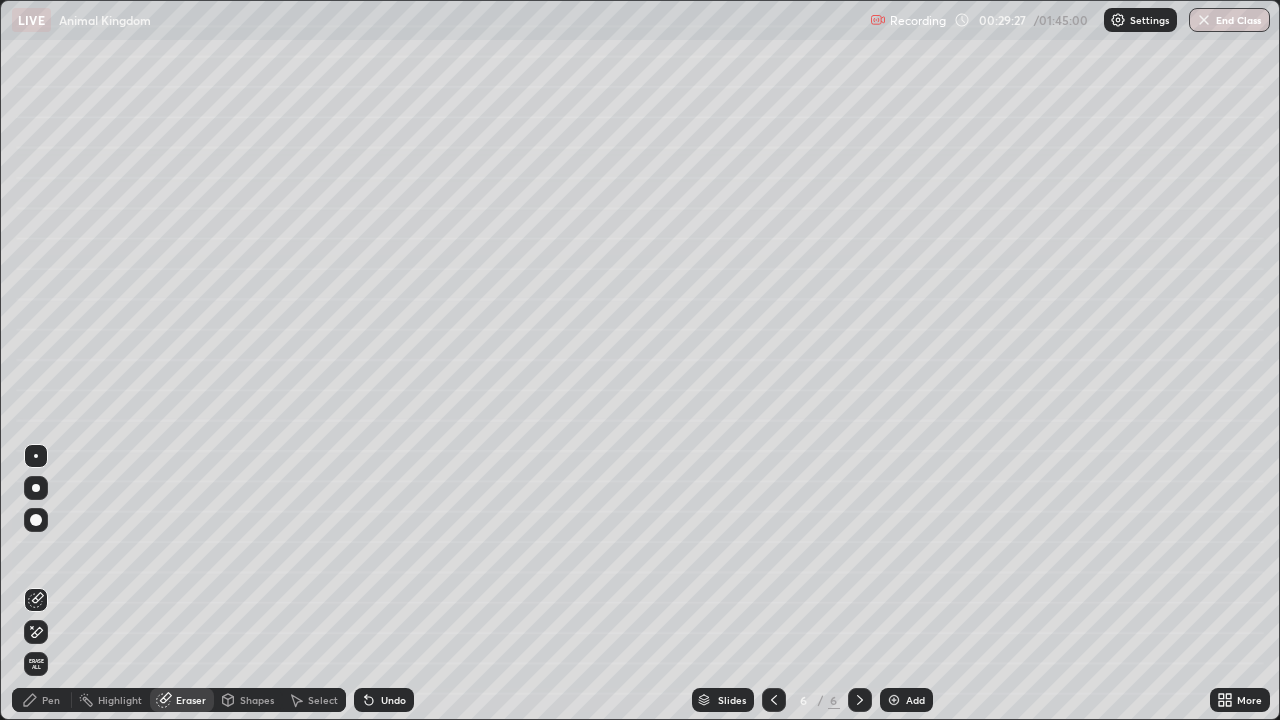 click on "Pen" at bounding box center [51, 700] 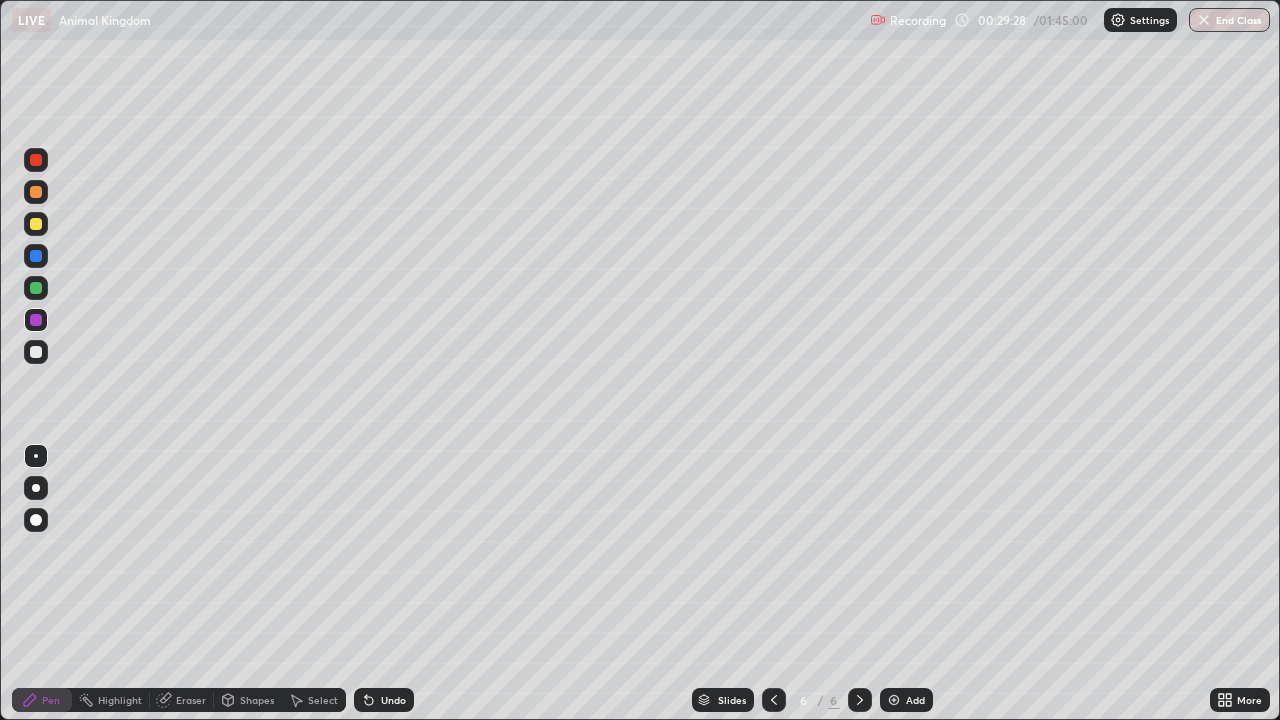 click at bounding box center [36, 320] 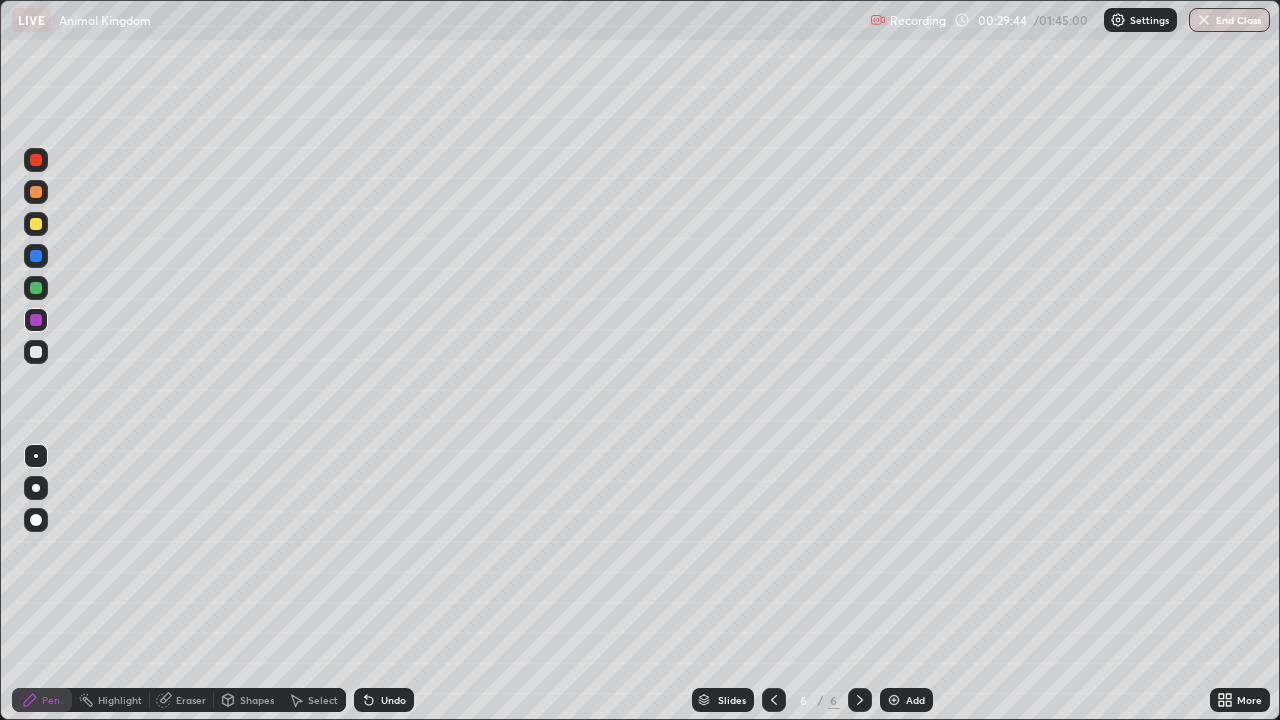 click at bounding box center (36, 352) 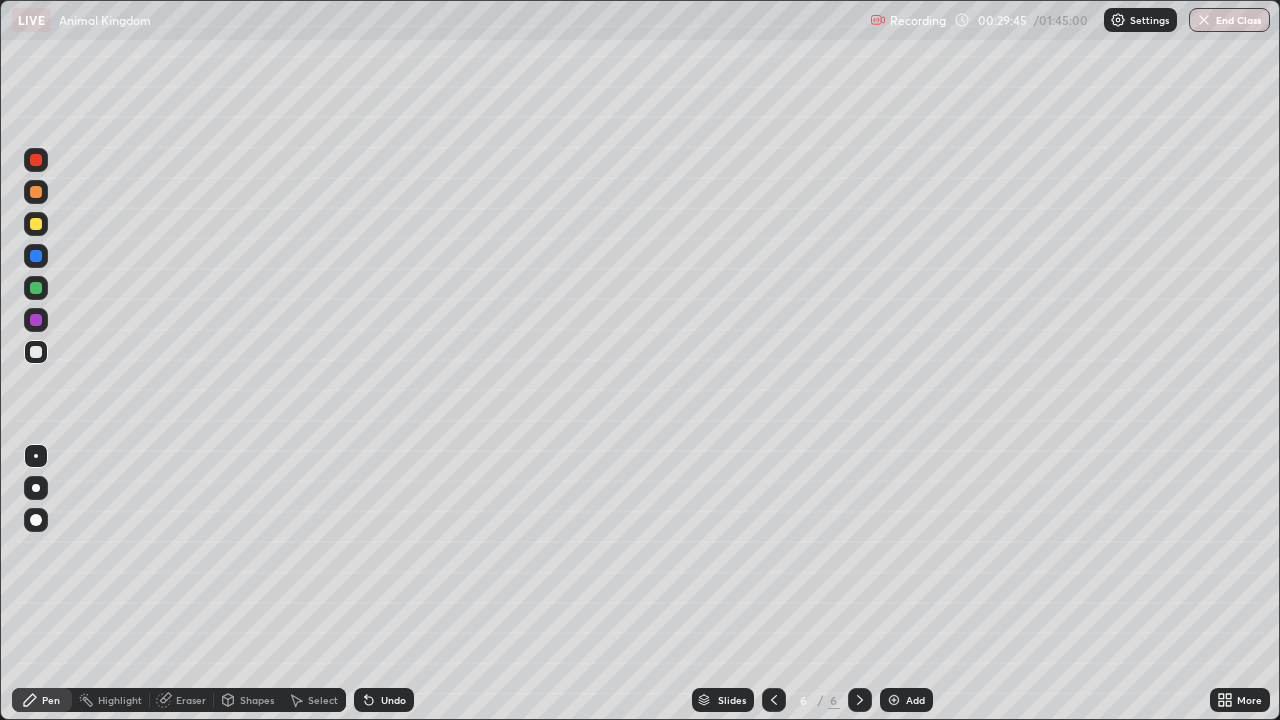 click at bounding box center [36, 488] 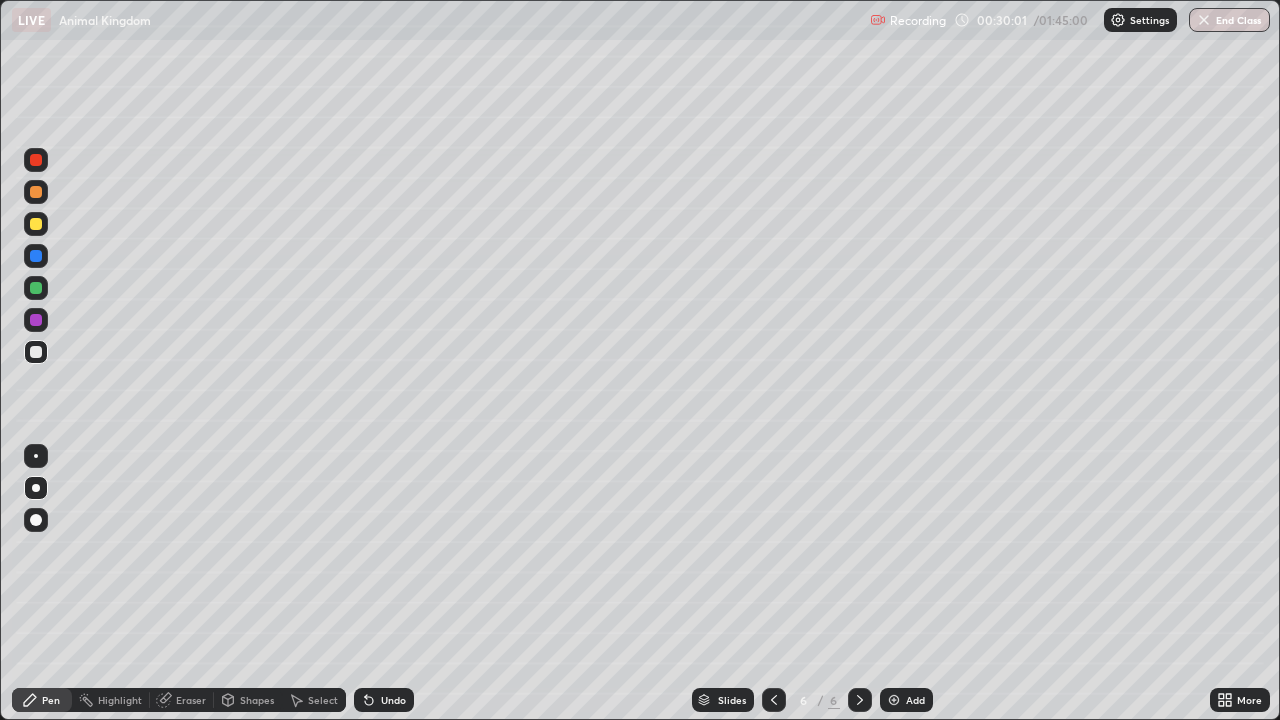 click at bounding box center [36, 288] 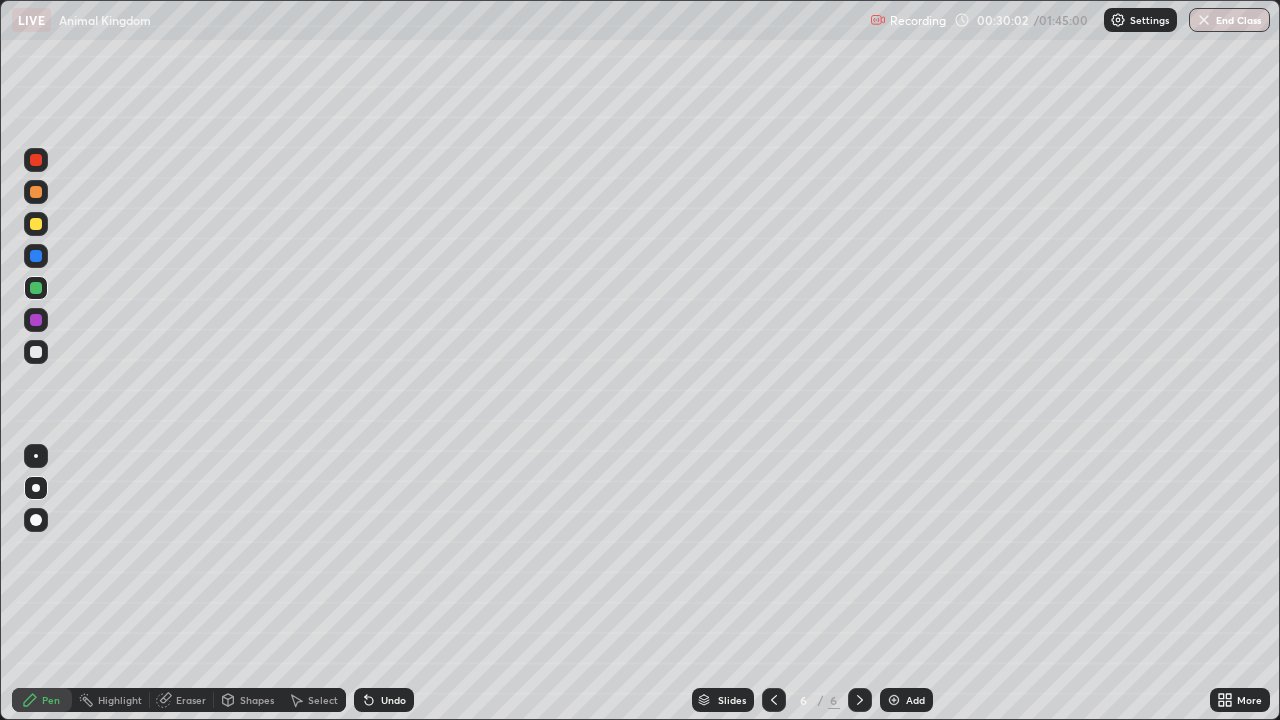 click at bounding box center (36, 256) 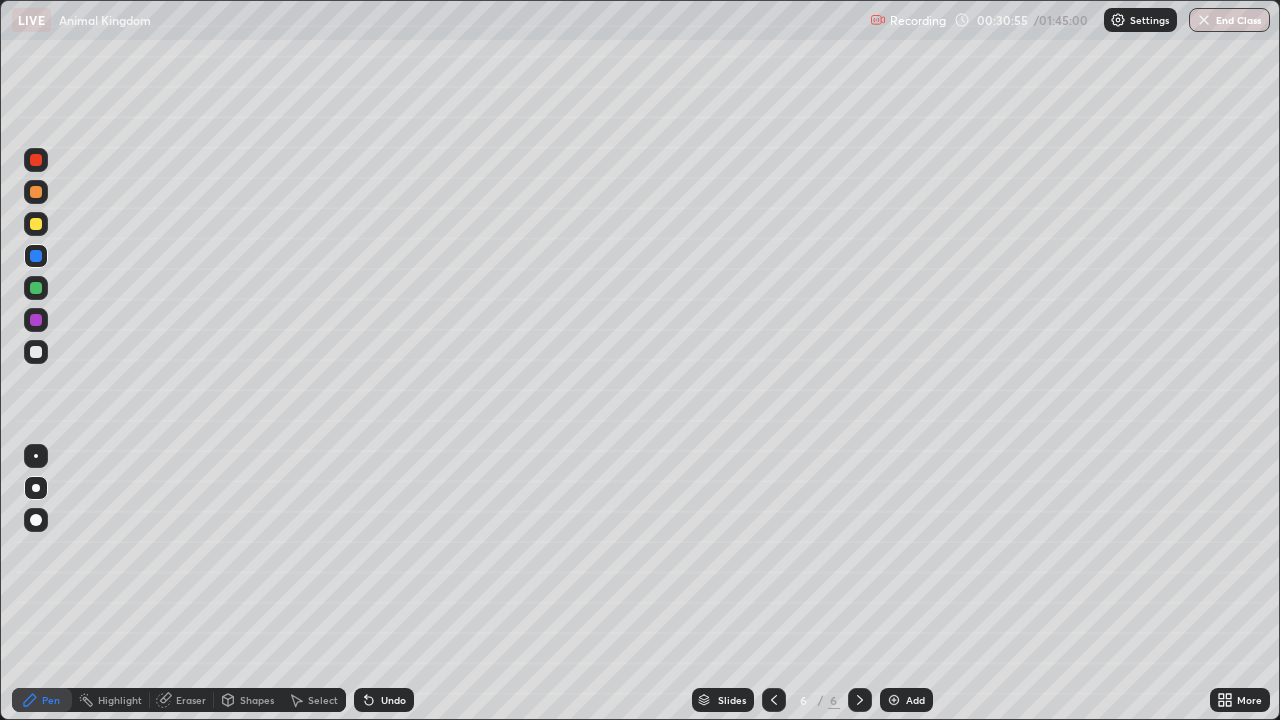click at bounding box center [36, 456] 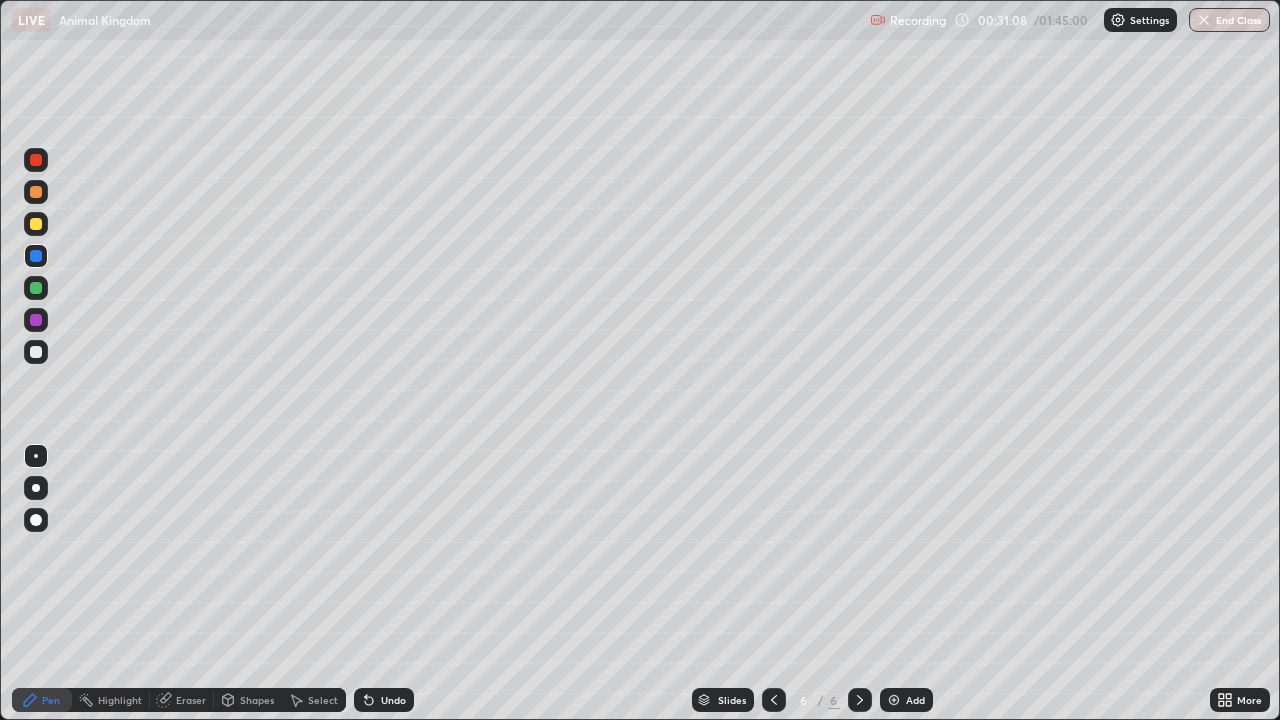 click at bounding box center [36, 352] 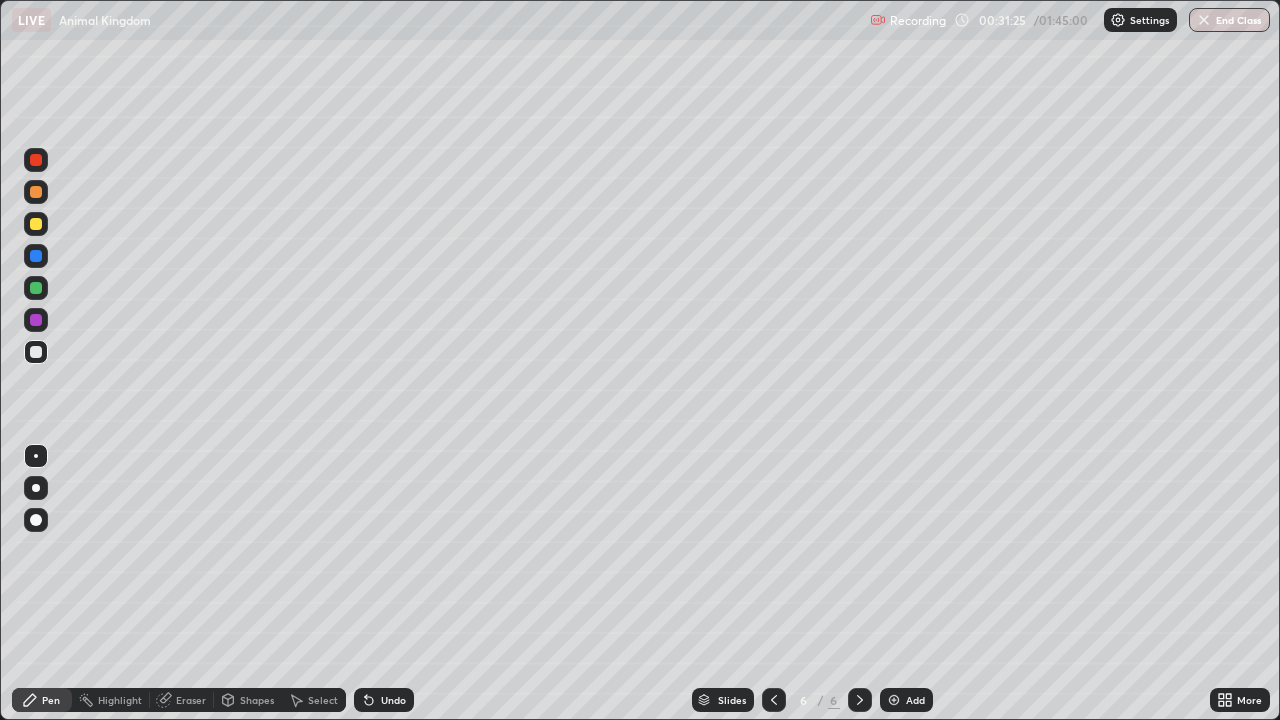 click at bounding box center (36, 288) 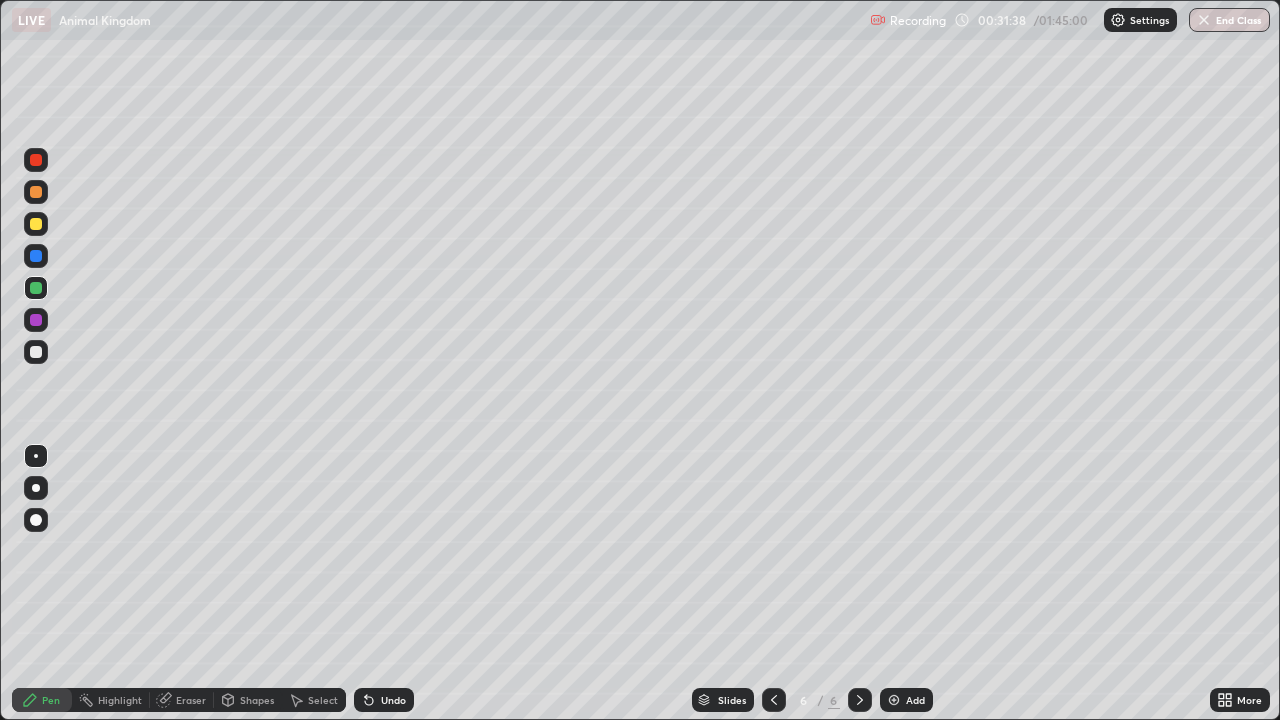 click at bounding box center (36, 288) 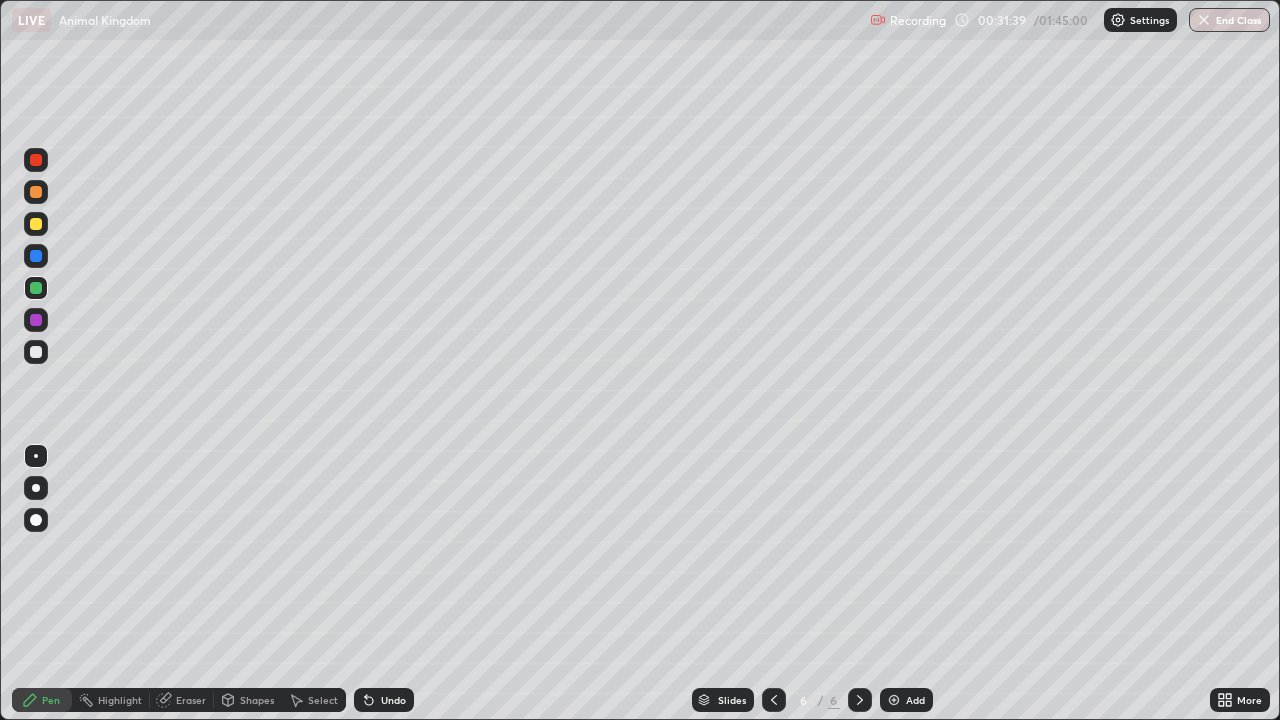click at bounding box center (36, 456) 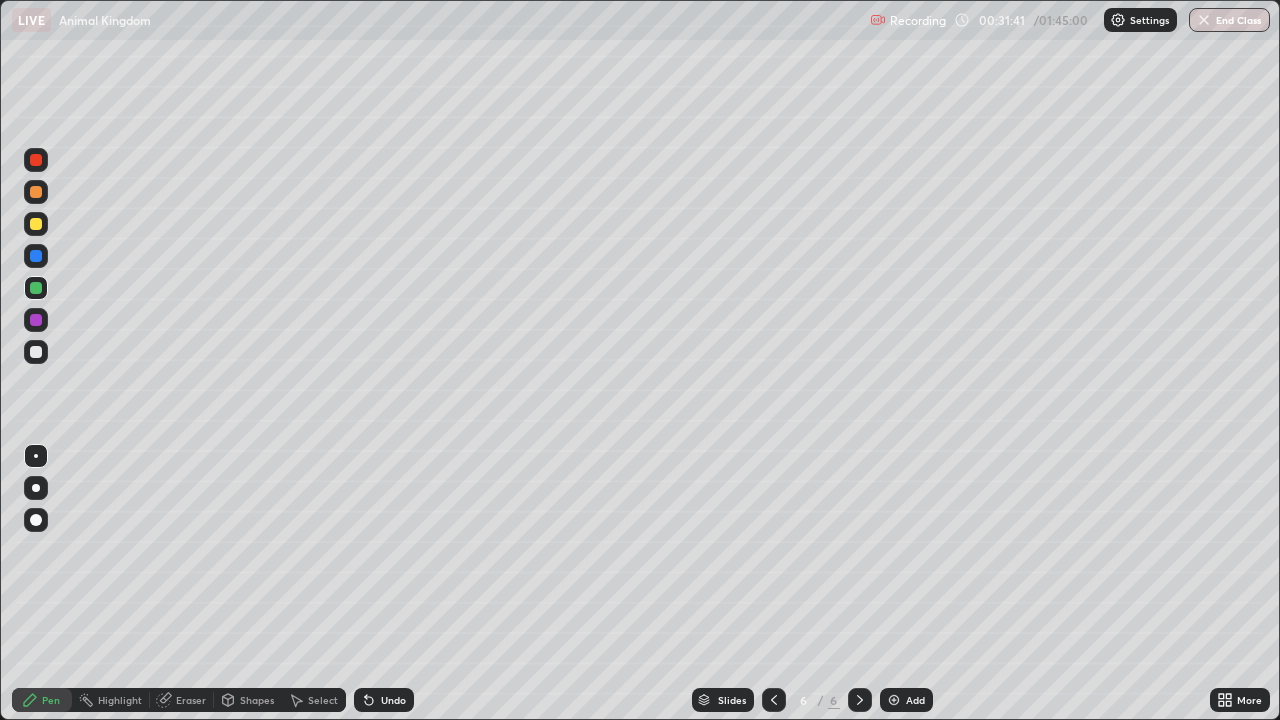 click on "Highlight" at bounding box center (120, 700) 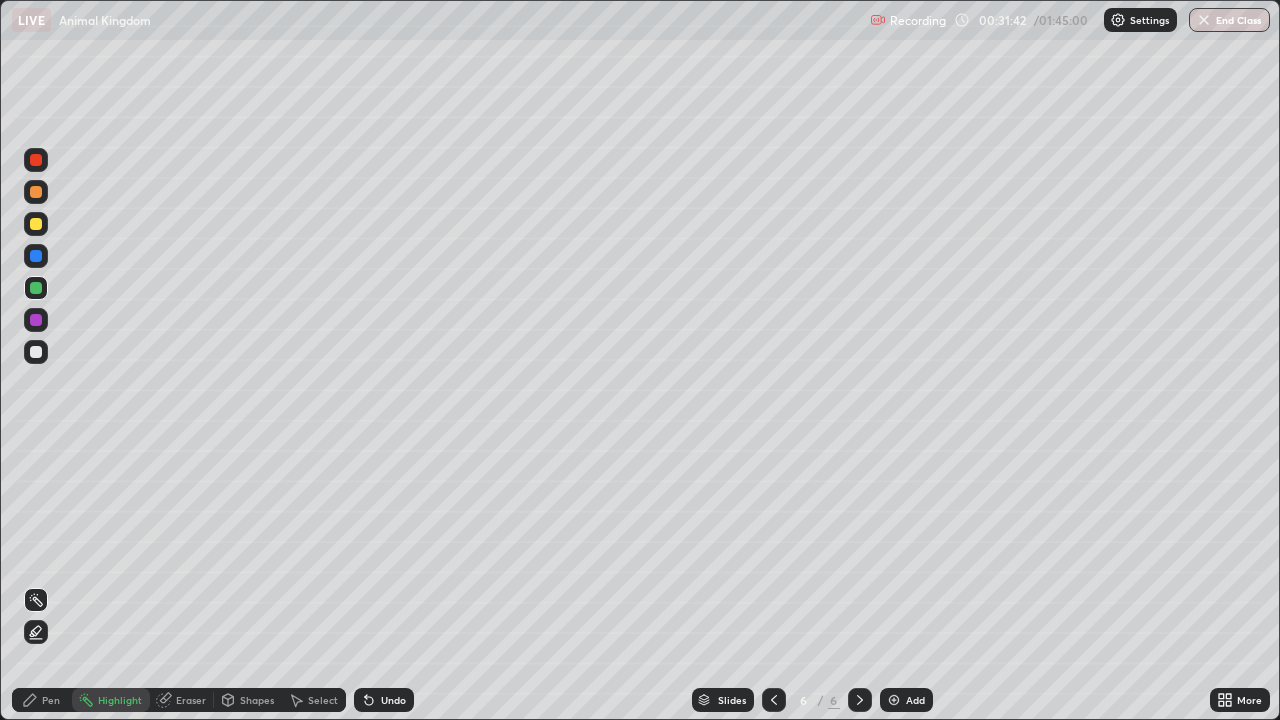 click 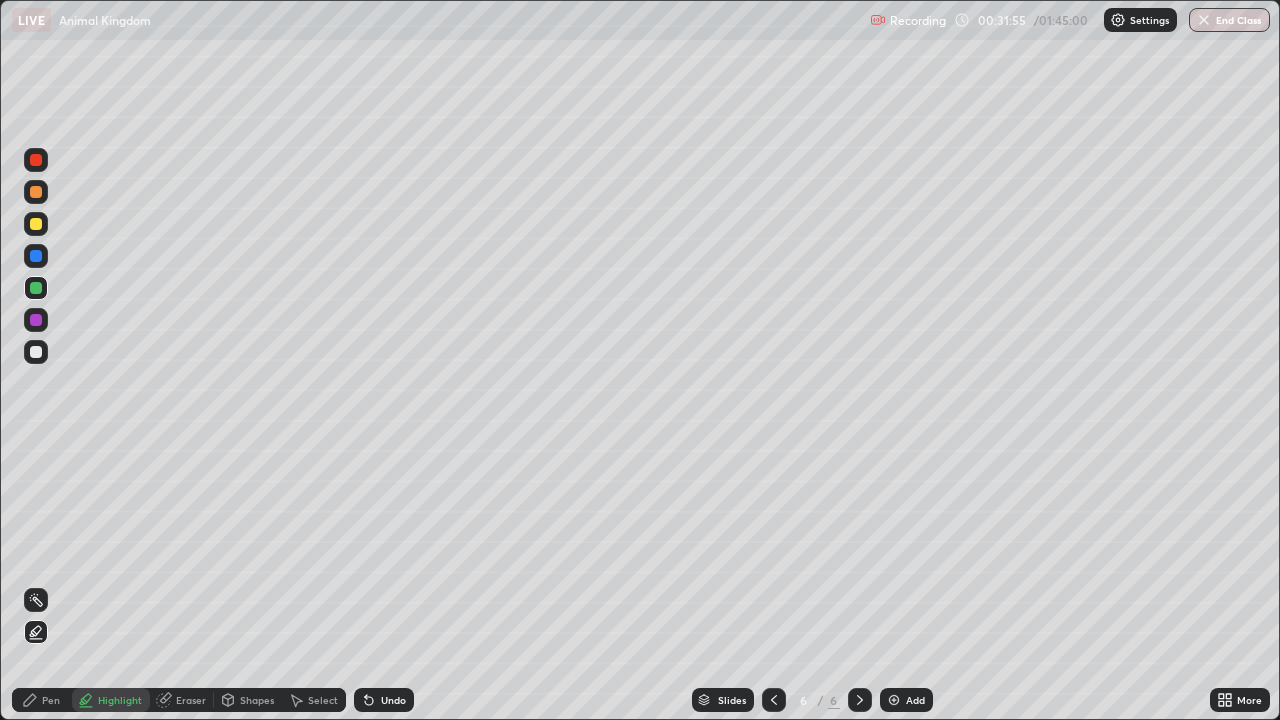 click on "Pen" at bounding box center [51, 700] 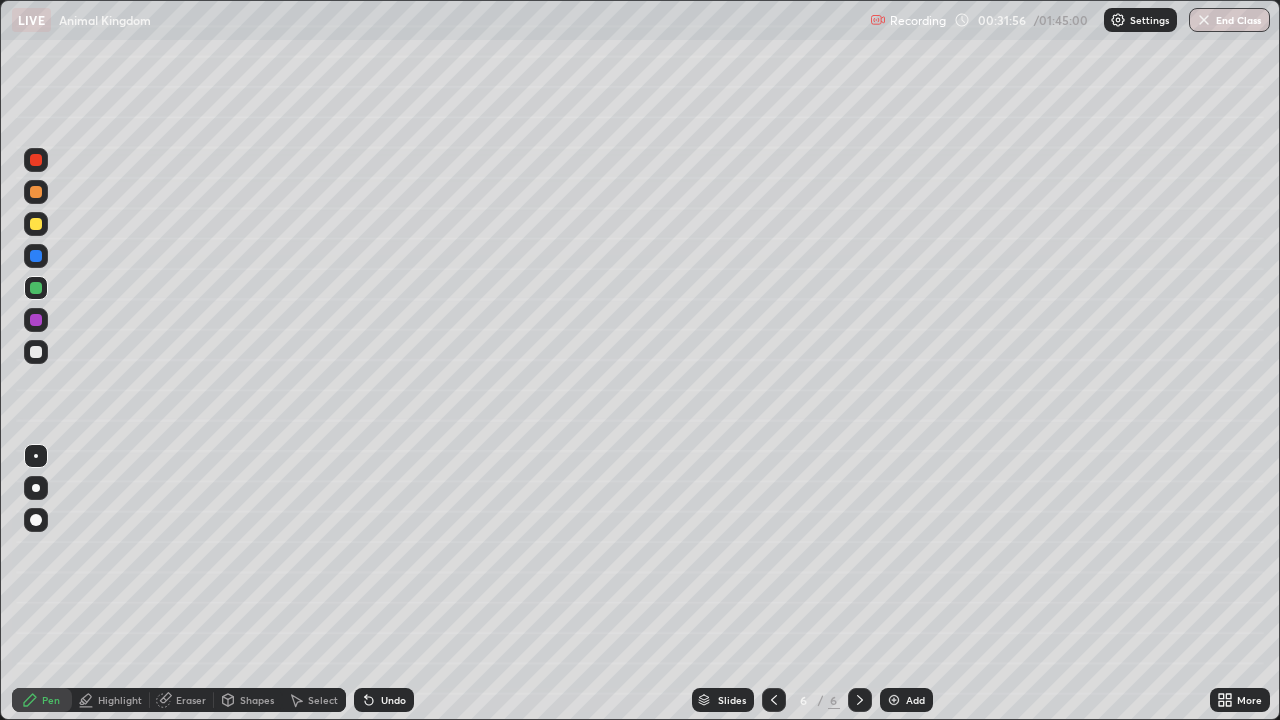 click at bounding box center (36, 352) 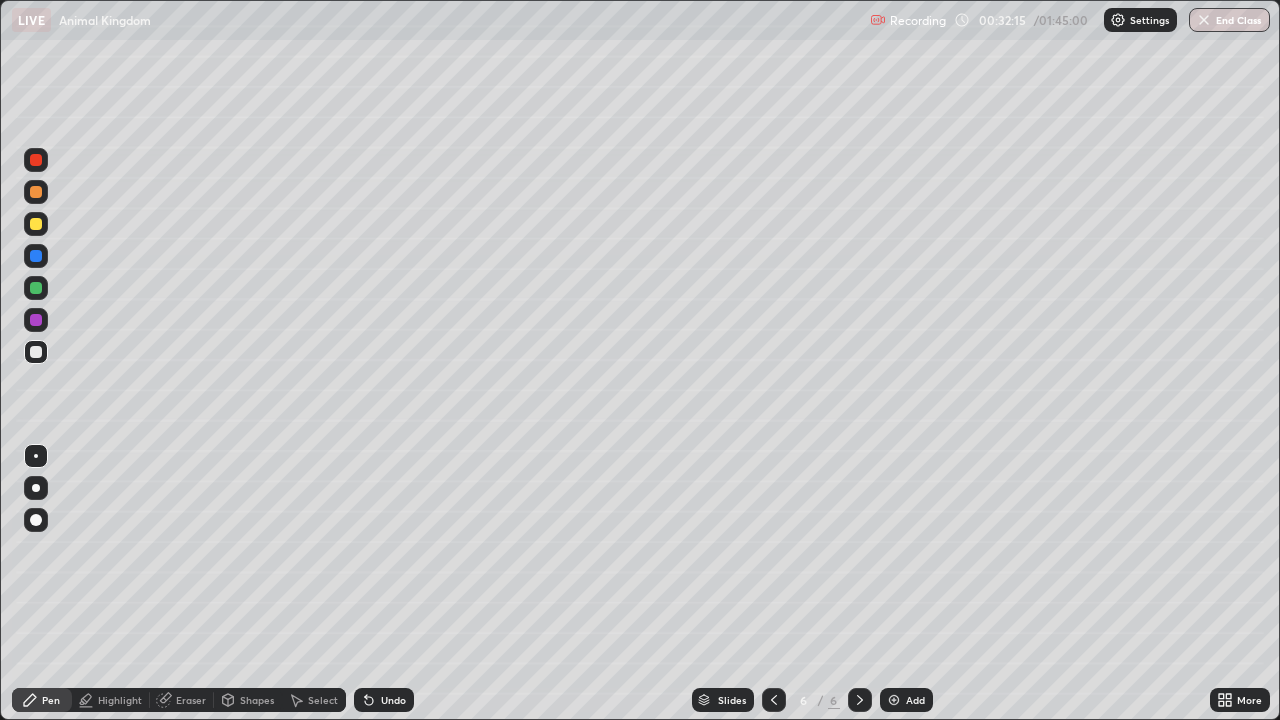 click at bounding box center [36, 224] 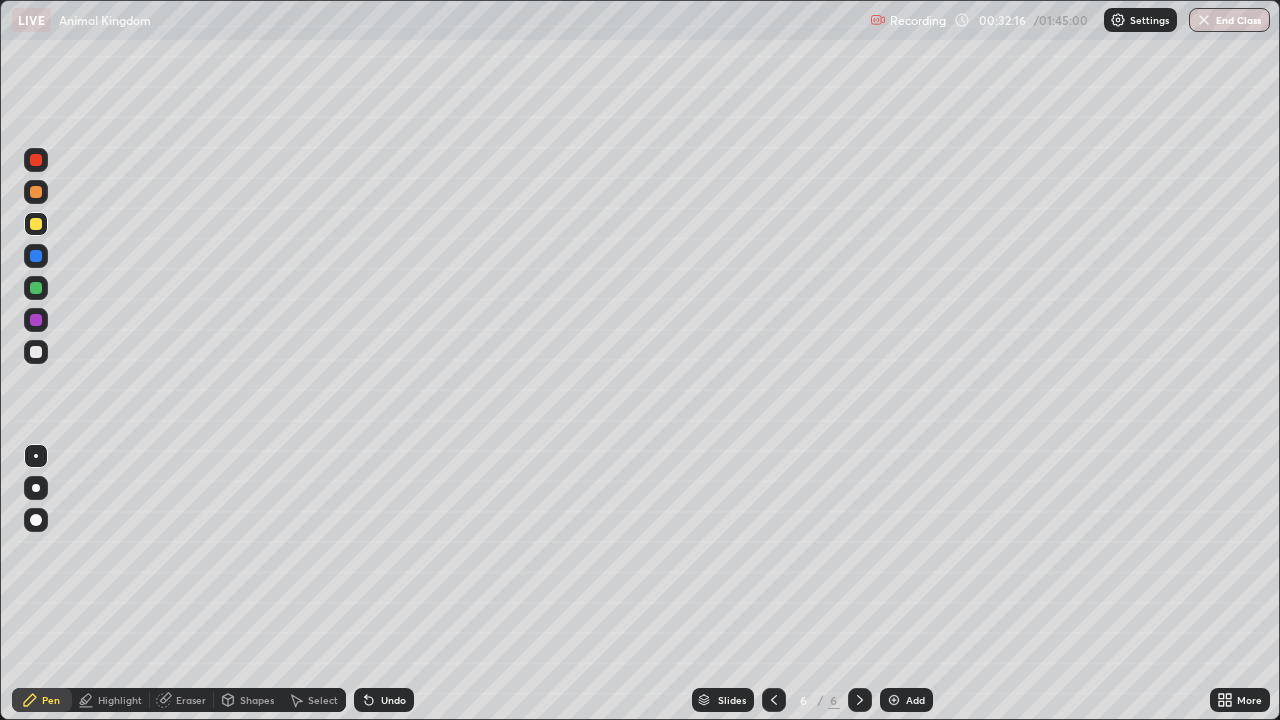click at bounding box center (36, 192) 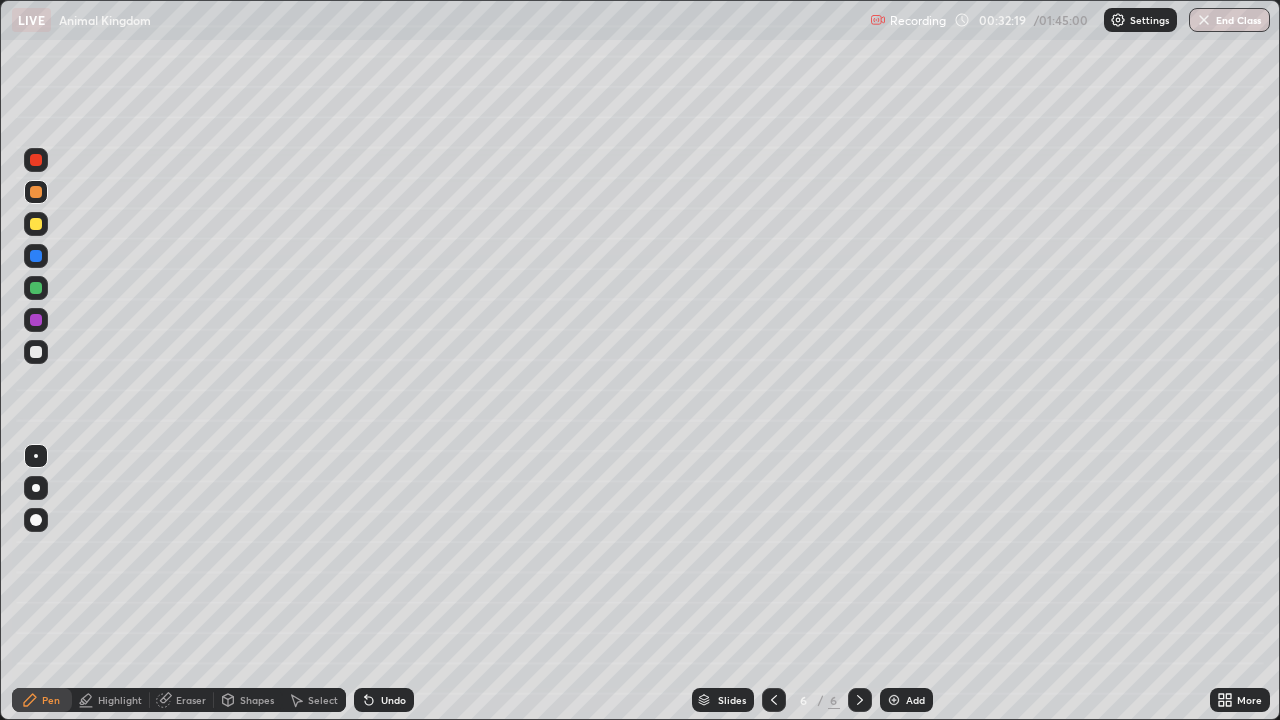 click on "Highlight" at bounding box center [120, 700] 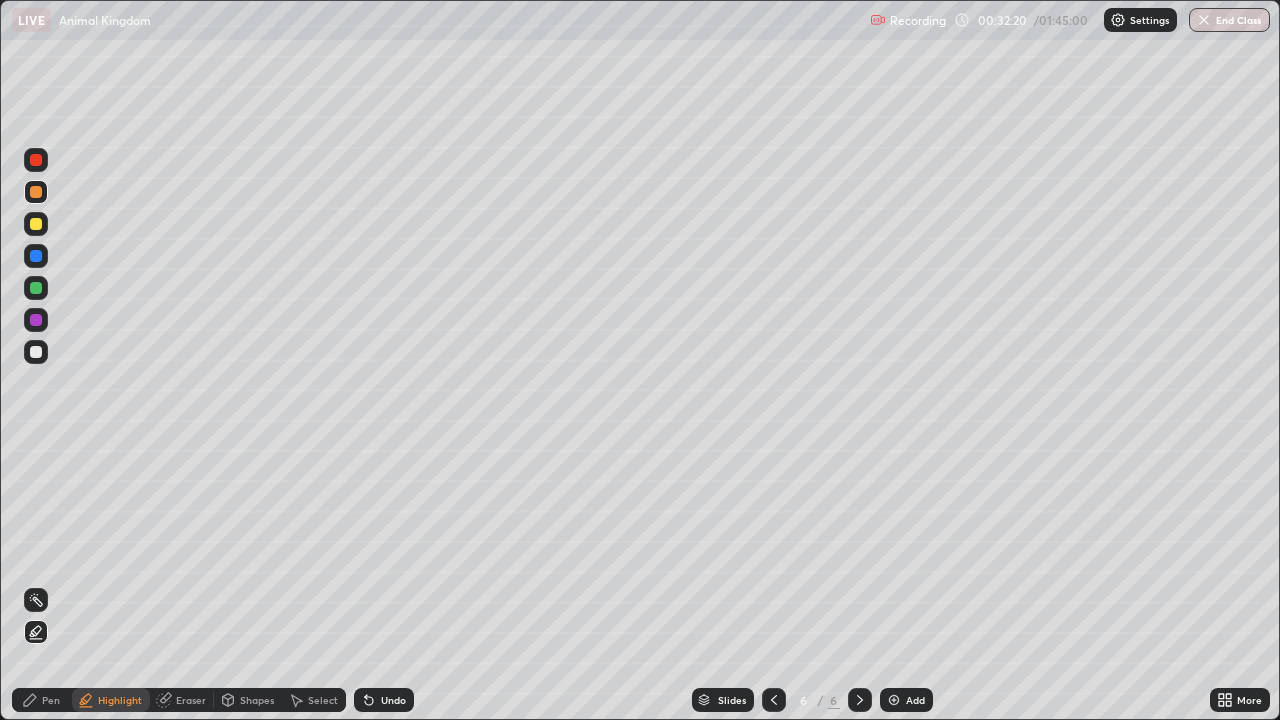 click 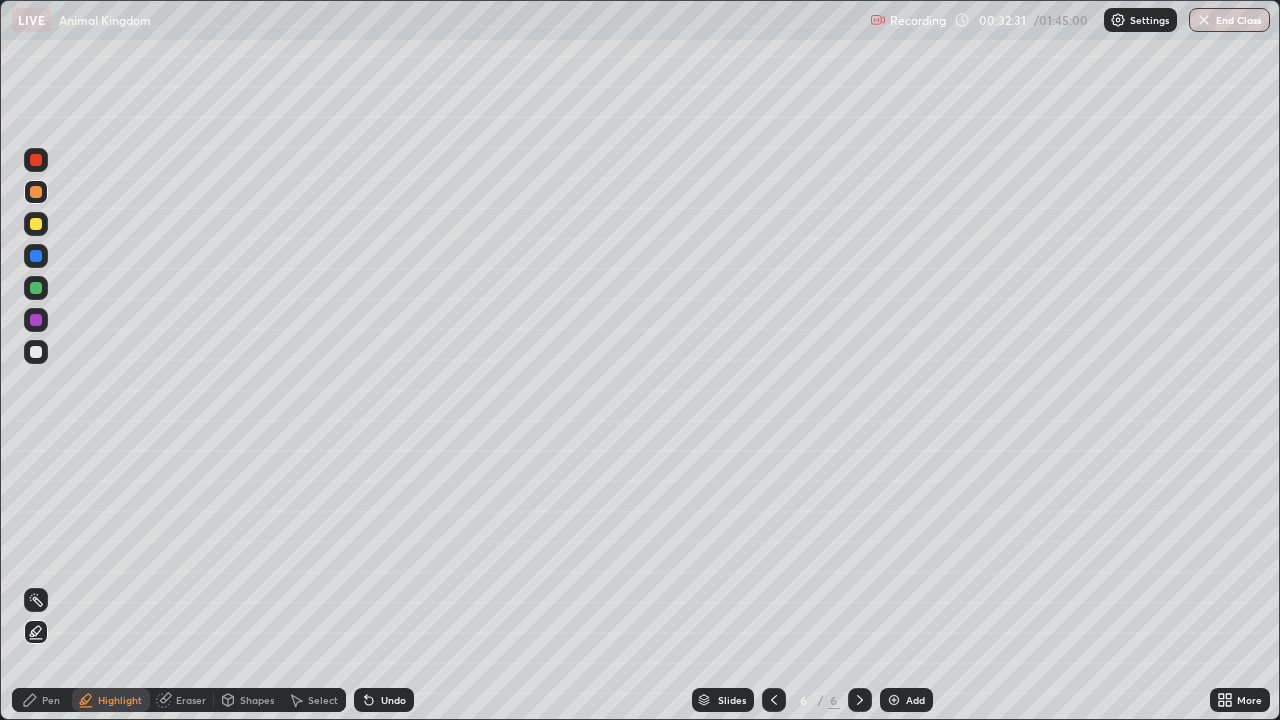 click on "Pen" at bounding box center (51, 700) 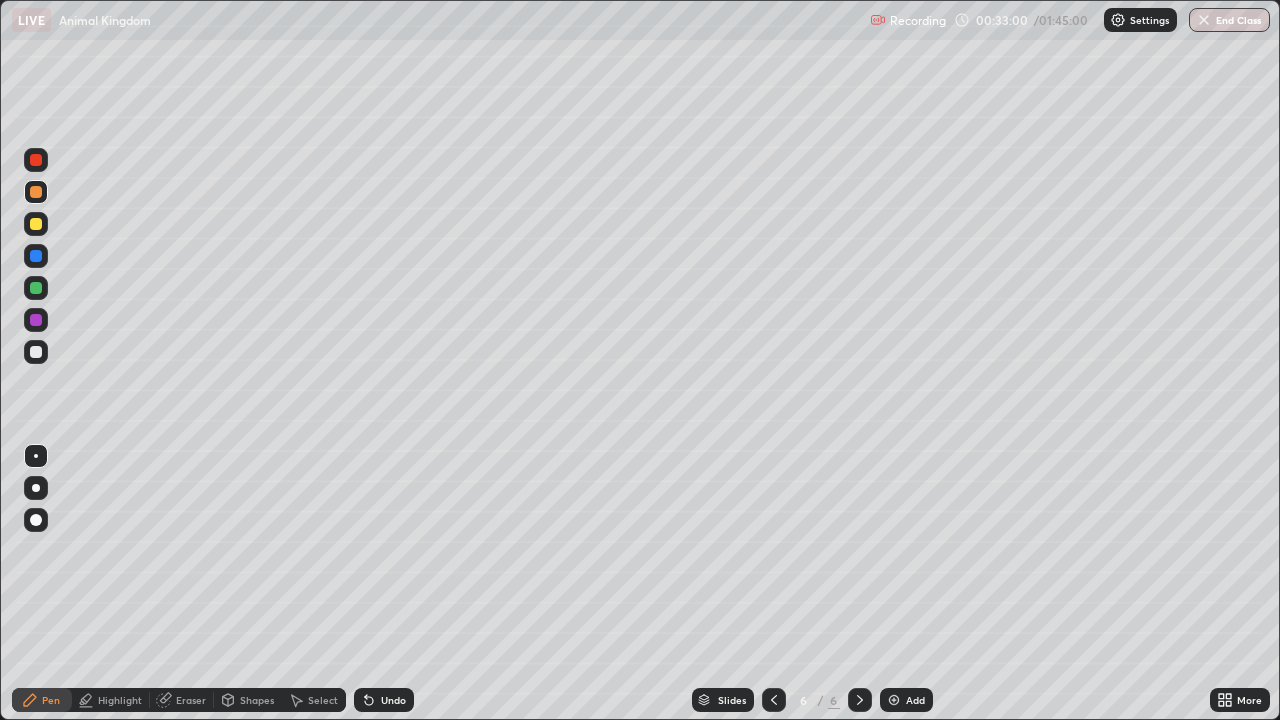 click at bounding box center [36, 456] 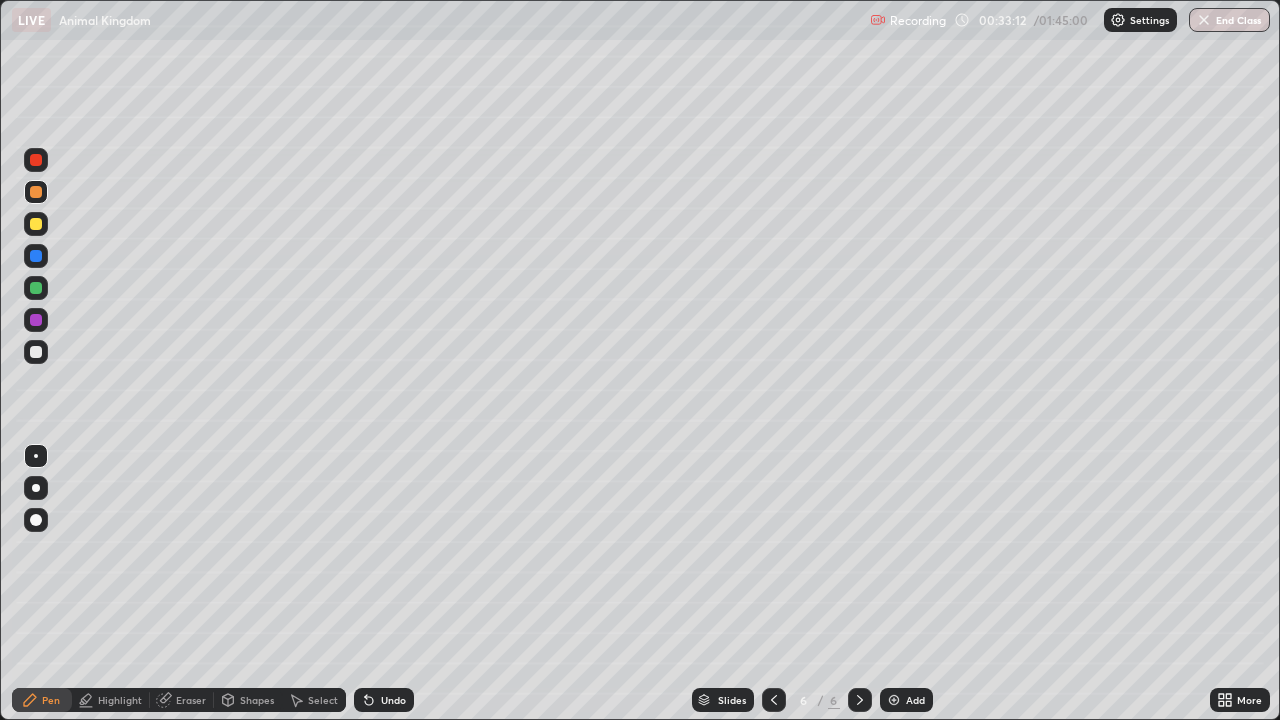 click at bounding box center [36, 224] 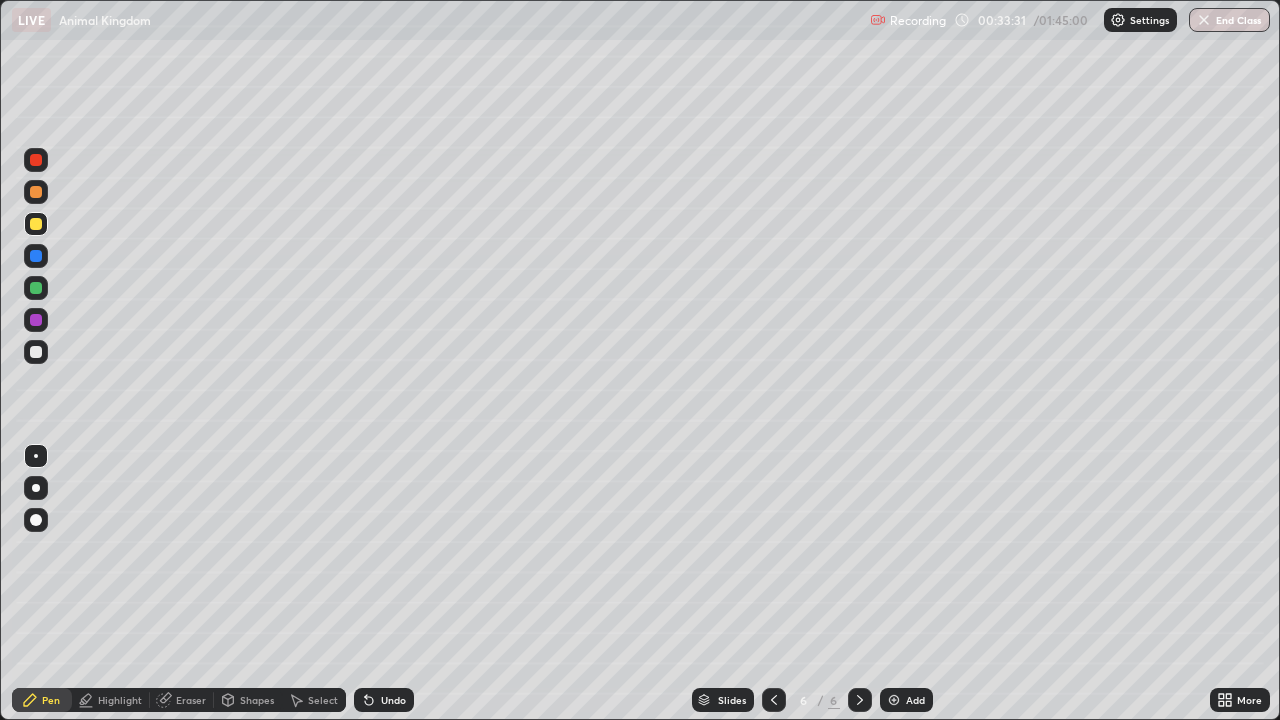 click at bounding box center [36, 256] 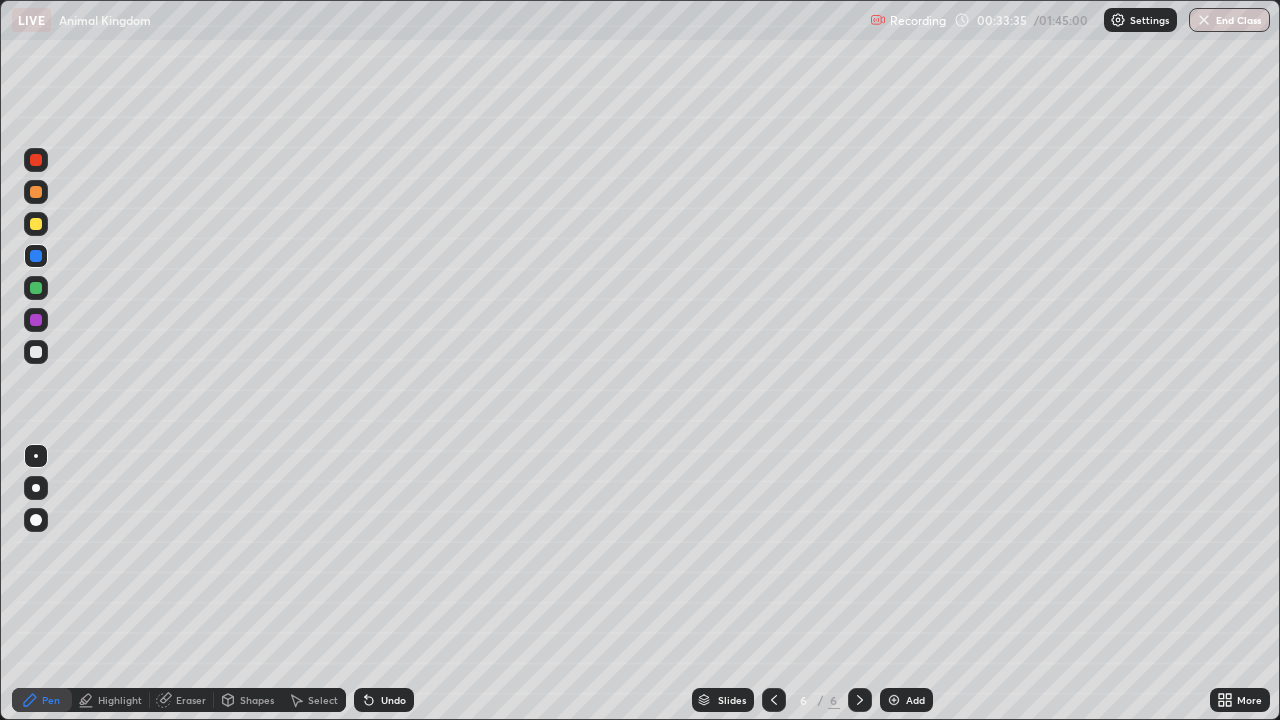 click at bounding box center (36, 160) 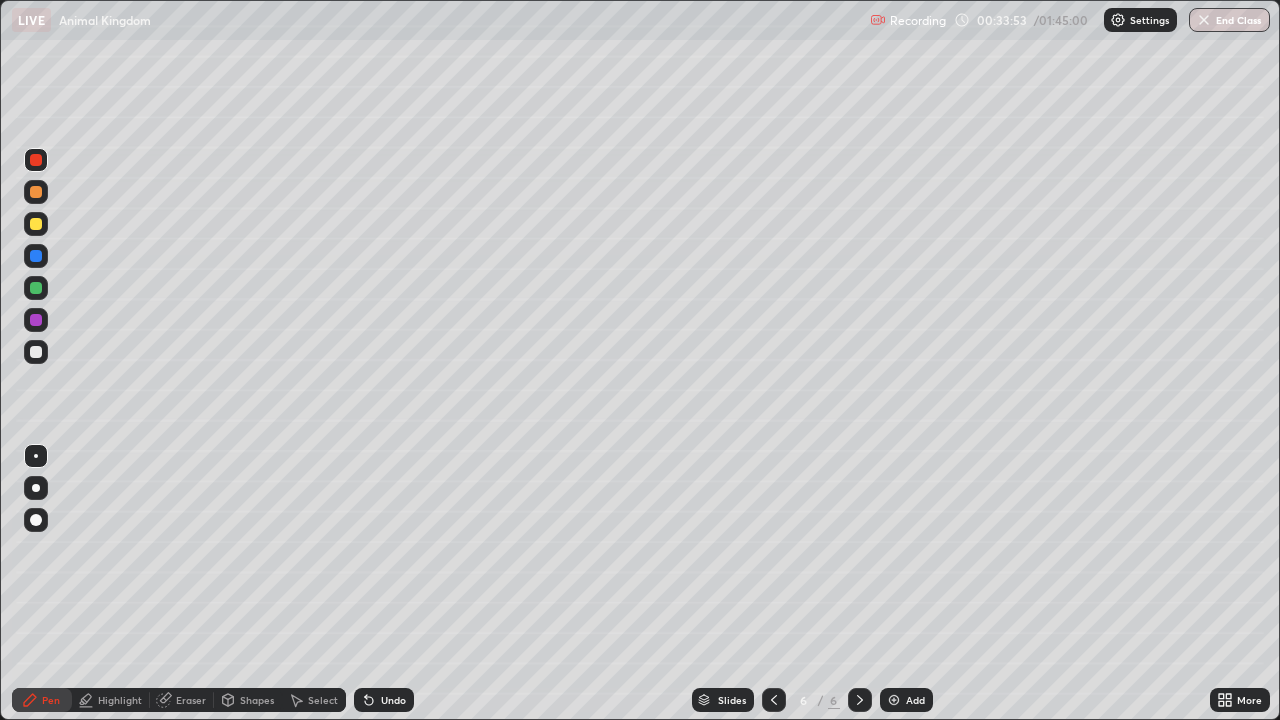 click on "Eraser" at bounding box center (191, 700) 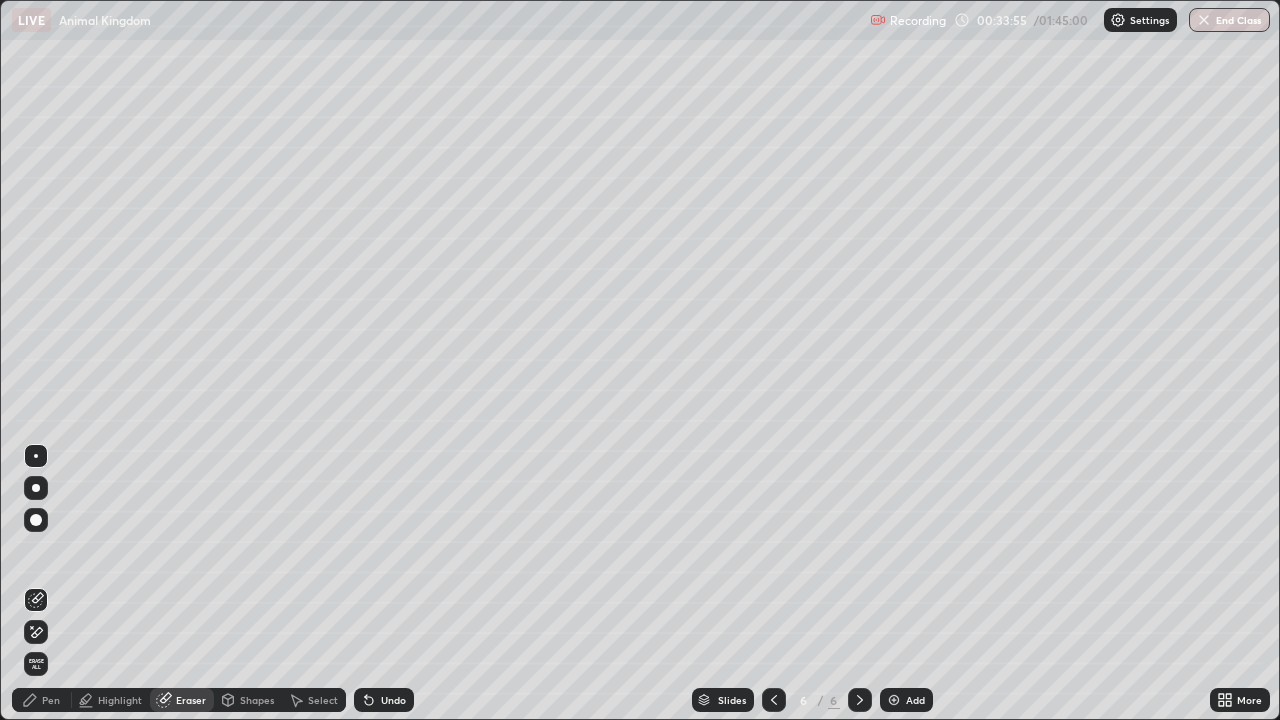 click on "Pen" at bounding box center [51, 700] 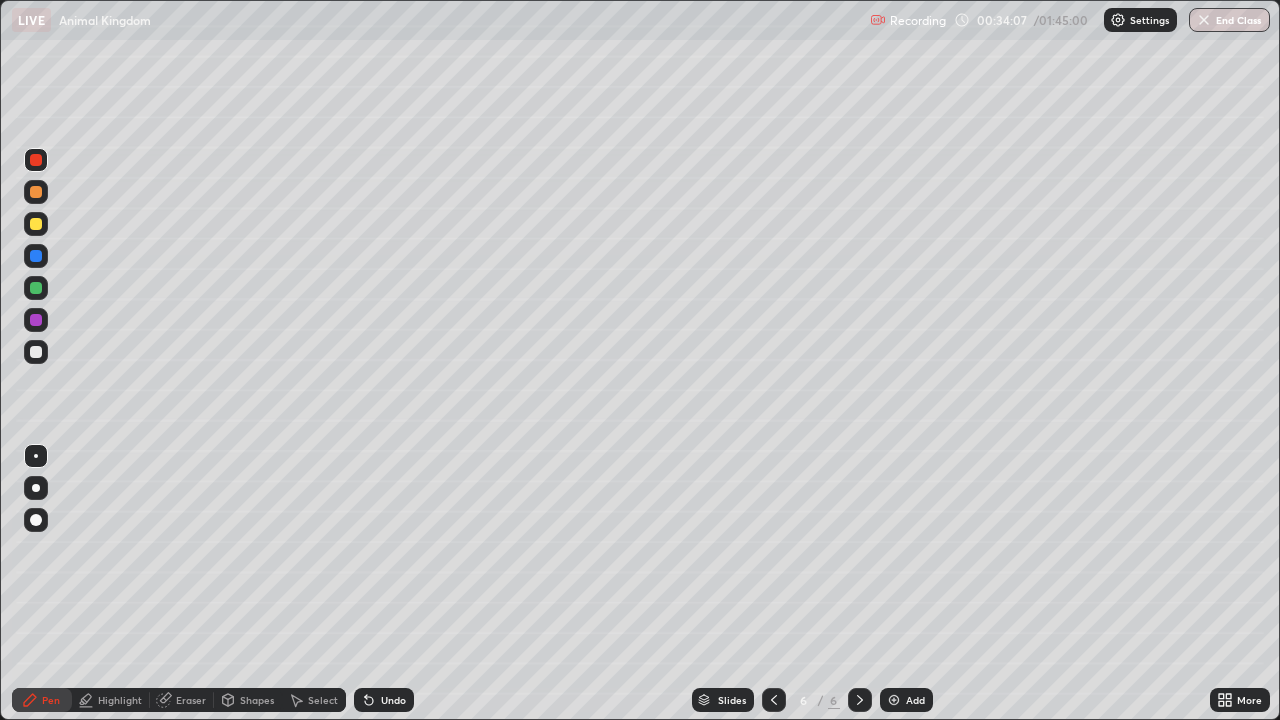 click at bounding box center [36, 352] 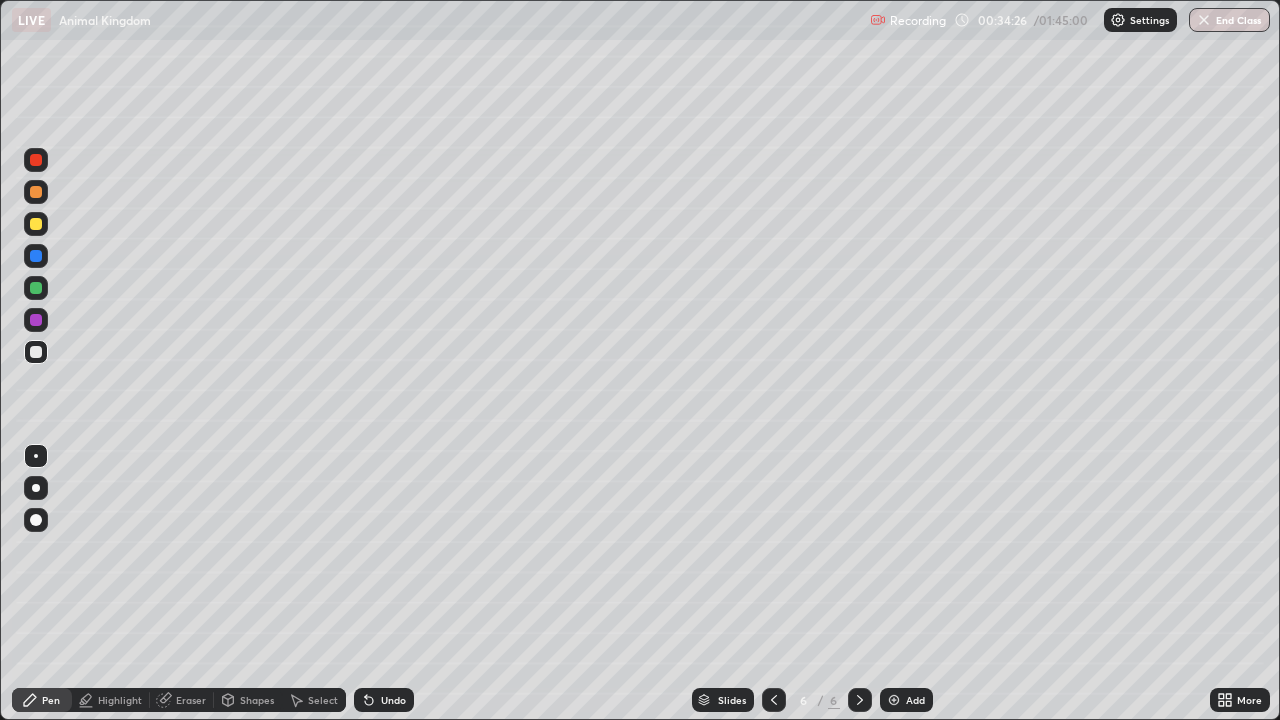 click at bounding box center (36, 224) 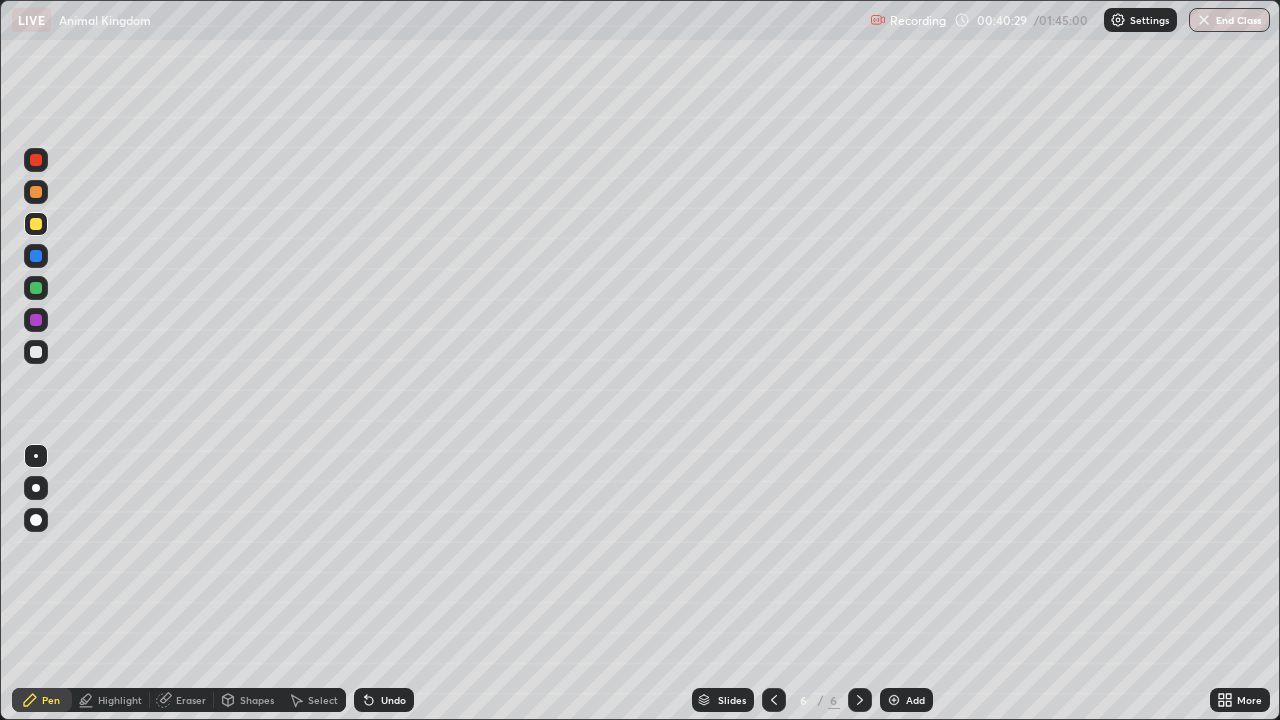 click 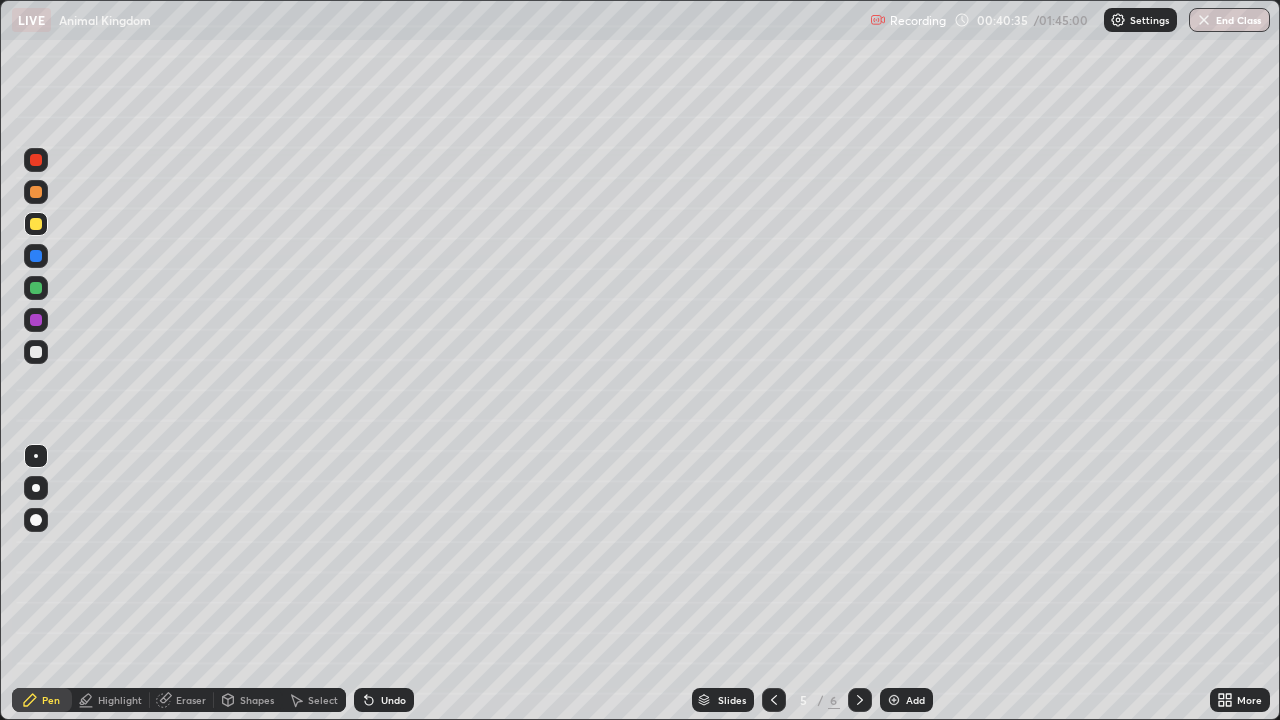 click 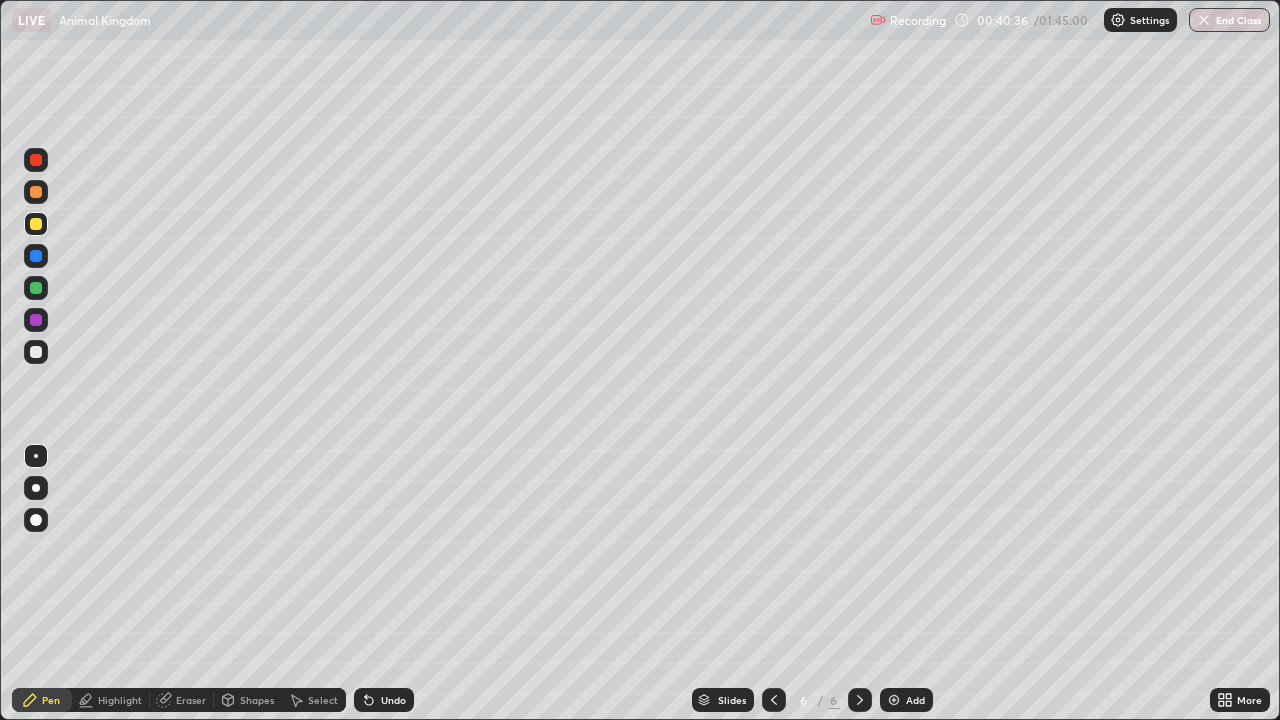 click at bounding box center [894, 700] 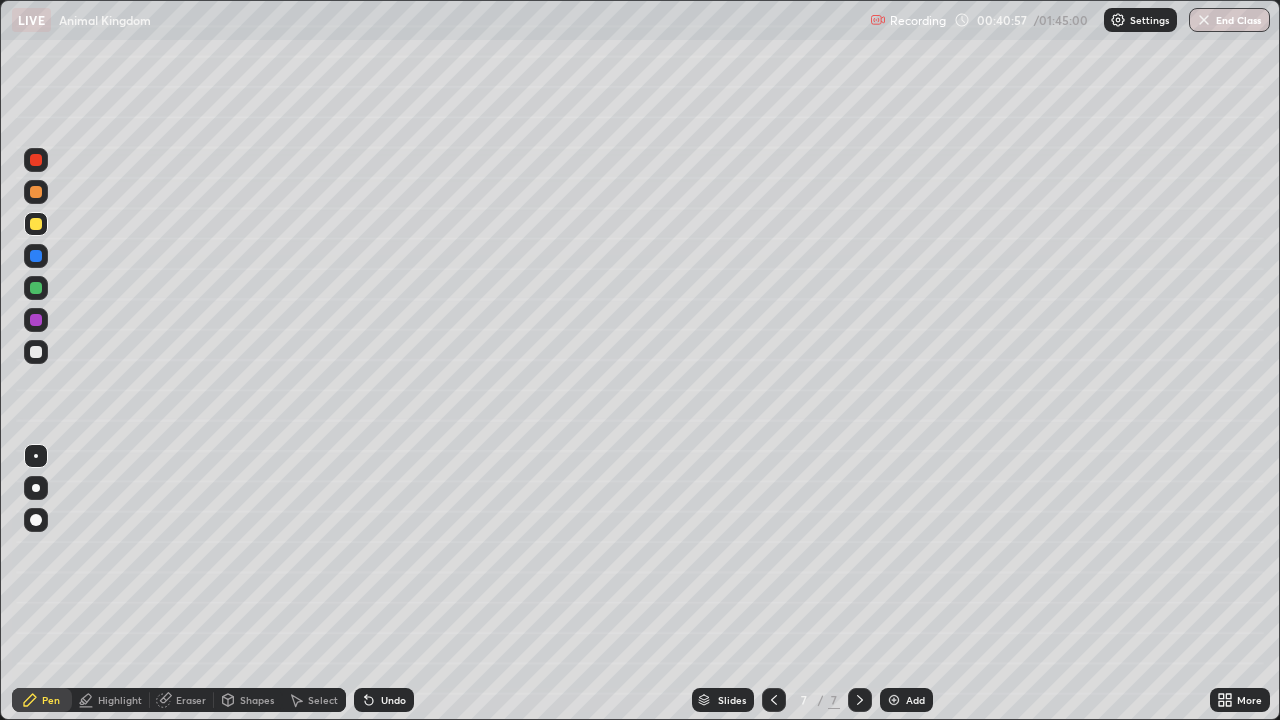 click at bounding box center (36, 352) 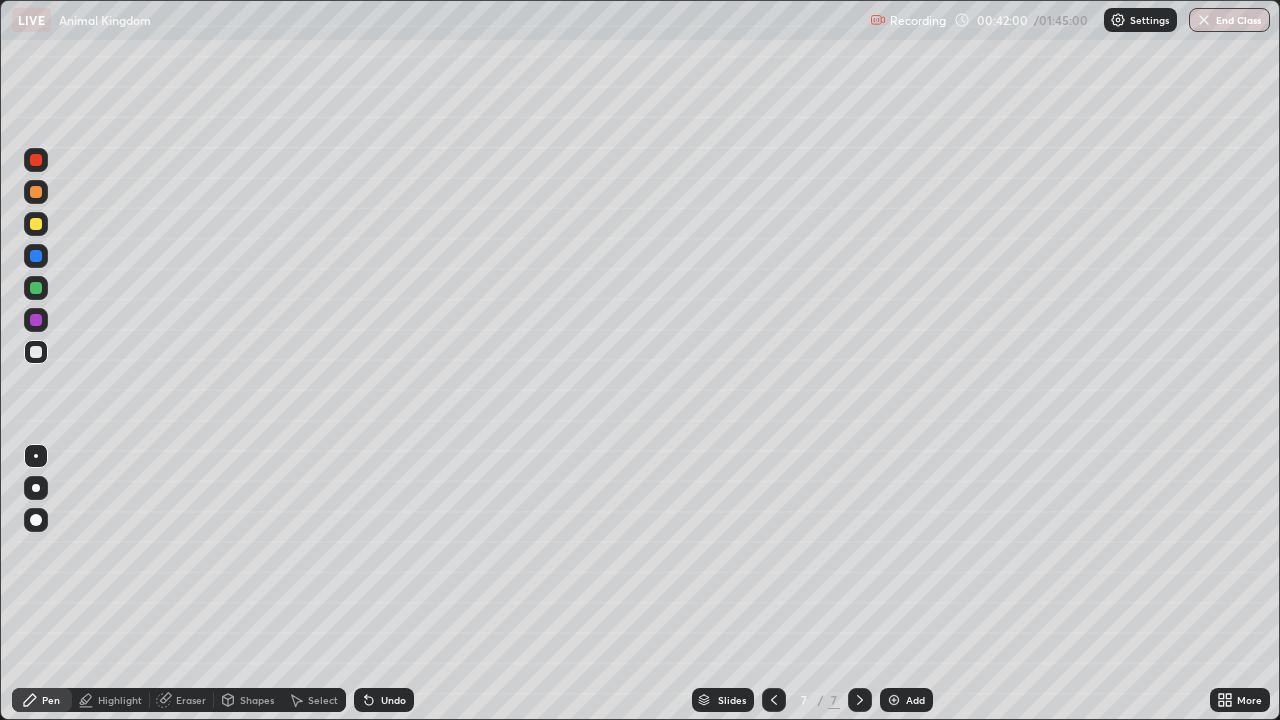 click on "Eraser" at bounding box center (191, 700) 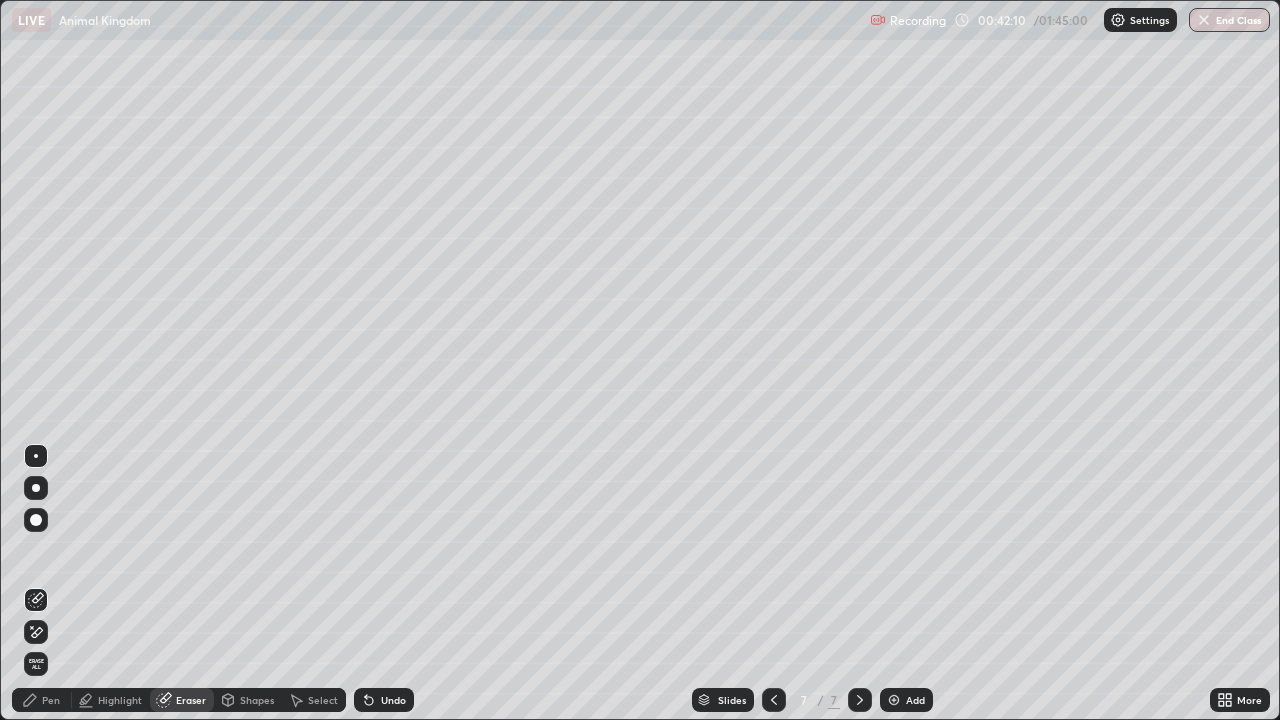click on "Pen" at bounding box center (51, 700) 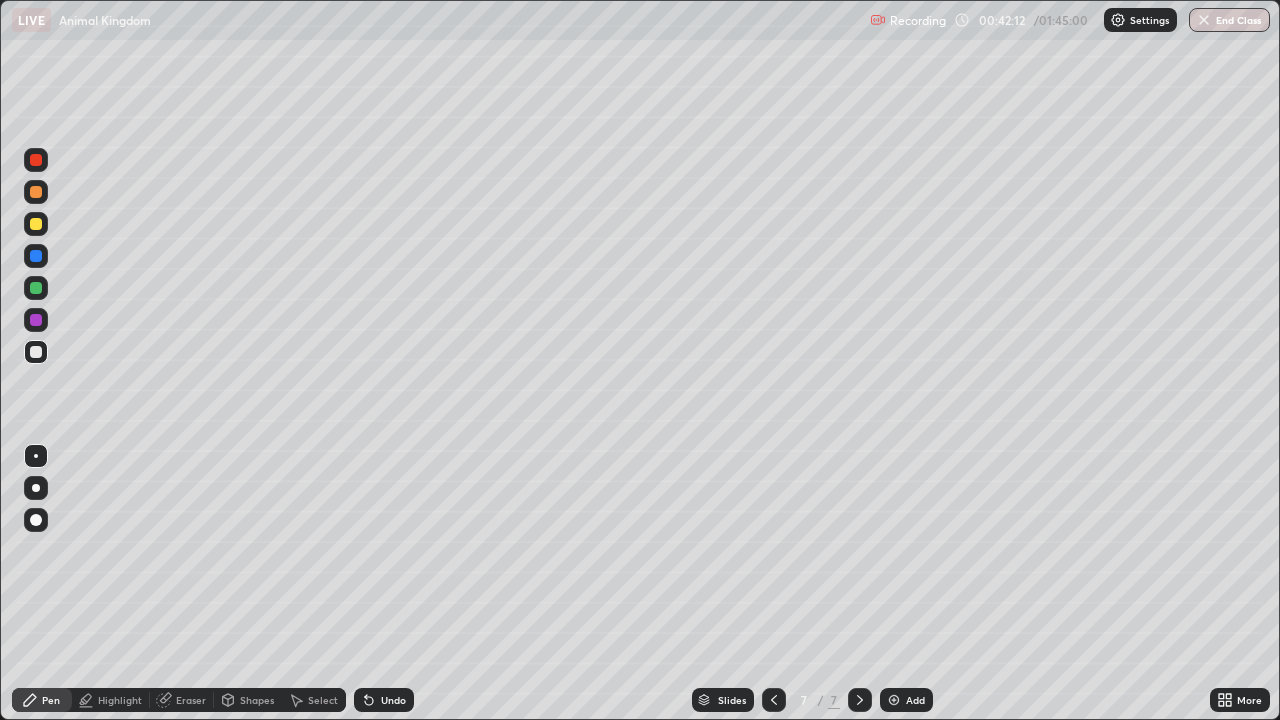 click at bounding box center [36, 288] 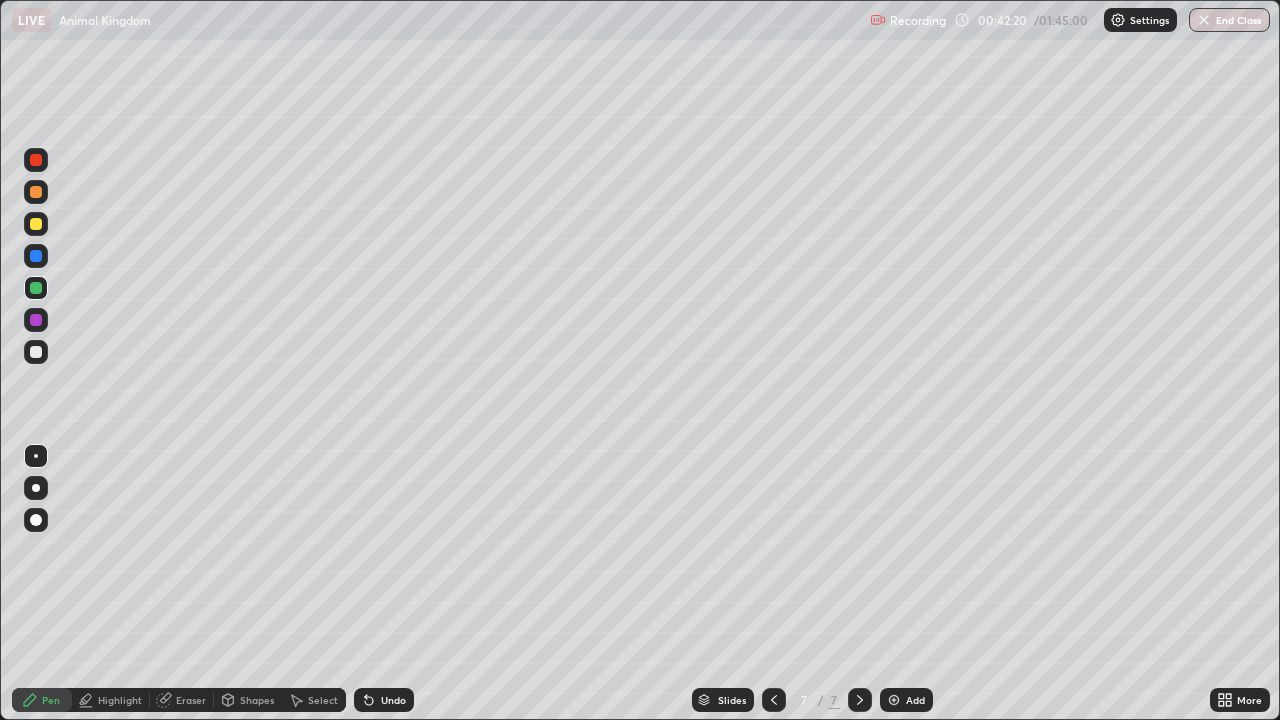 click on "Eraser" at bounding box center (191, 700) 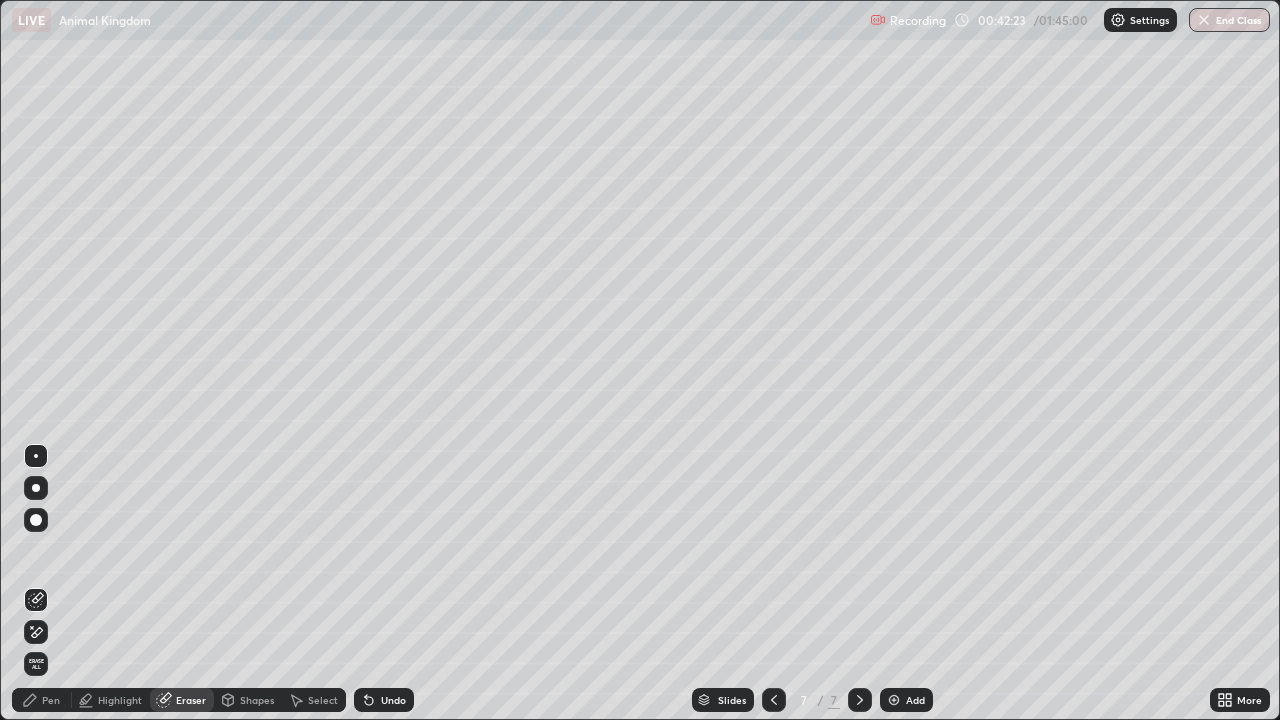 click on "Pen" at bounding box center [51, 700] 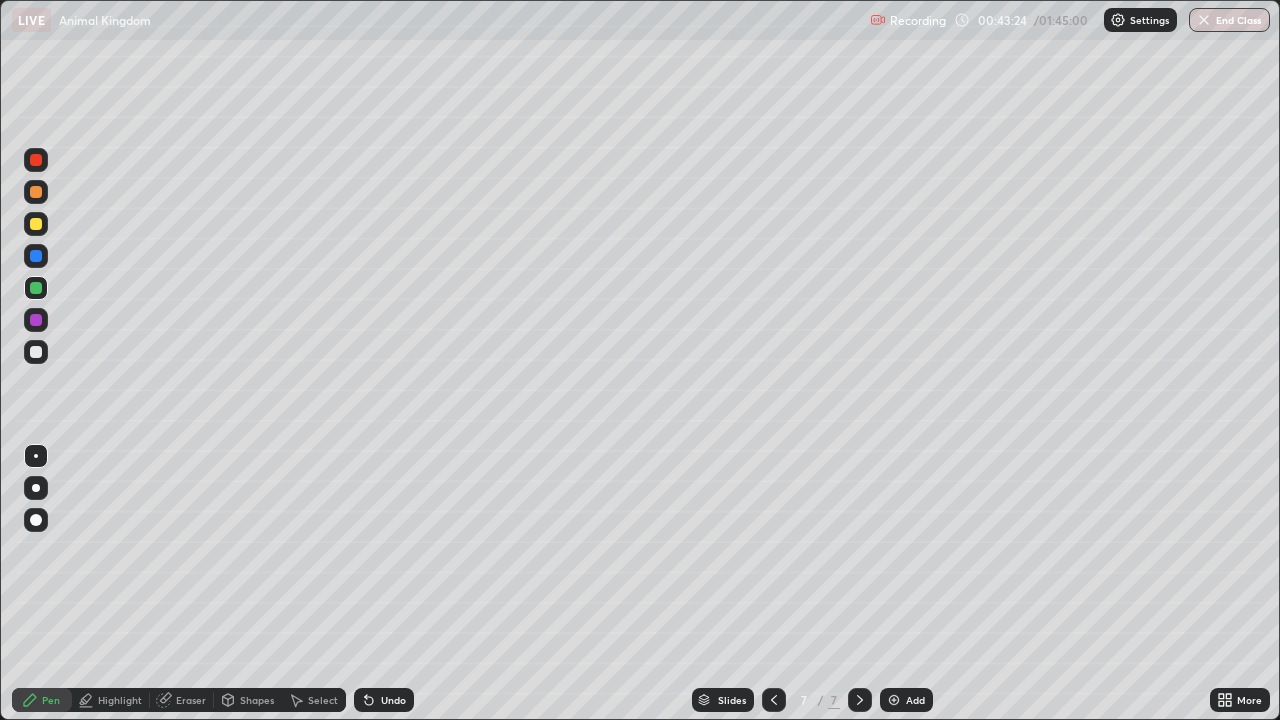 click at bounding box center [36, 352] 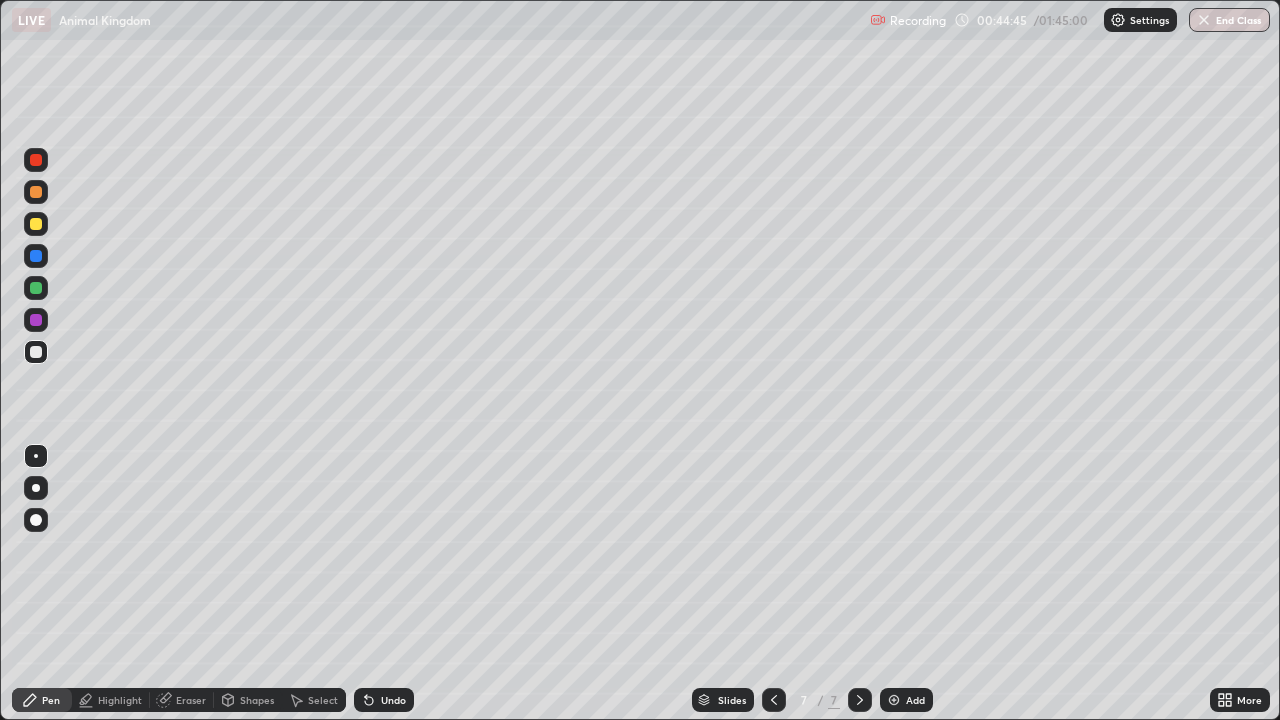 click 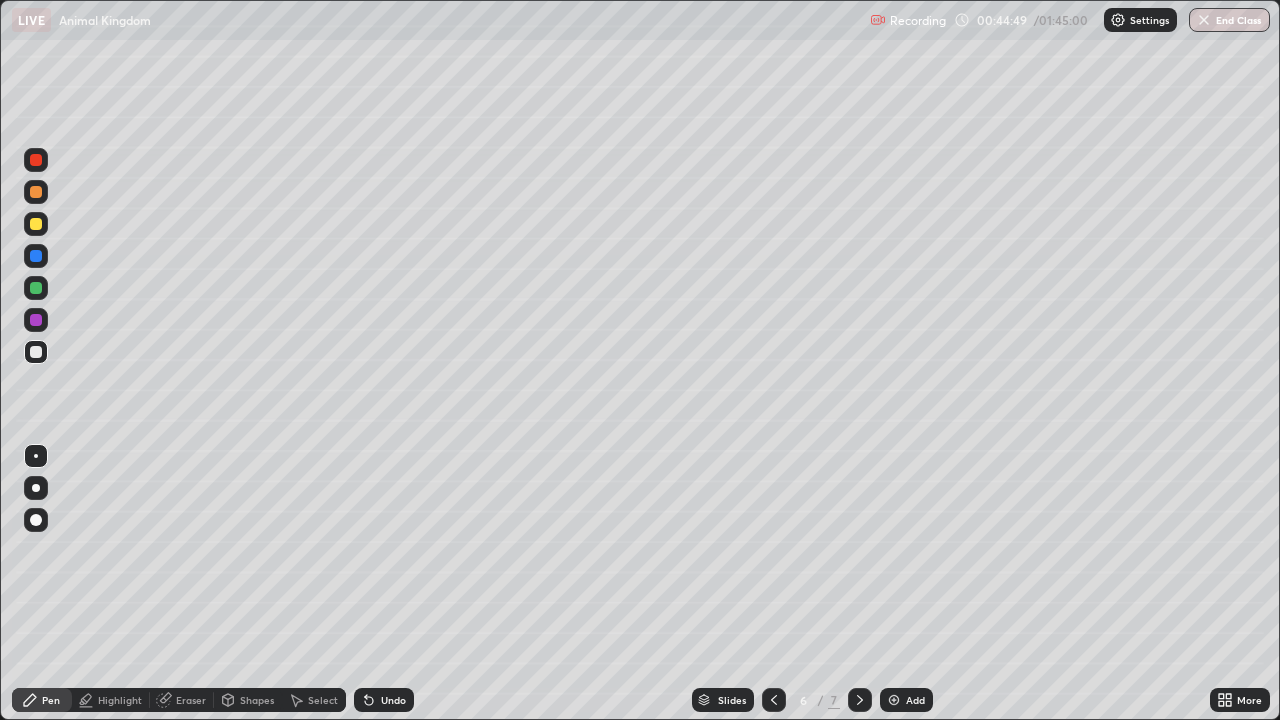 click 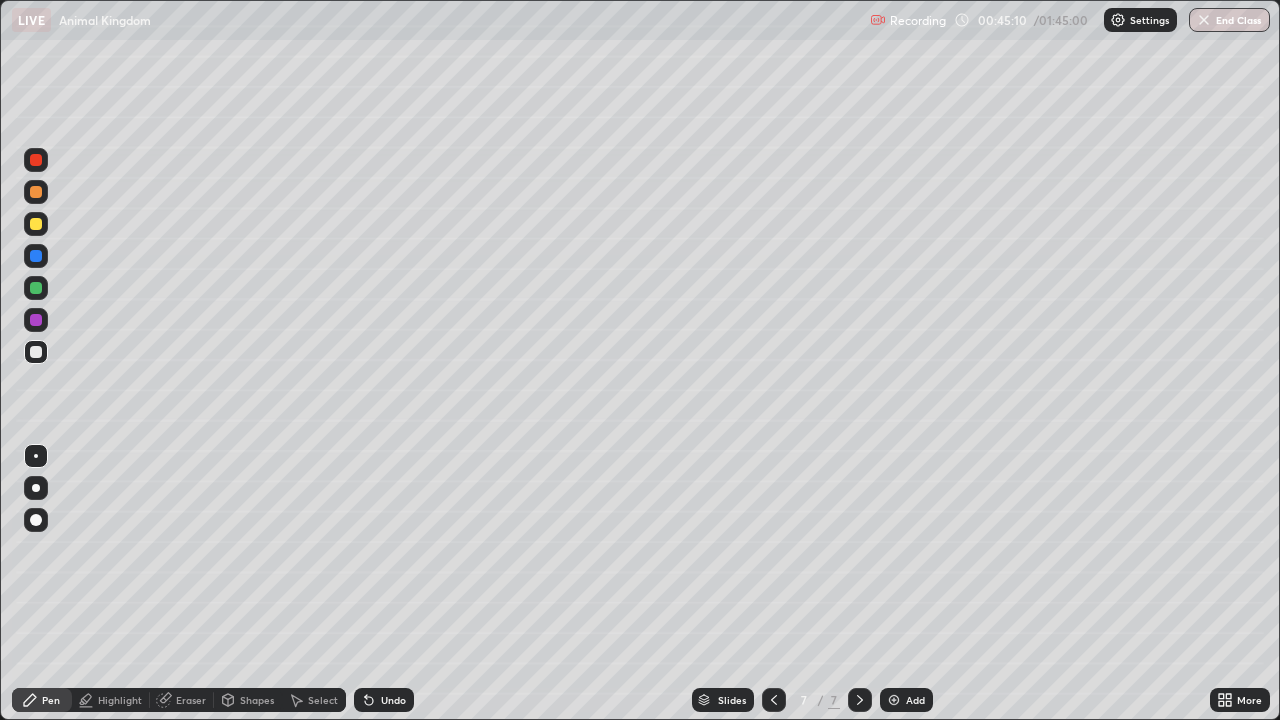 click at bounding box center [36, 288] 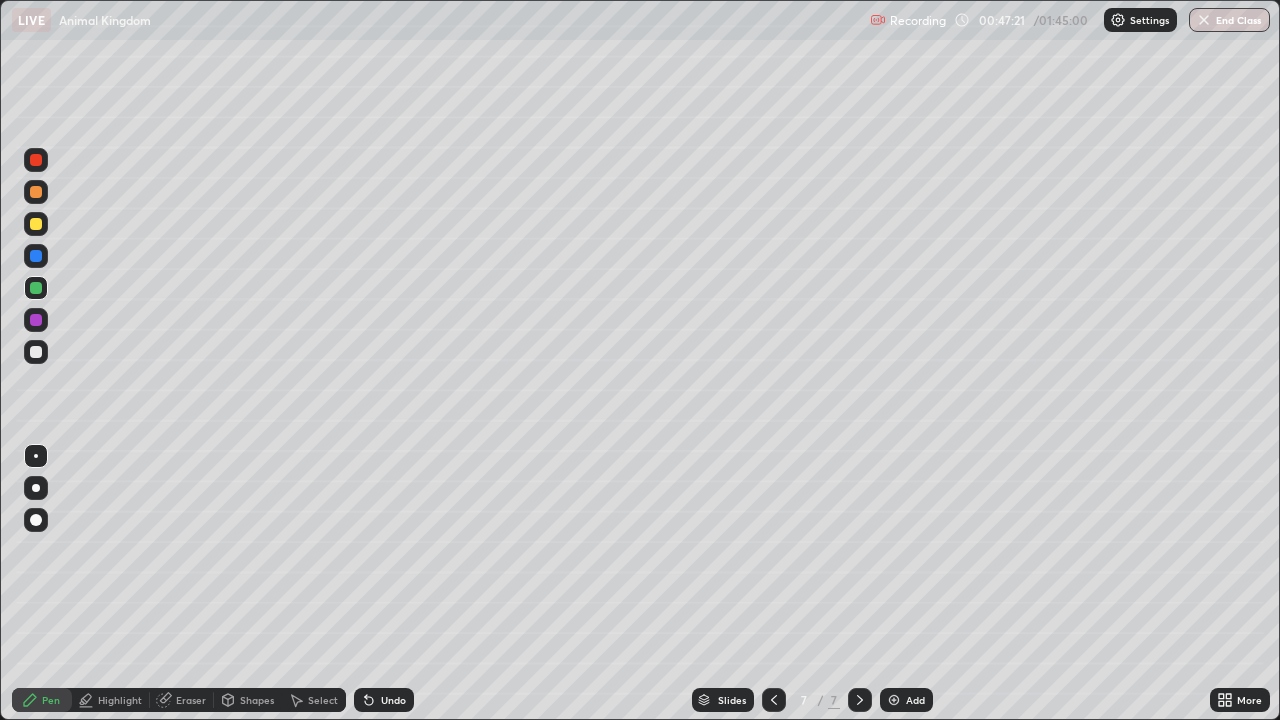 click at bounding box center [894, 700] 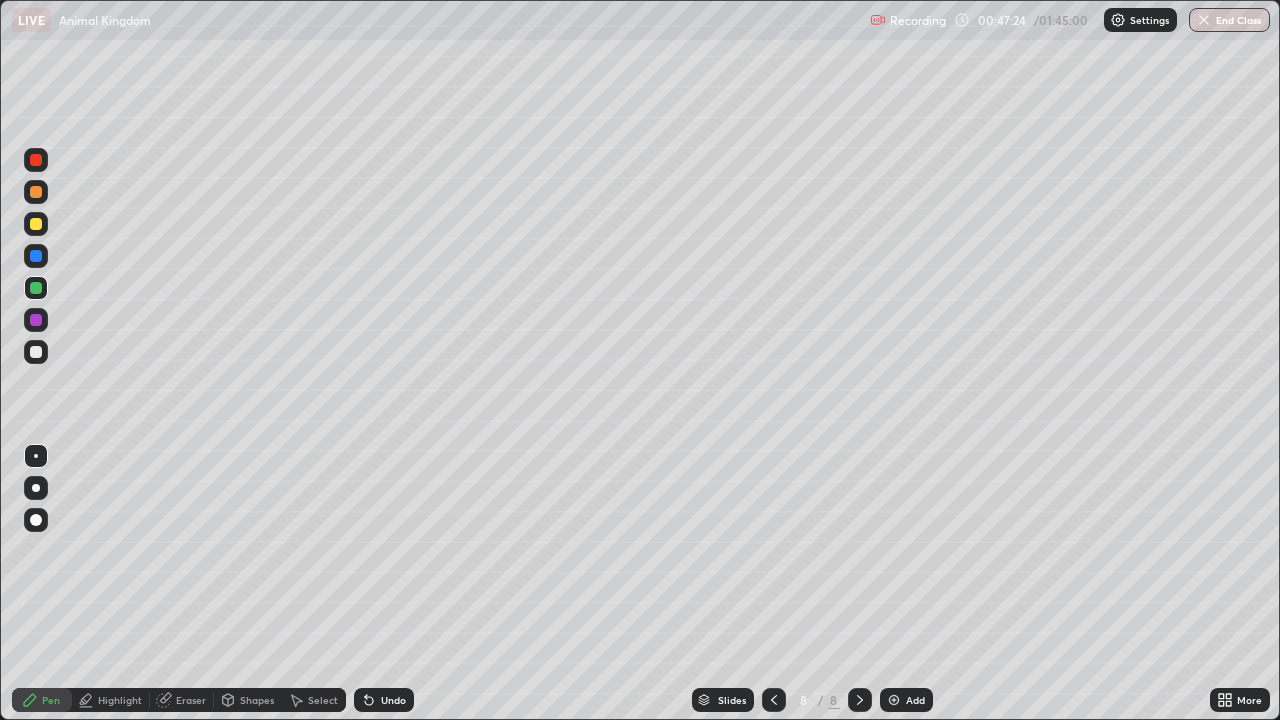 click at bounding box center [36, 352] 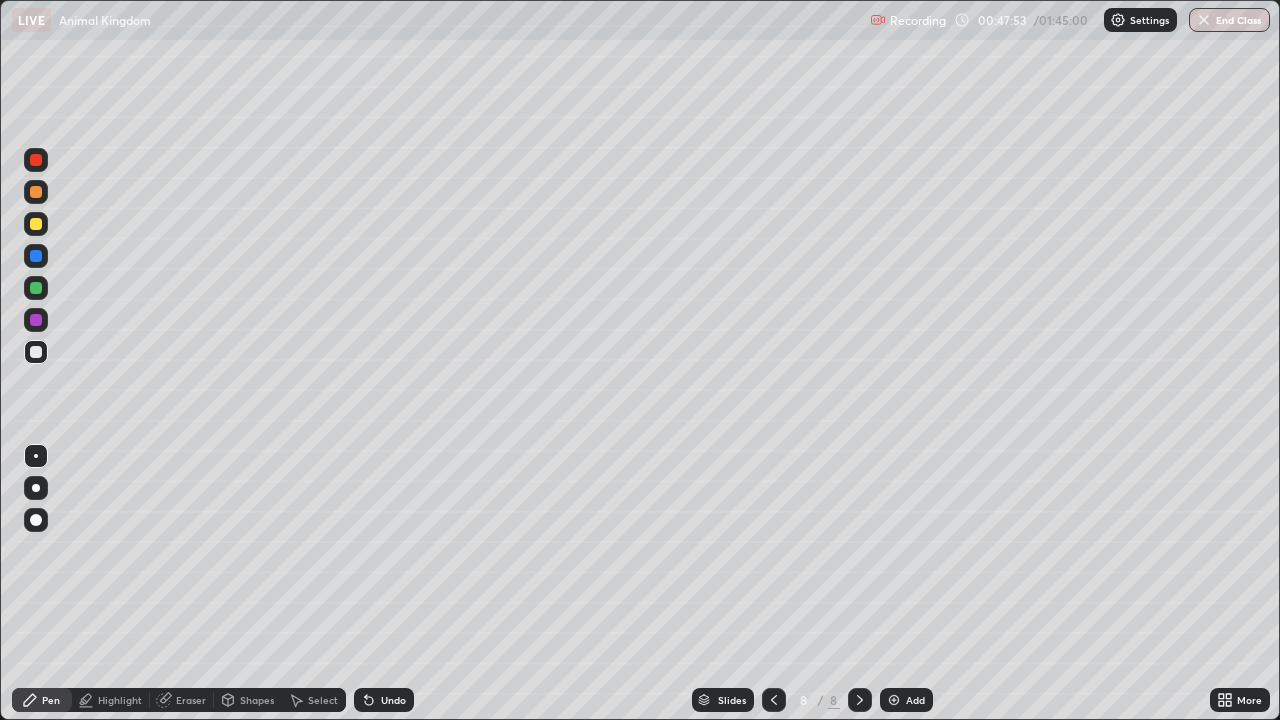 click at bounding box center [36, 224] 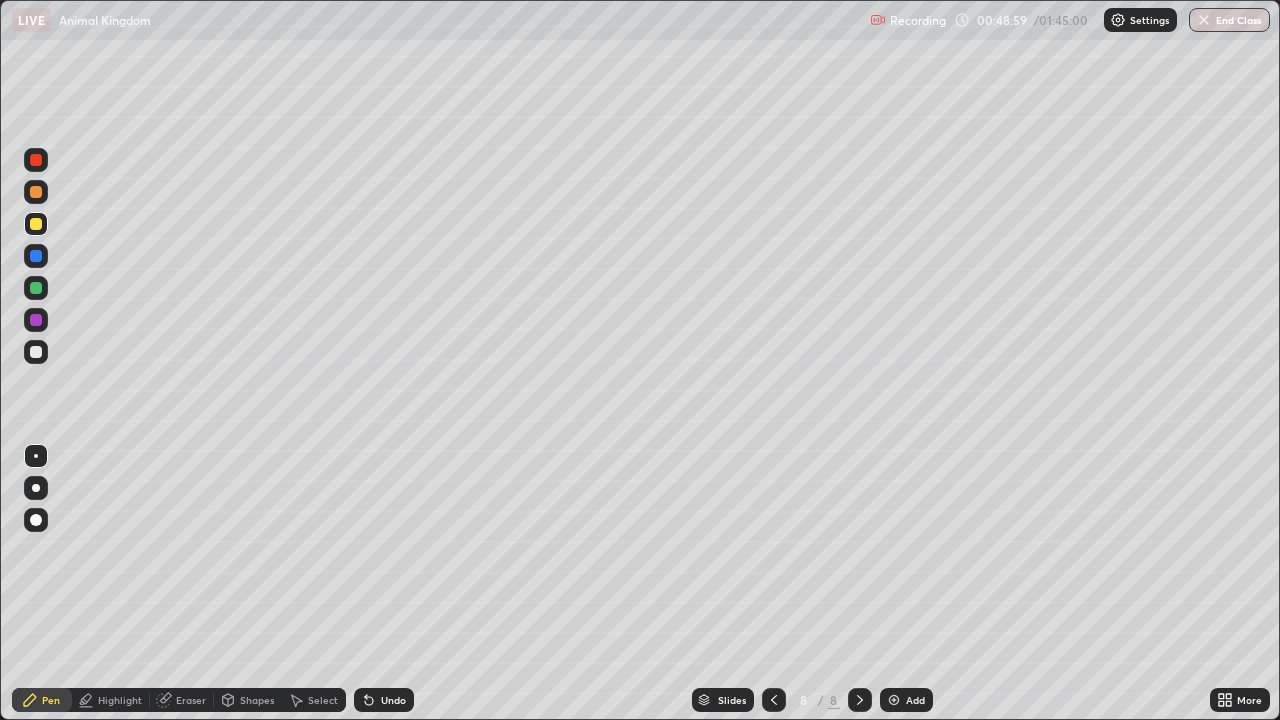 click at bounding box center (36, 352) 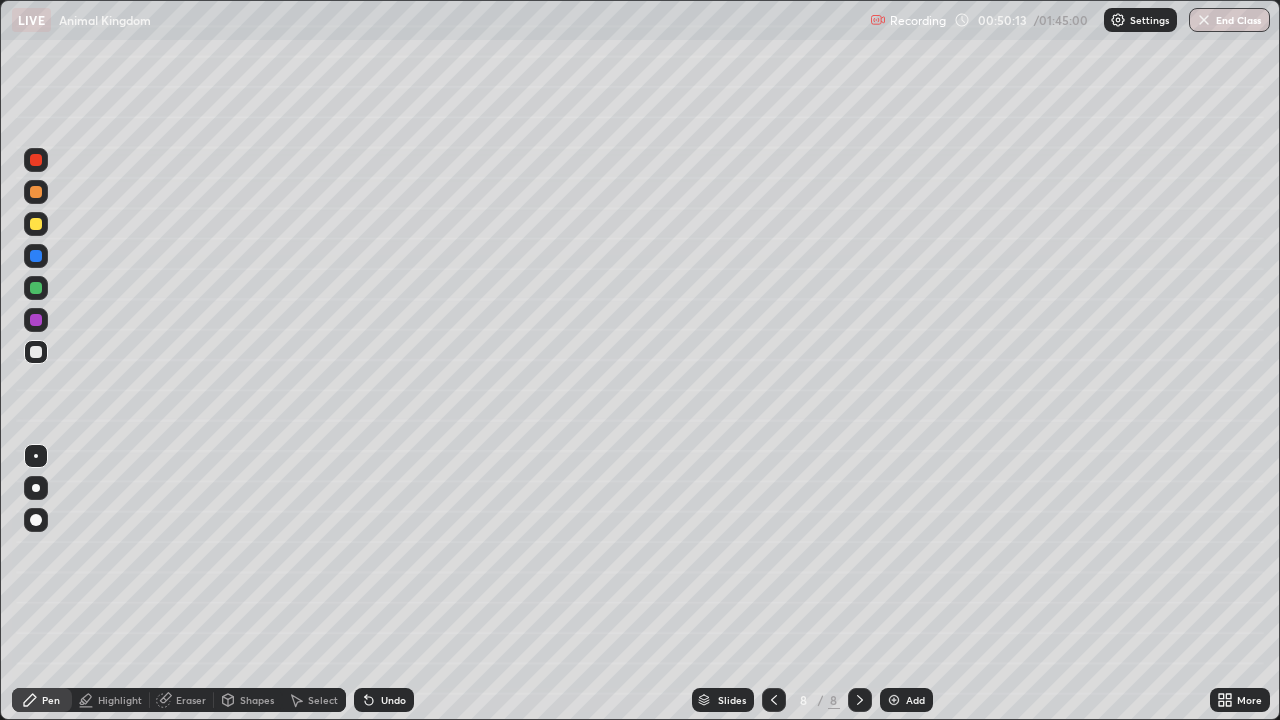 click at bounding box center [36, 288] 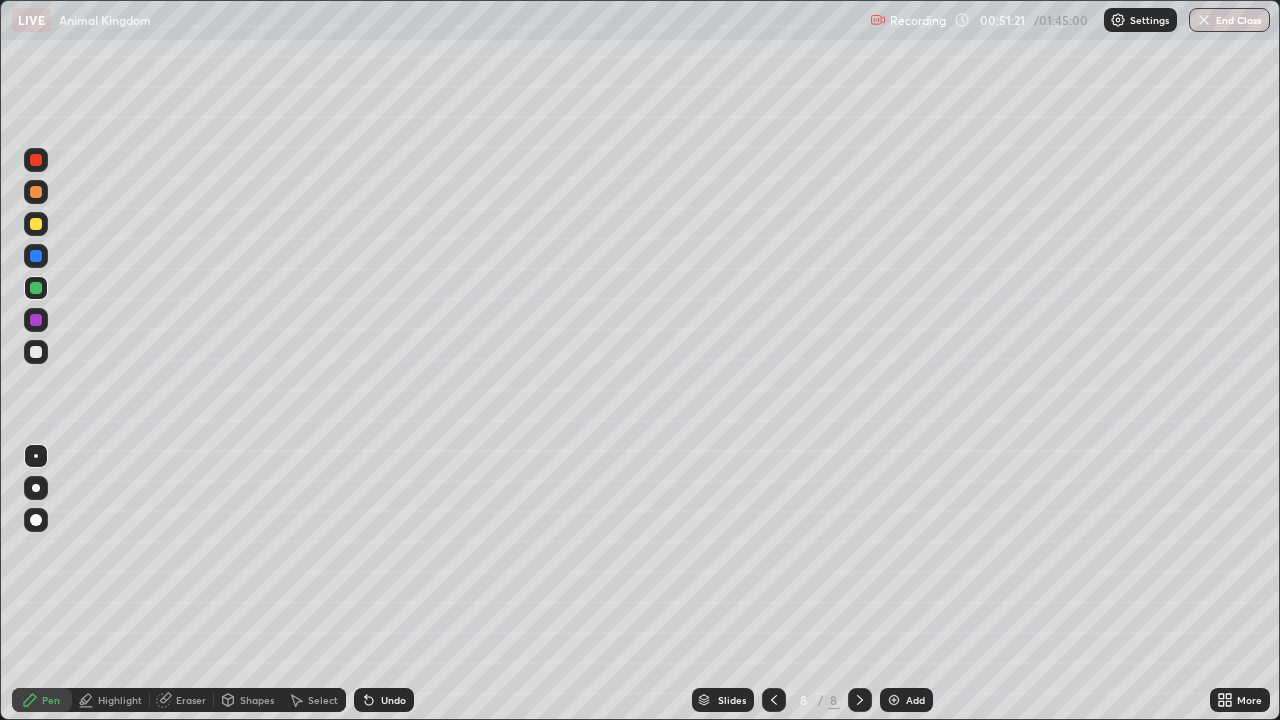 click 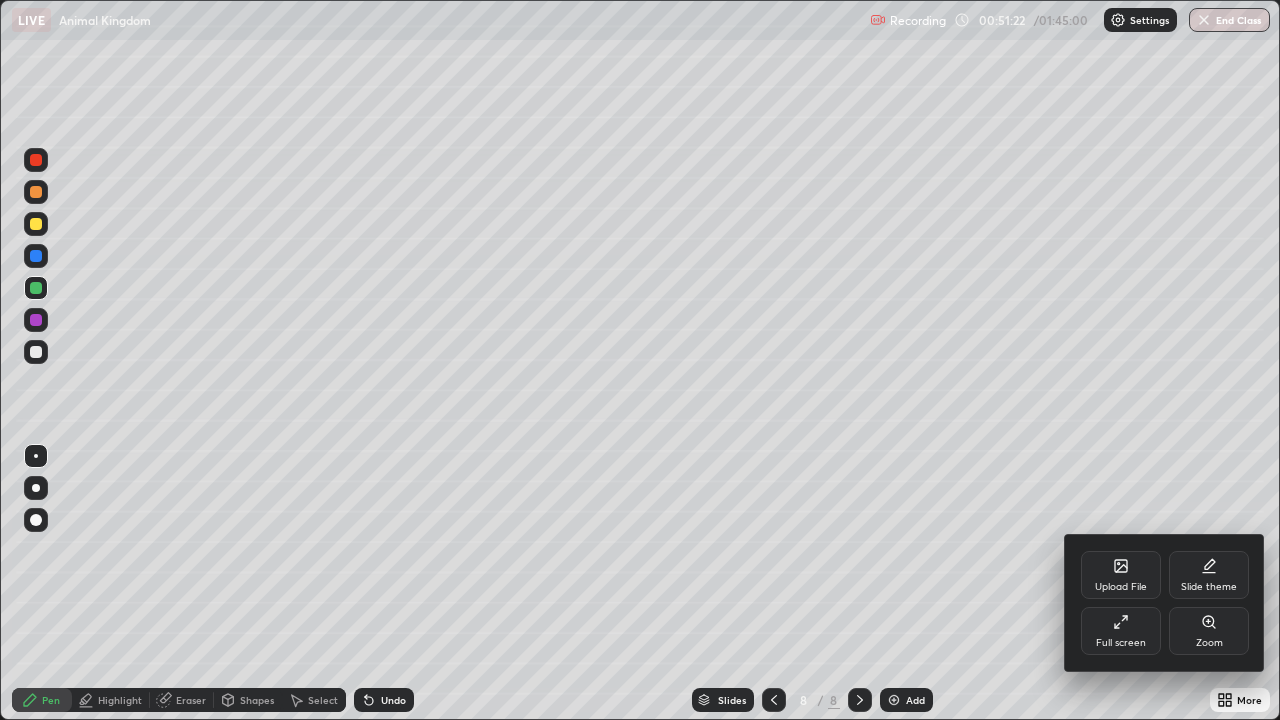 click on "Full screen" at bounding box center (1121, 631) 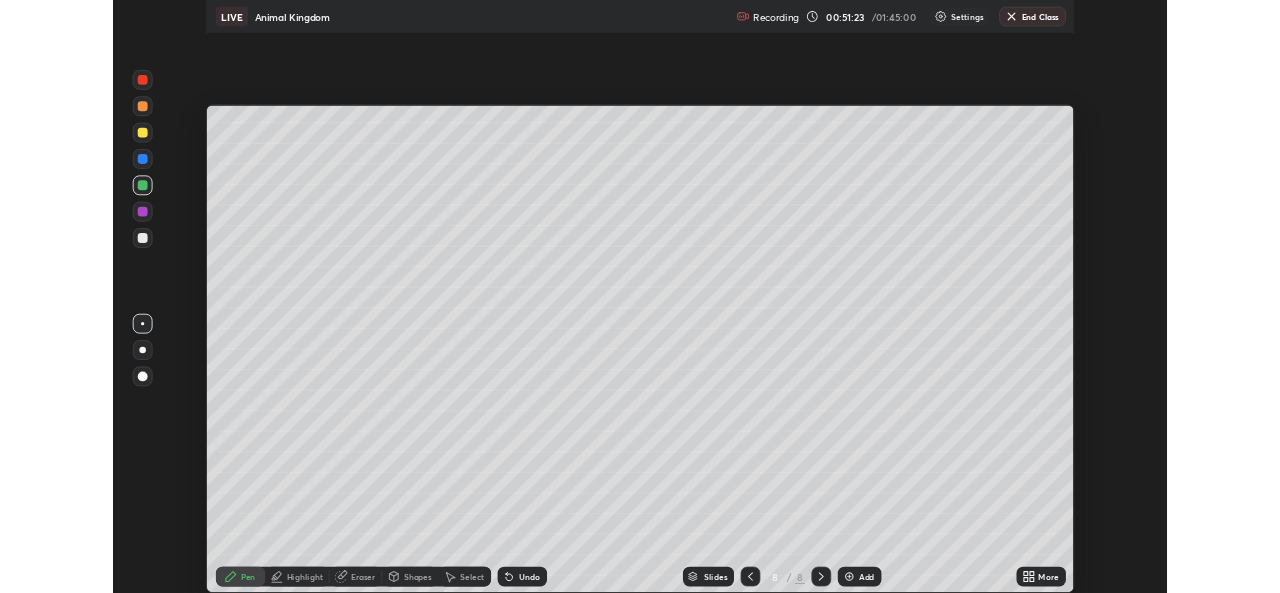 scroll, scrollTop: 593, scrollLeft: 1280, axis: both 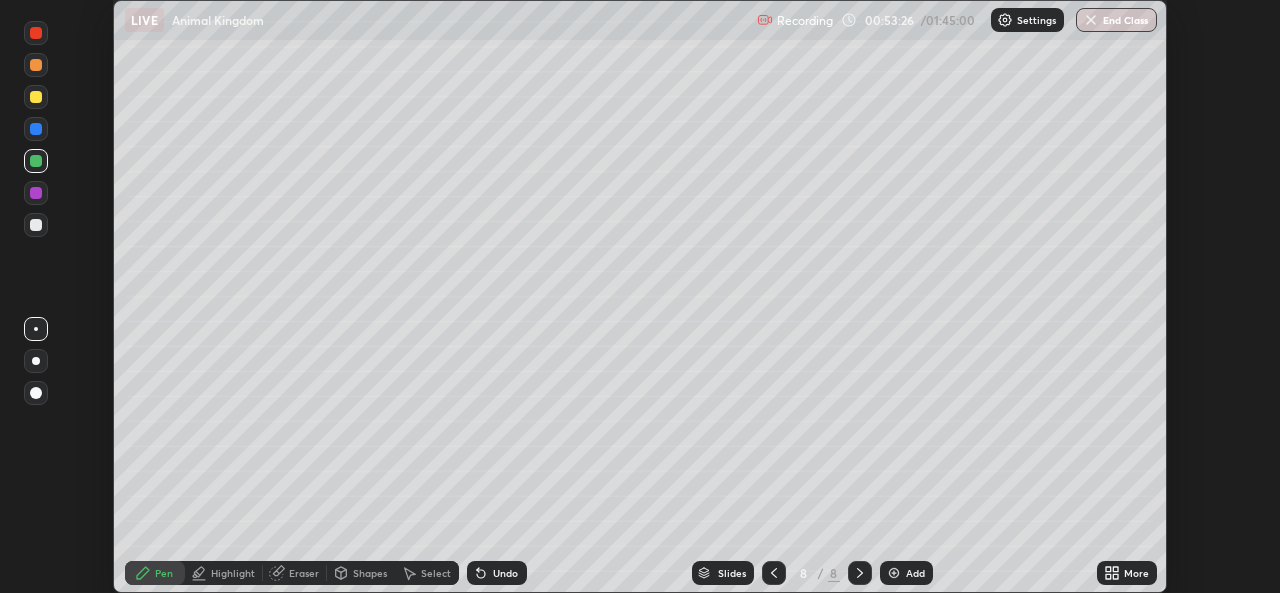 click 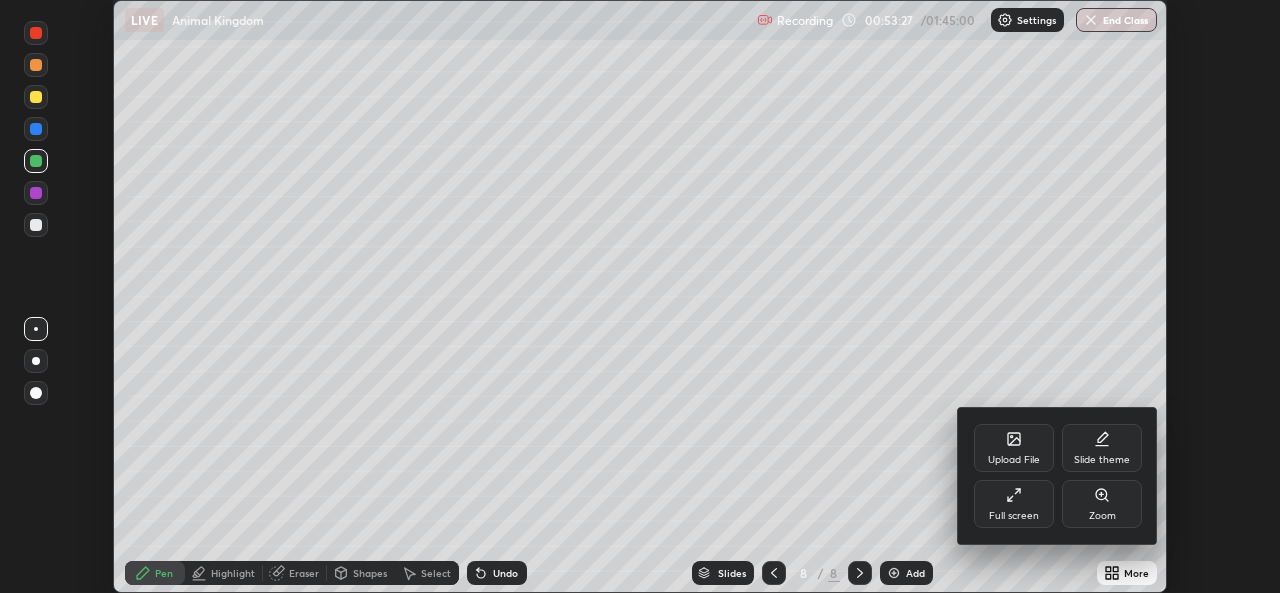 click on "Full screen" at bounding box center (1014, 504) 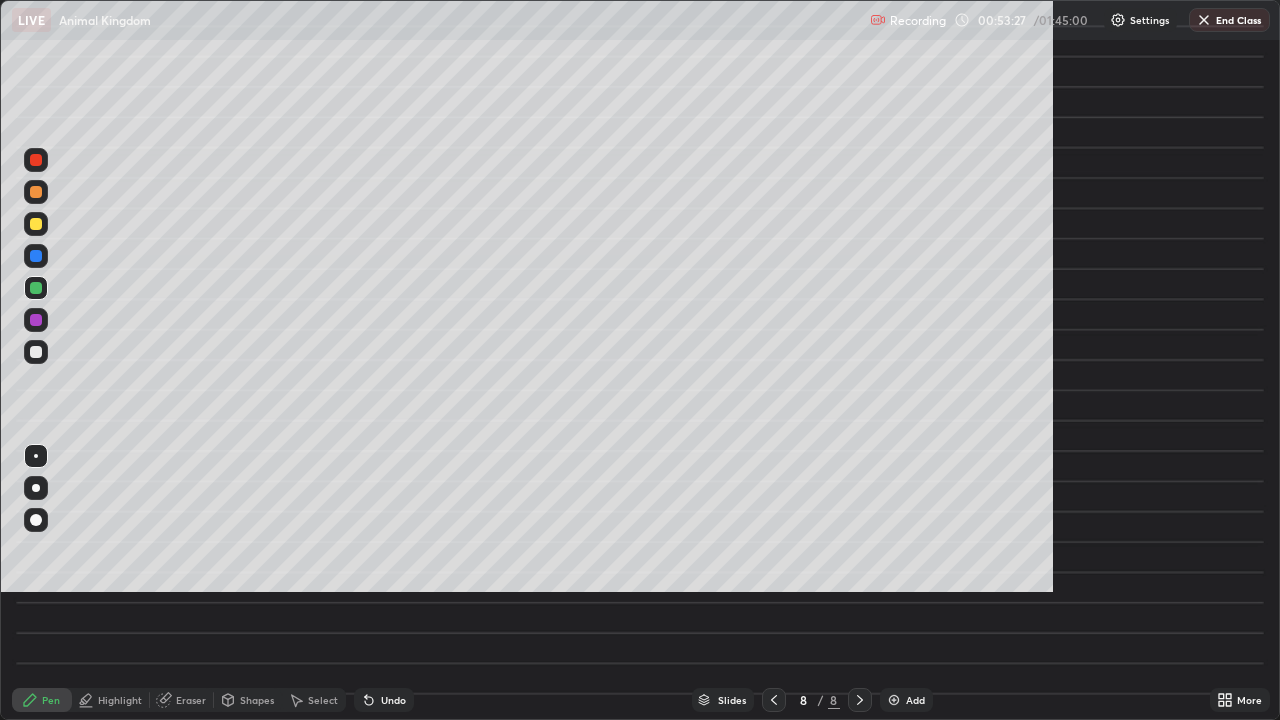 scroll, scrollTop: 99280, scrollLeft: 98720, axis: both 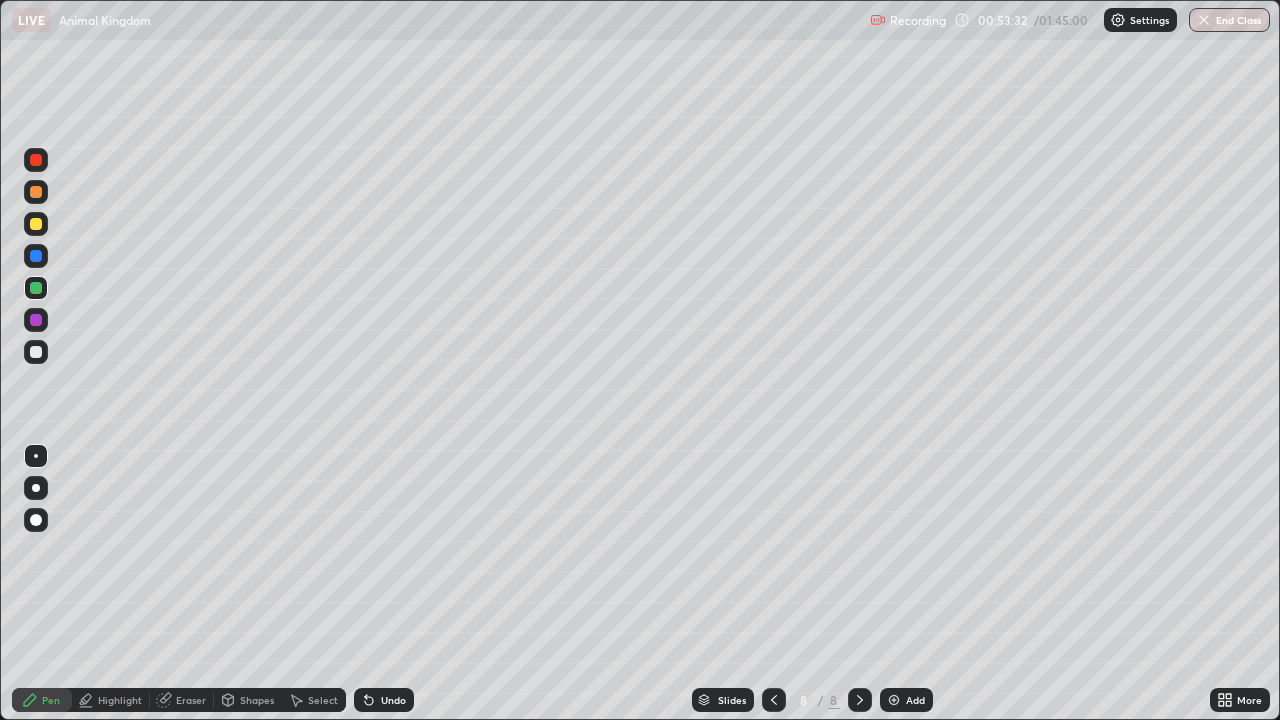click at bounding box center (894, 700) 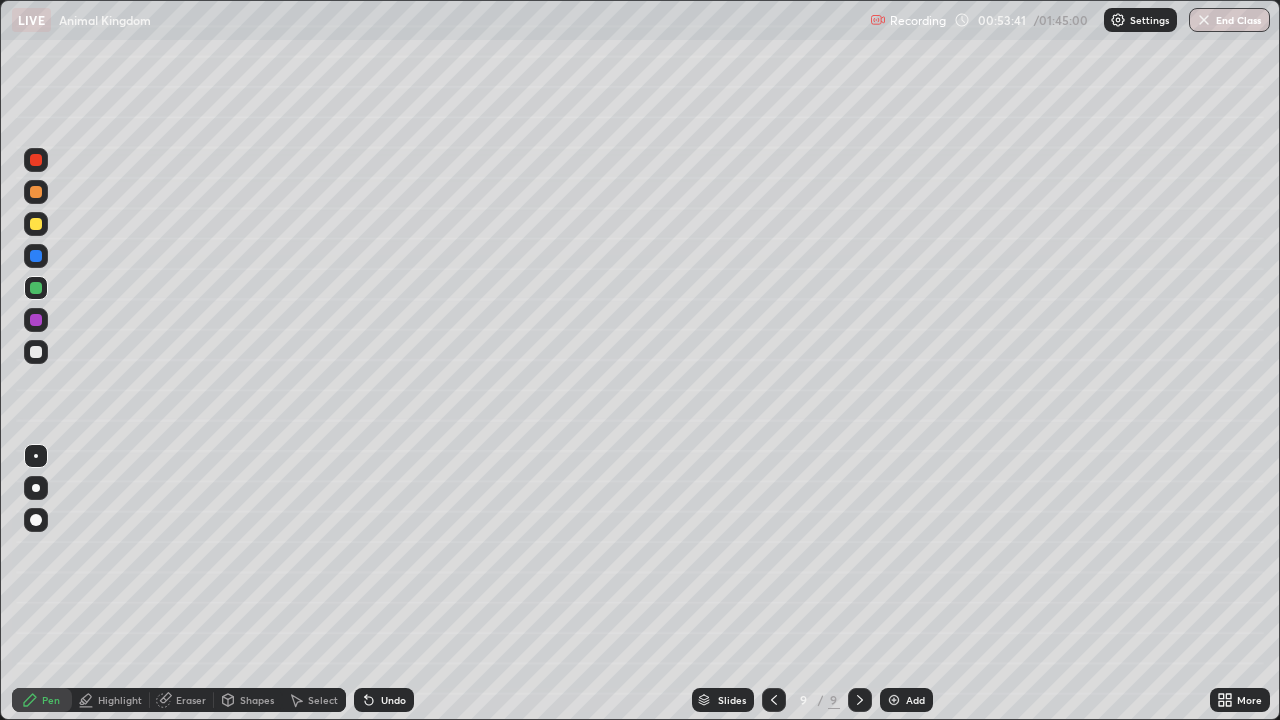 click at bounding box center (36, 224) 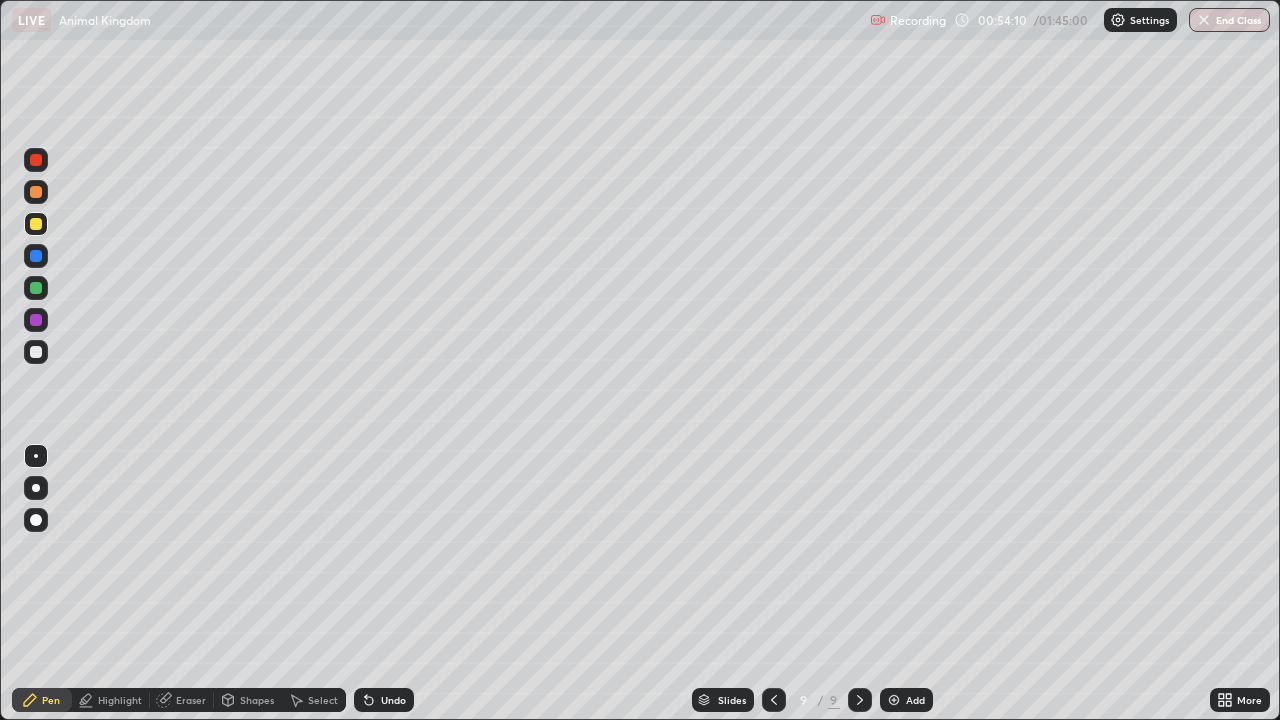 click at bounding box center [36, 352] 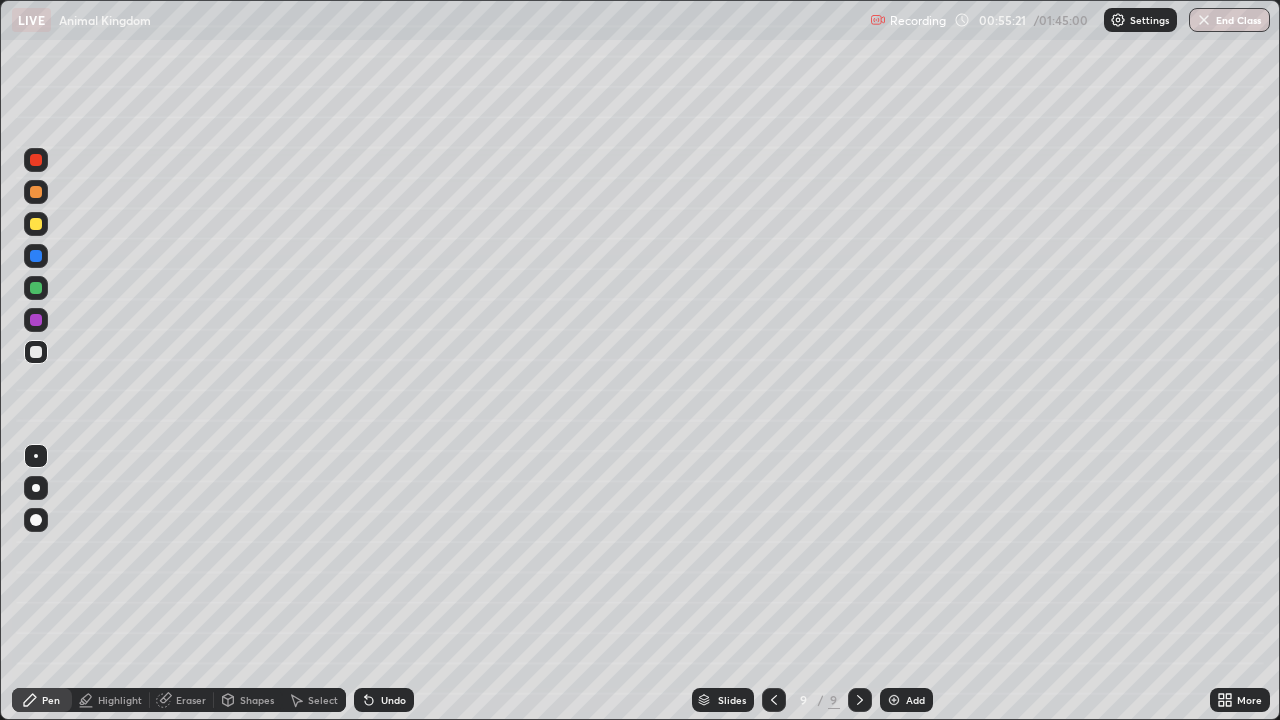 click at bounding box center [36, 288] 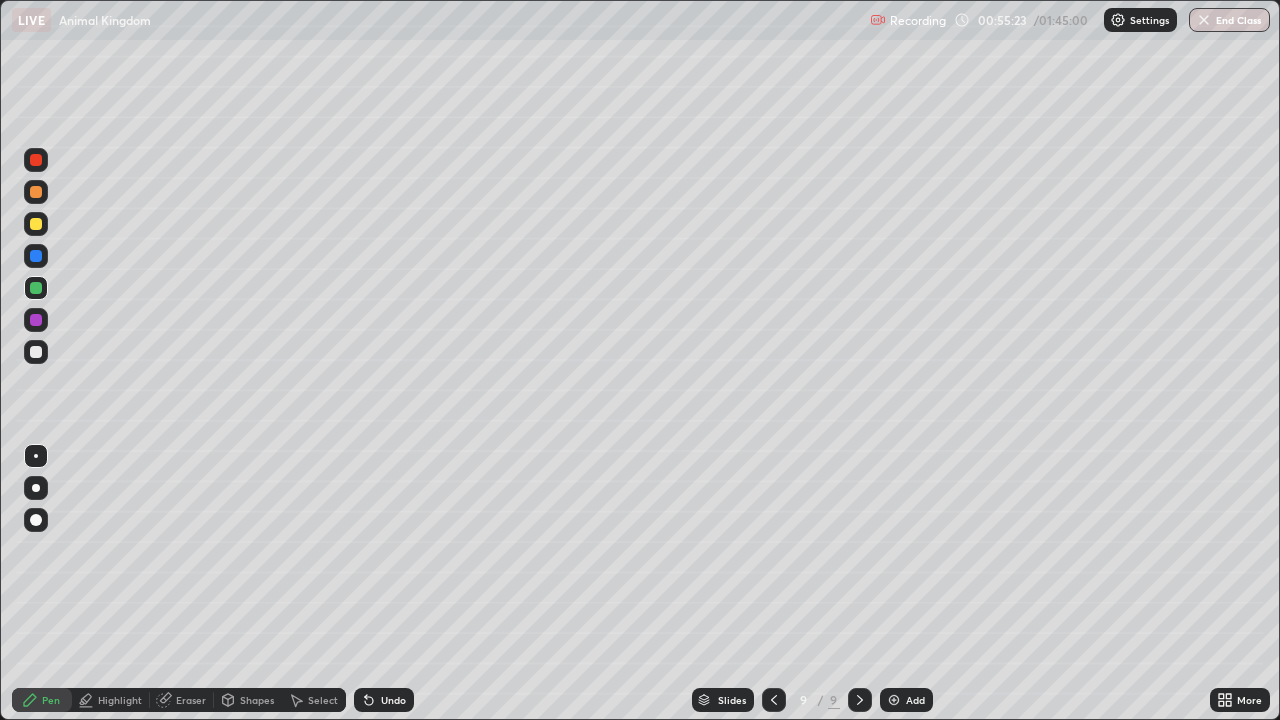 click at bounding box center (36, 488) 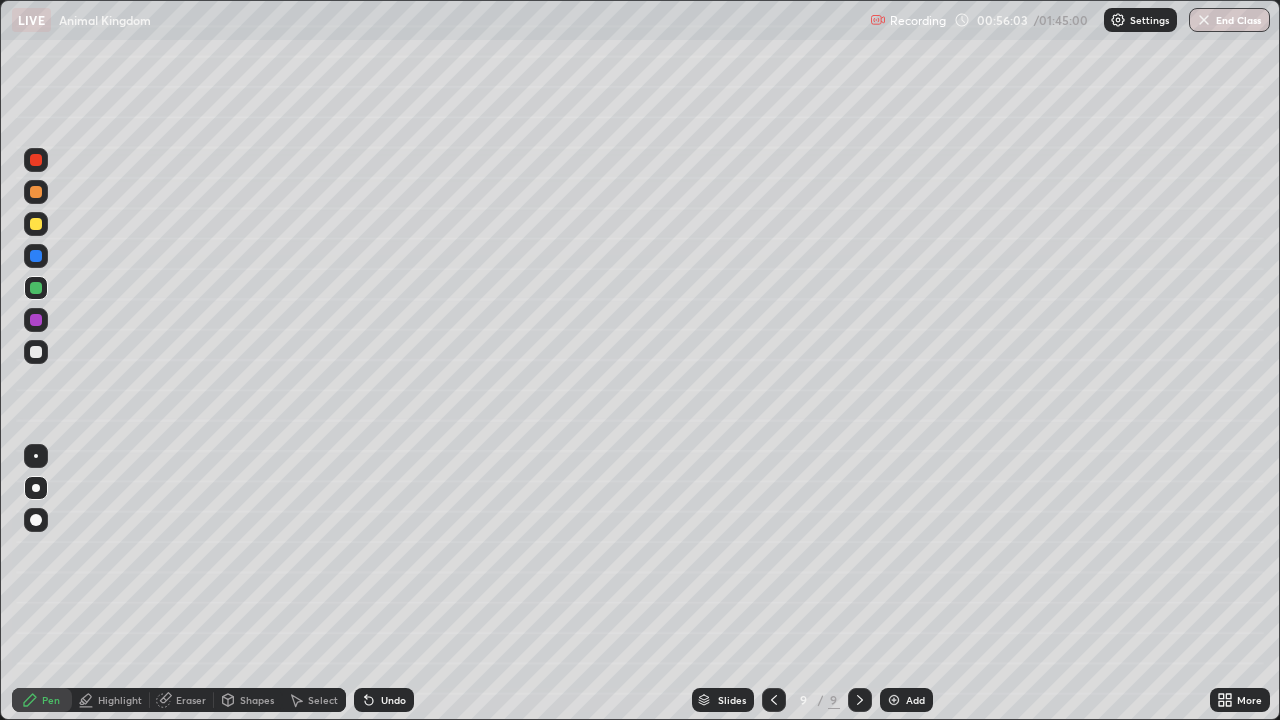 click at bounding box center (36, 352) 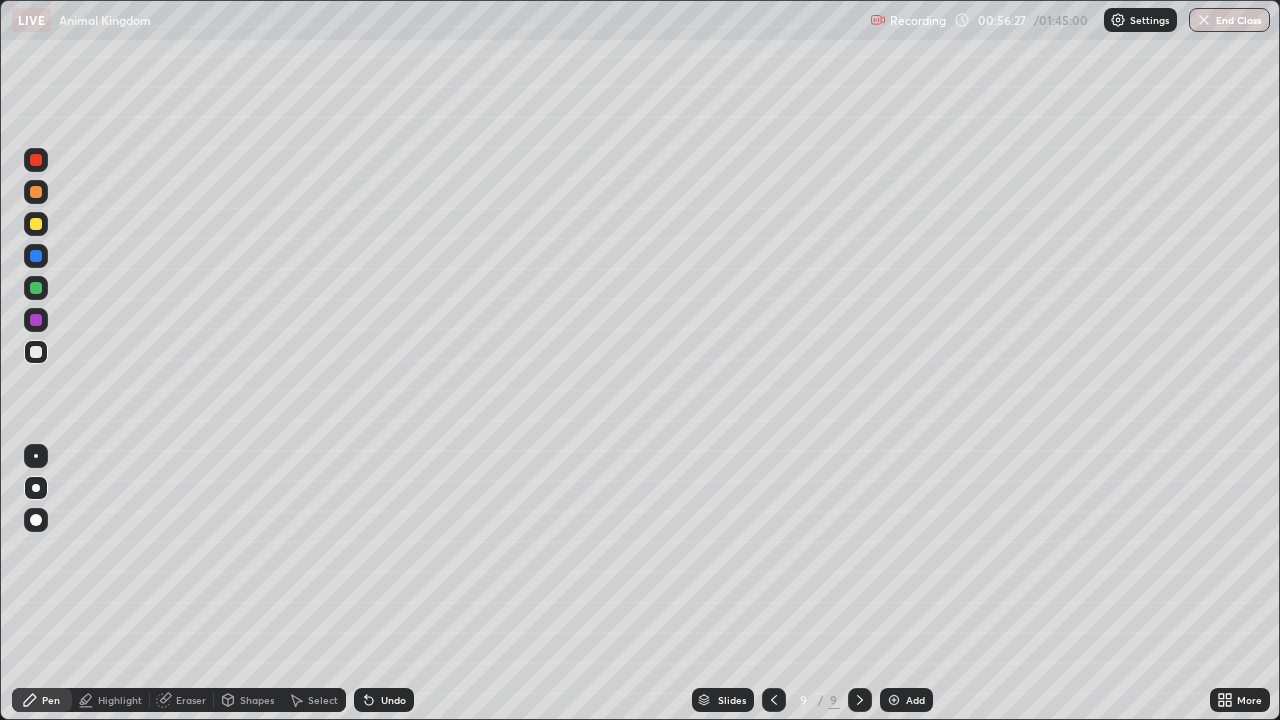 click at bounding box center [36, 456] 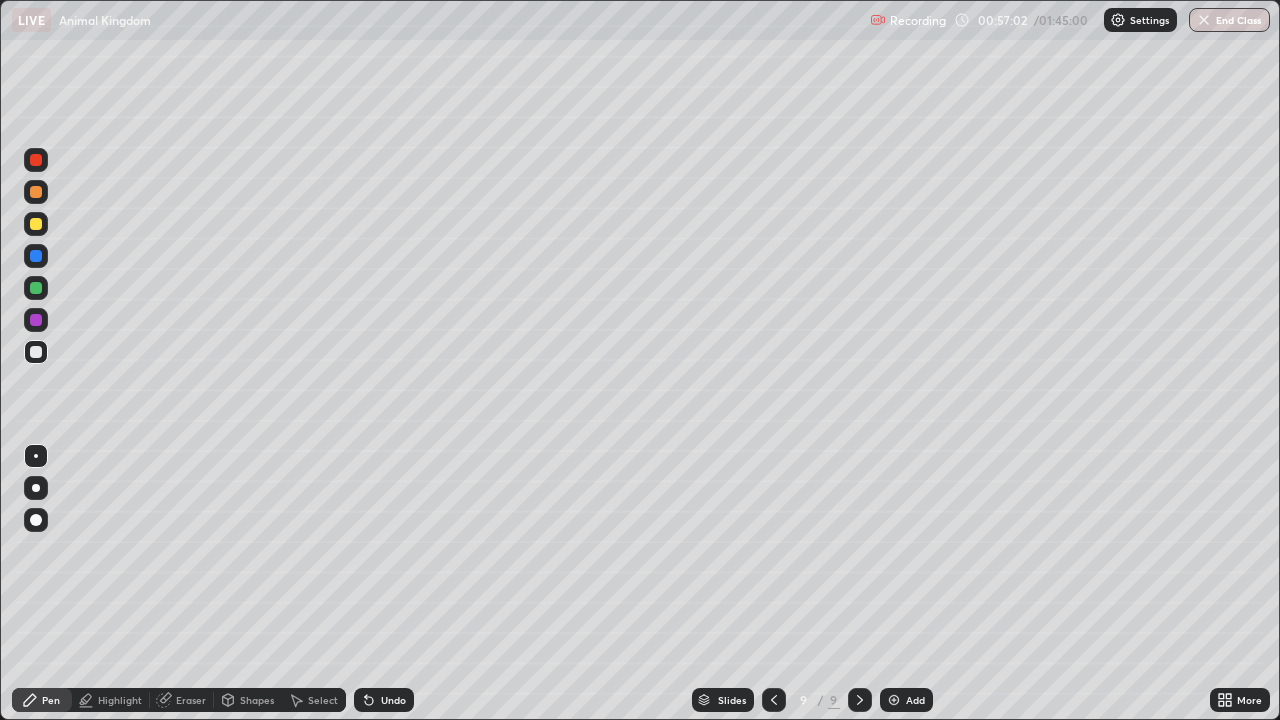click at bounding box center [36, 288] 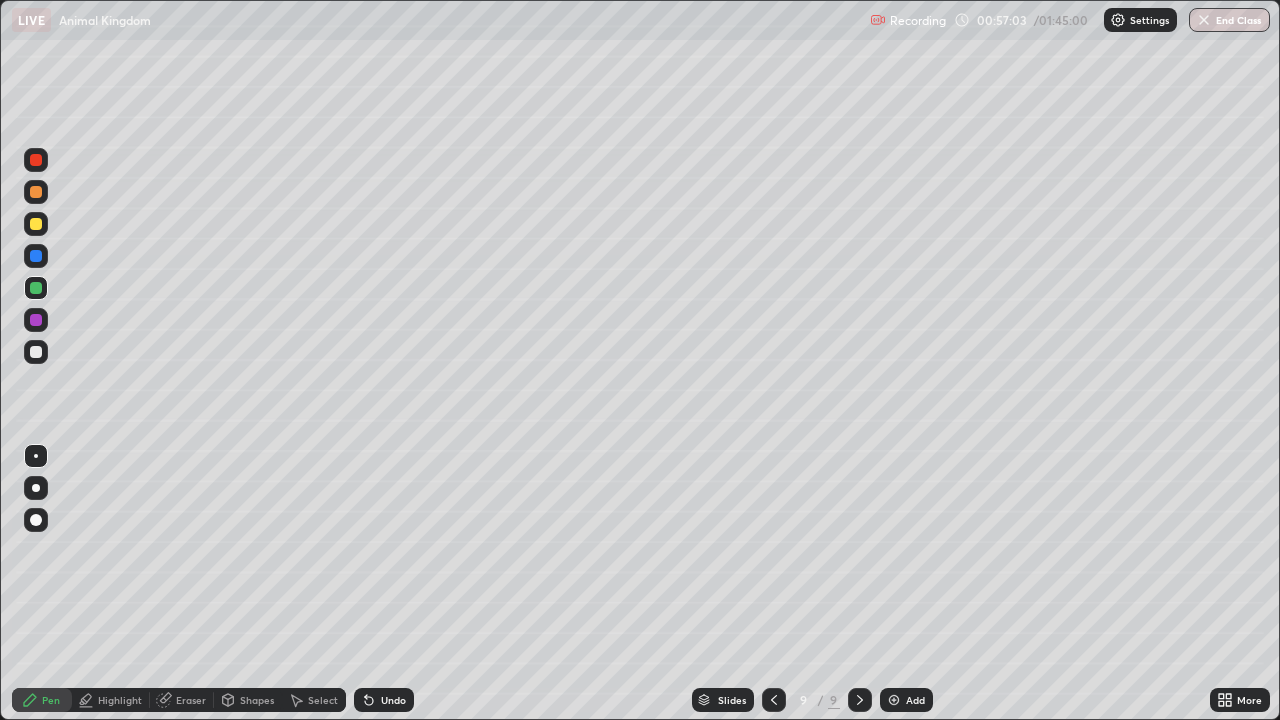 click at bounding box center (36, 488) 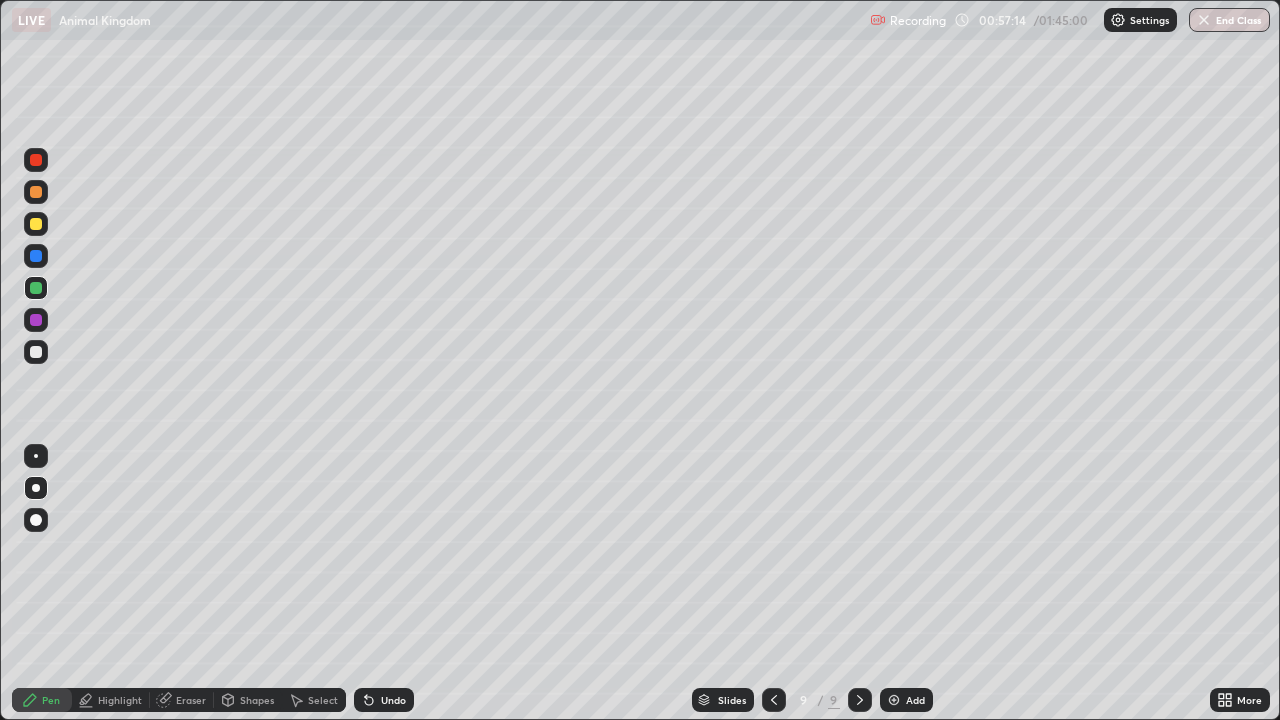 click at bounding box center [36, 456] 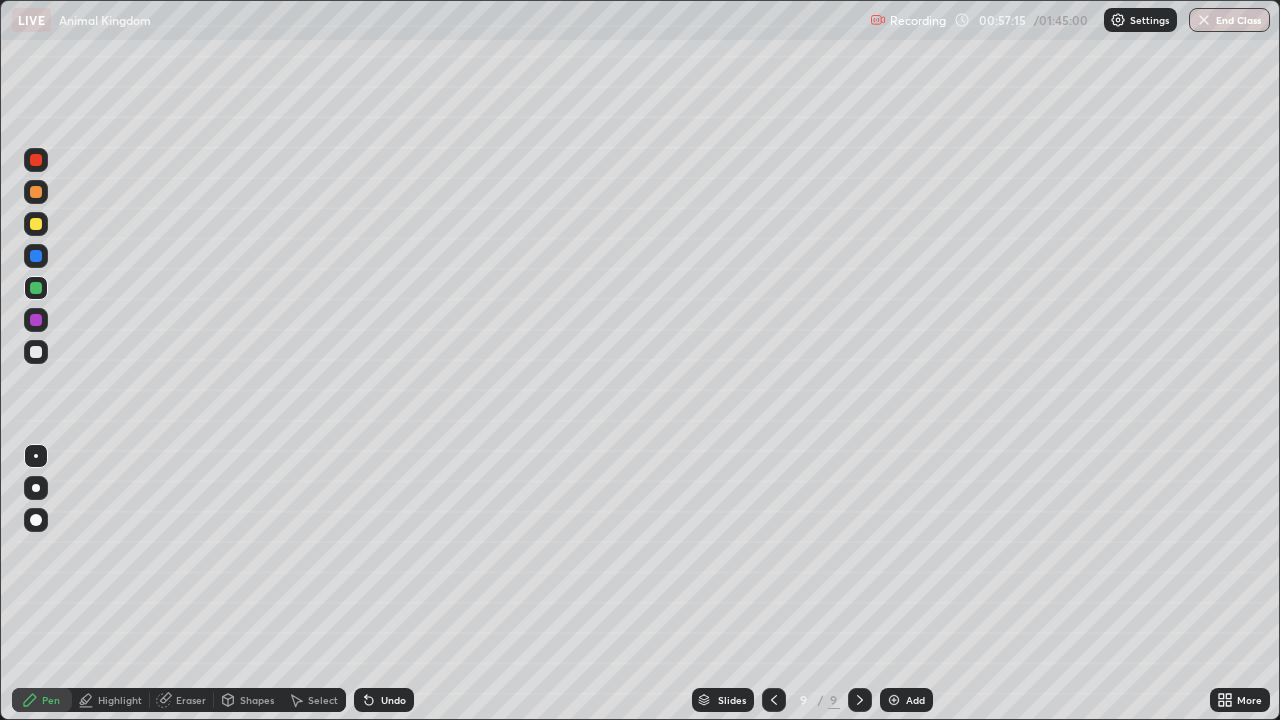 click at bounding box center (36, 352) 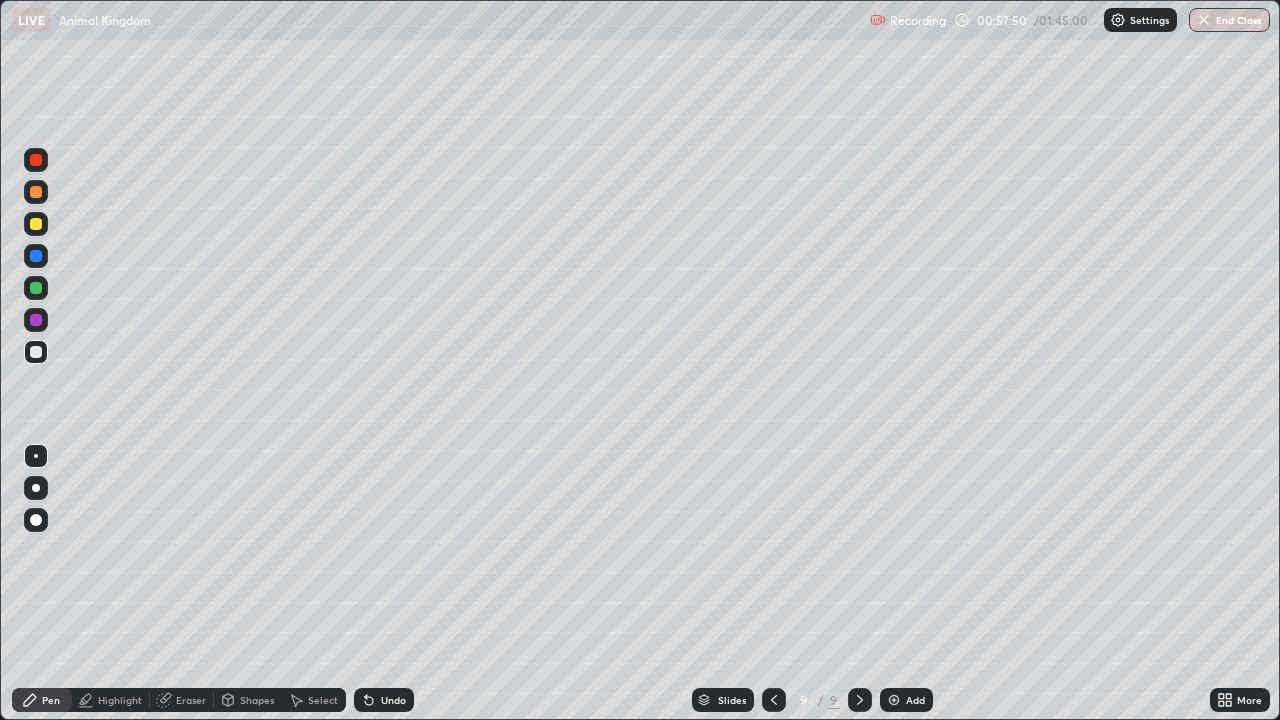click at bounding box center [36, 320] 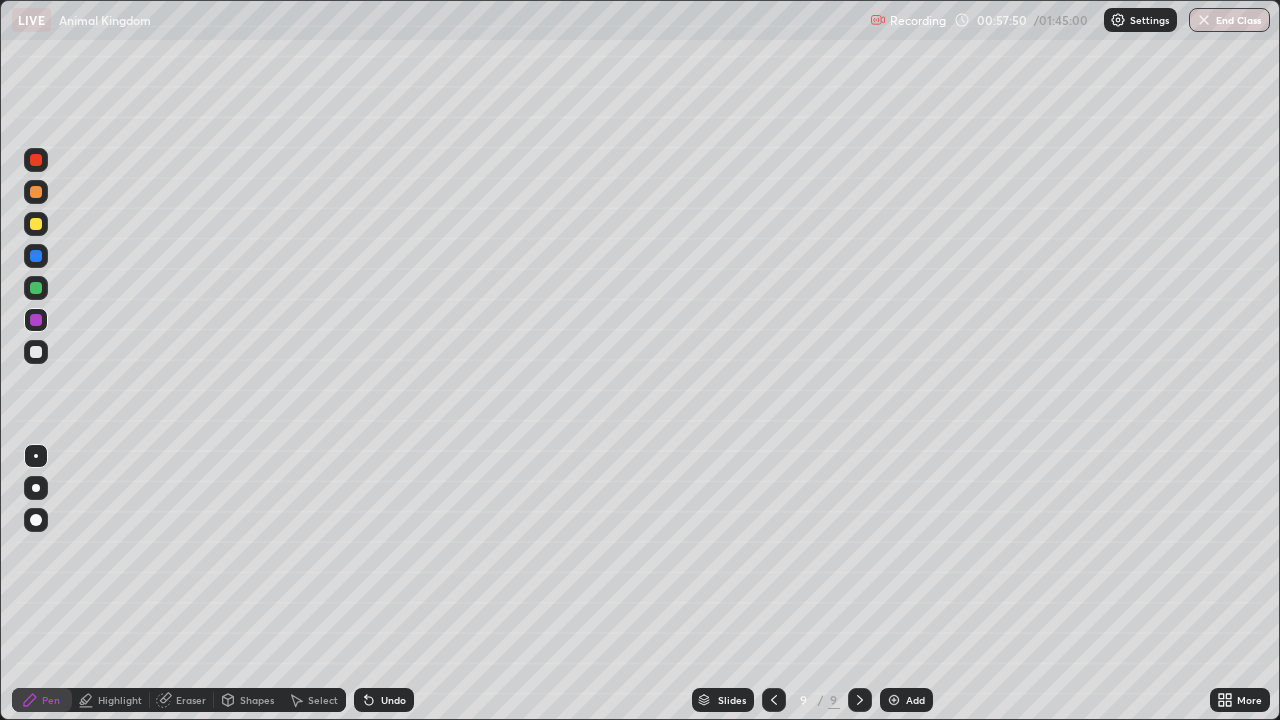 click at bounding box center [36, 488] 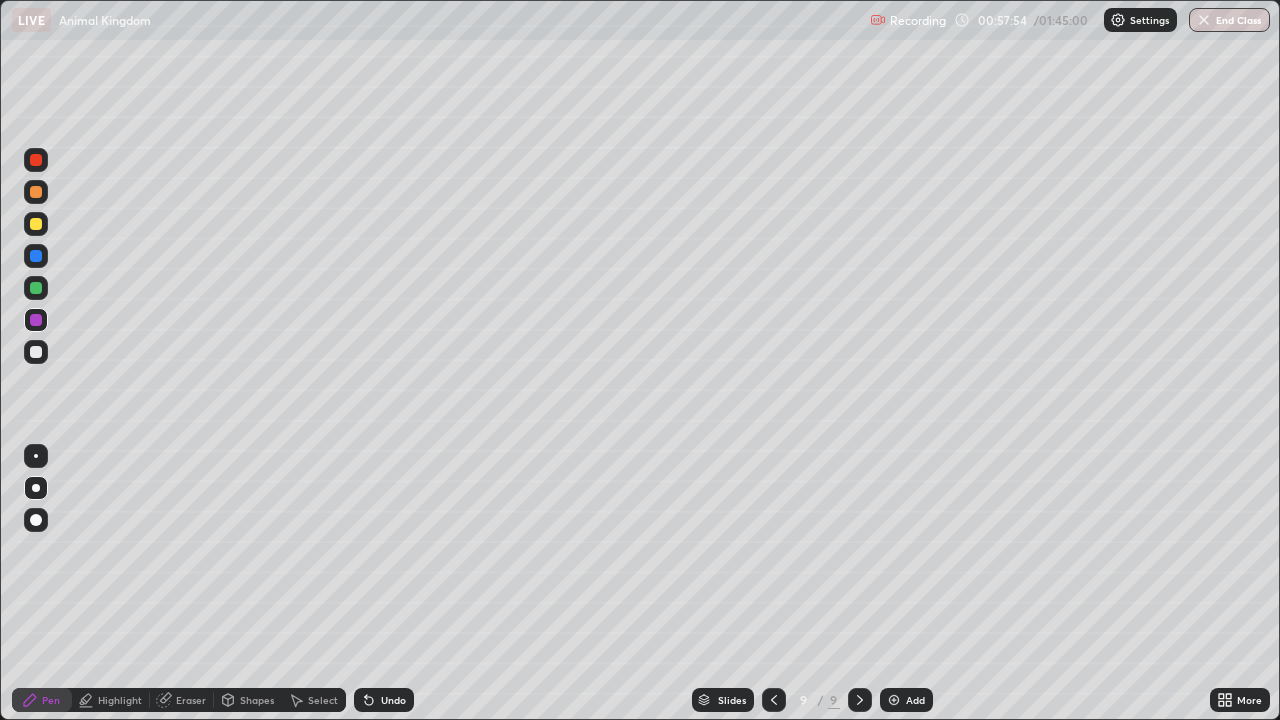 click at bounding box center [36, 520] 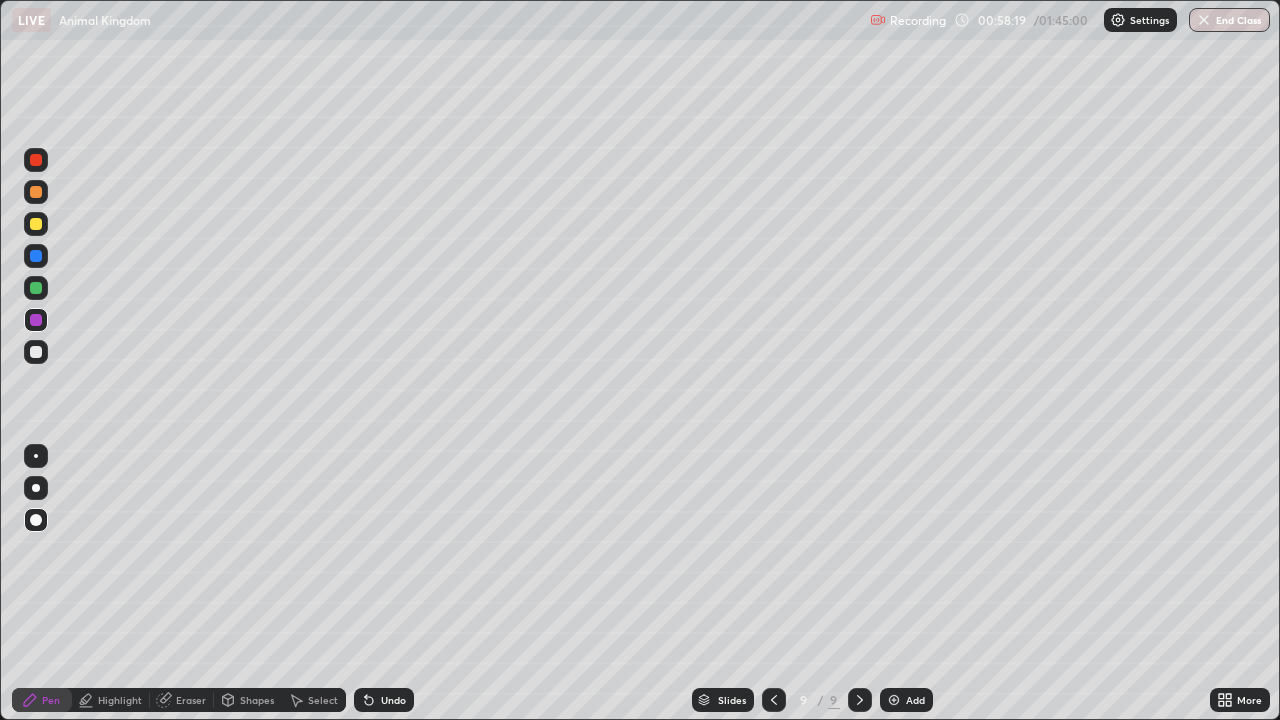 click at bounding box center [36, 456] 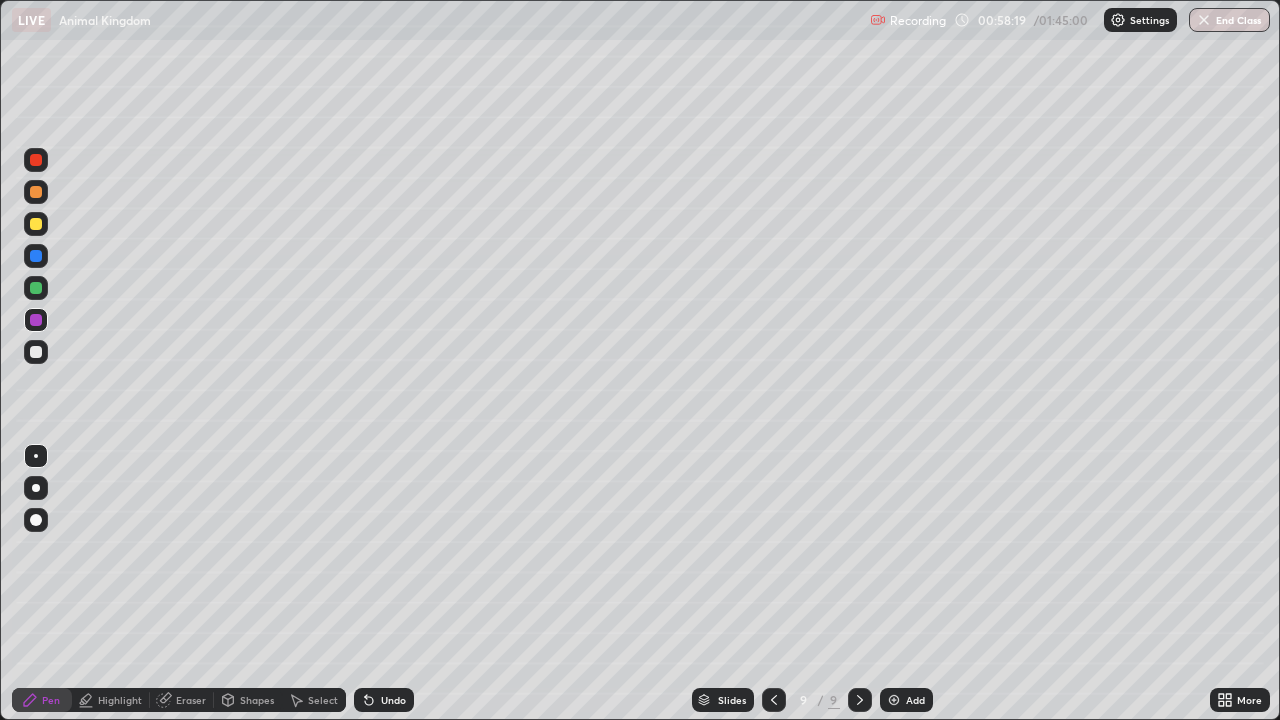 click at bounding box center [36, 352] 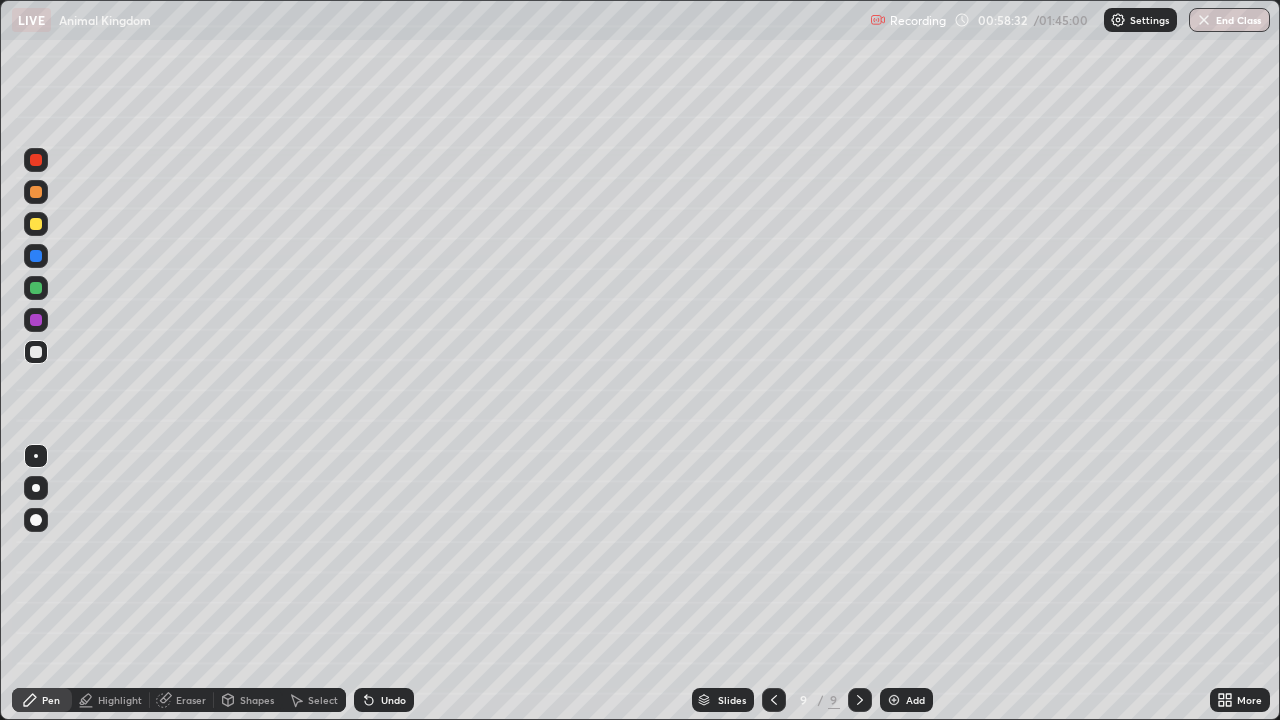 click at bounding box center [36, 288] 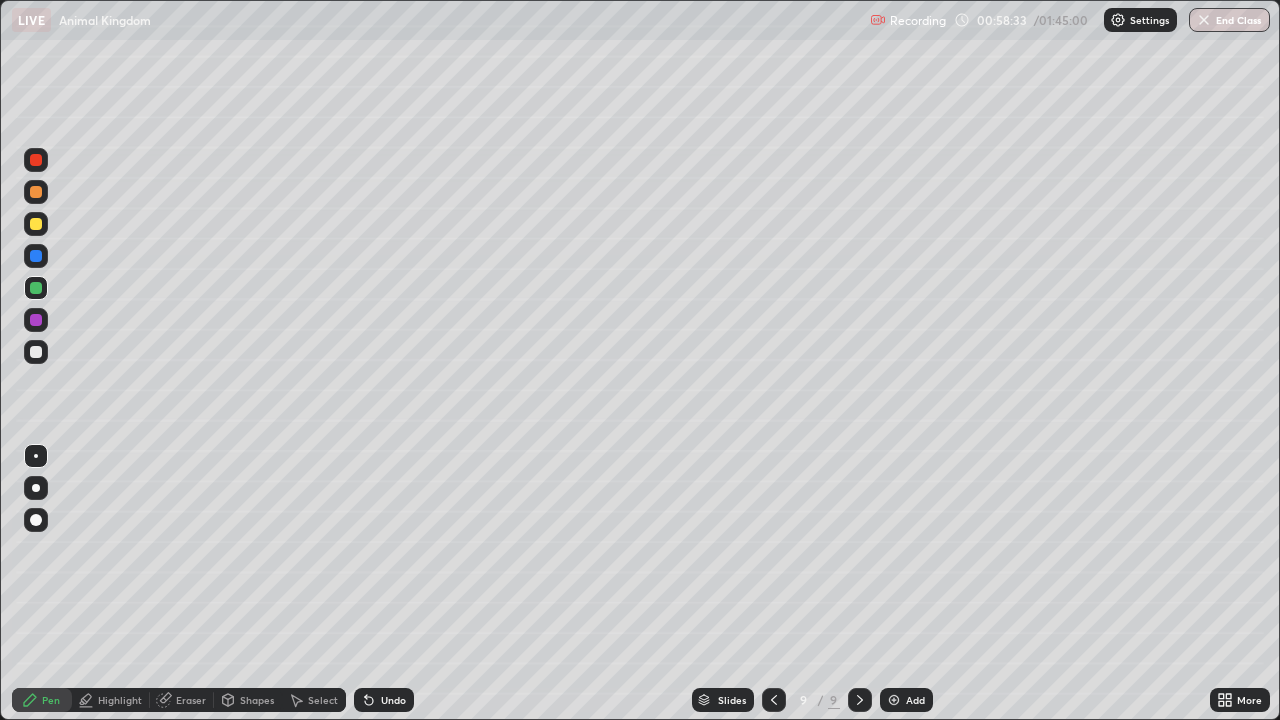 click at bounding box center (36, 520) 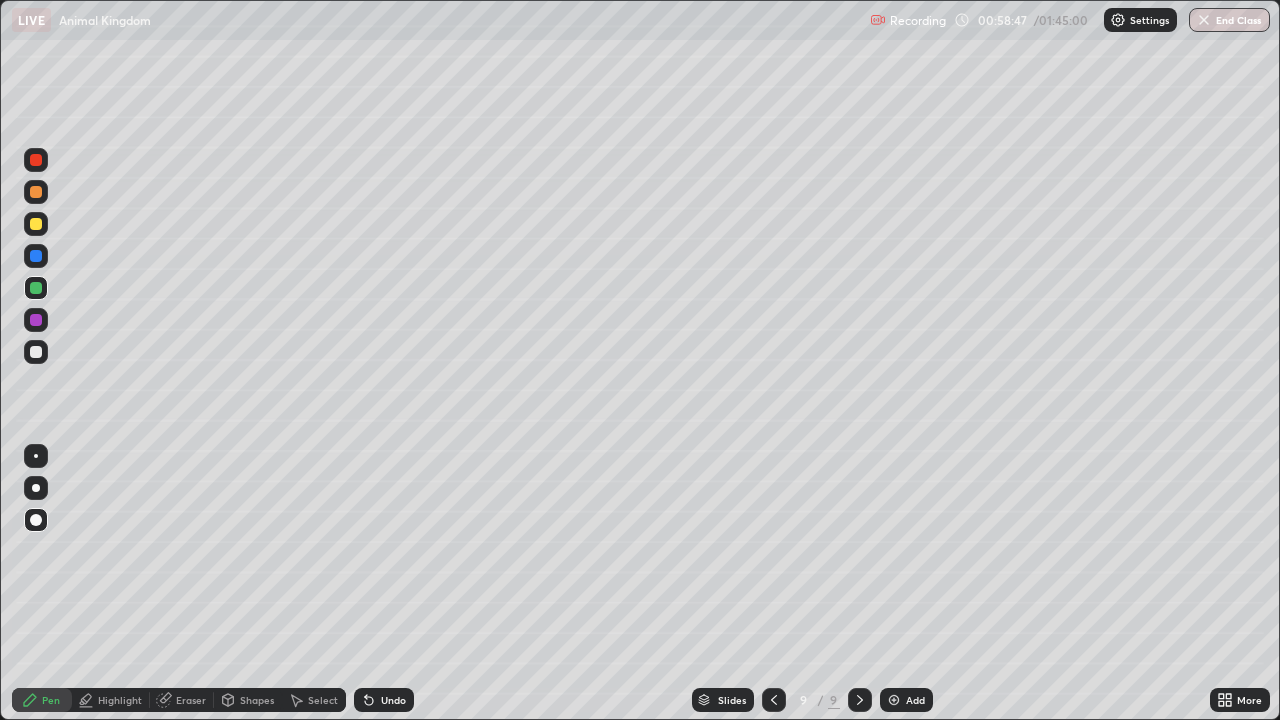 click at bounding box center [36, 456] 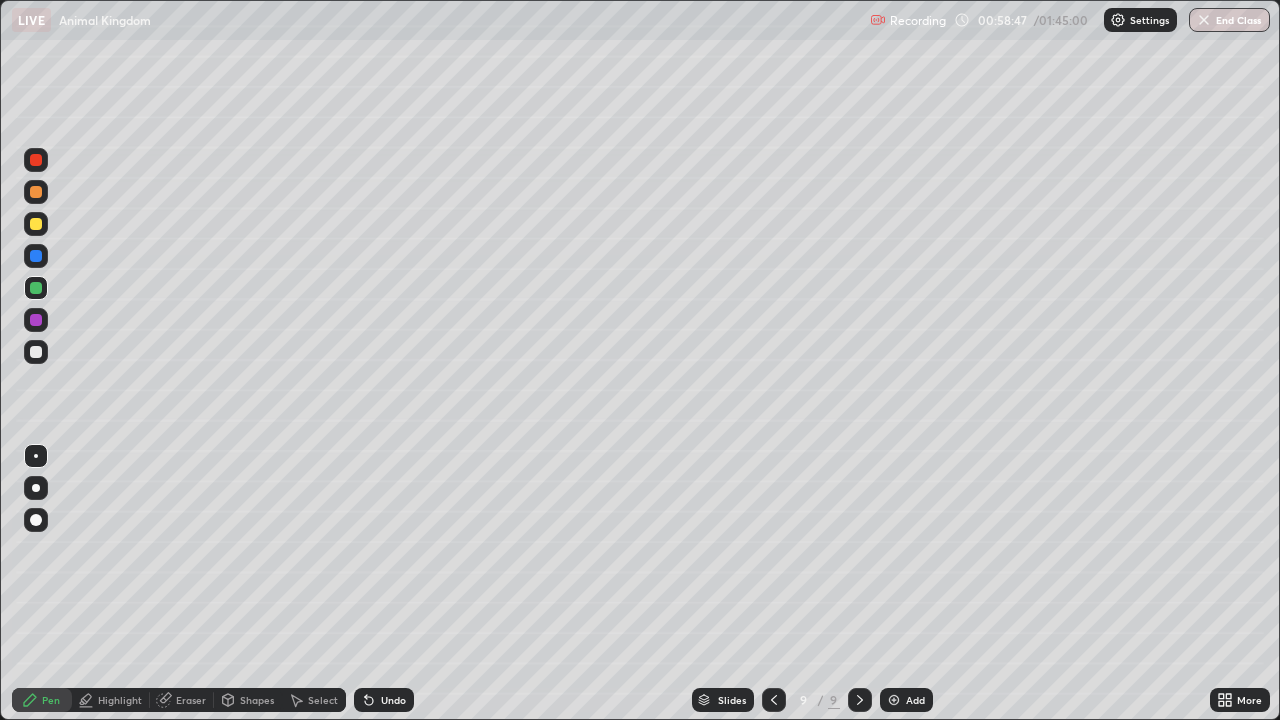 click at bounding box center (36, 352) 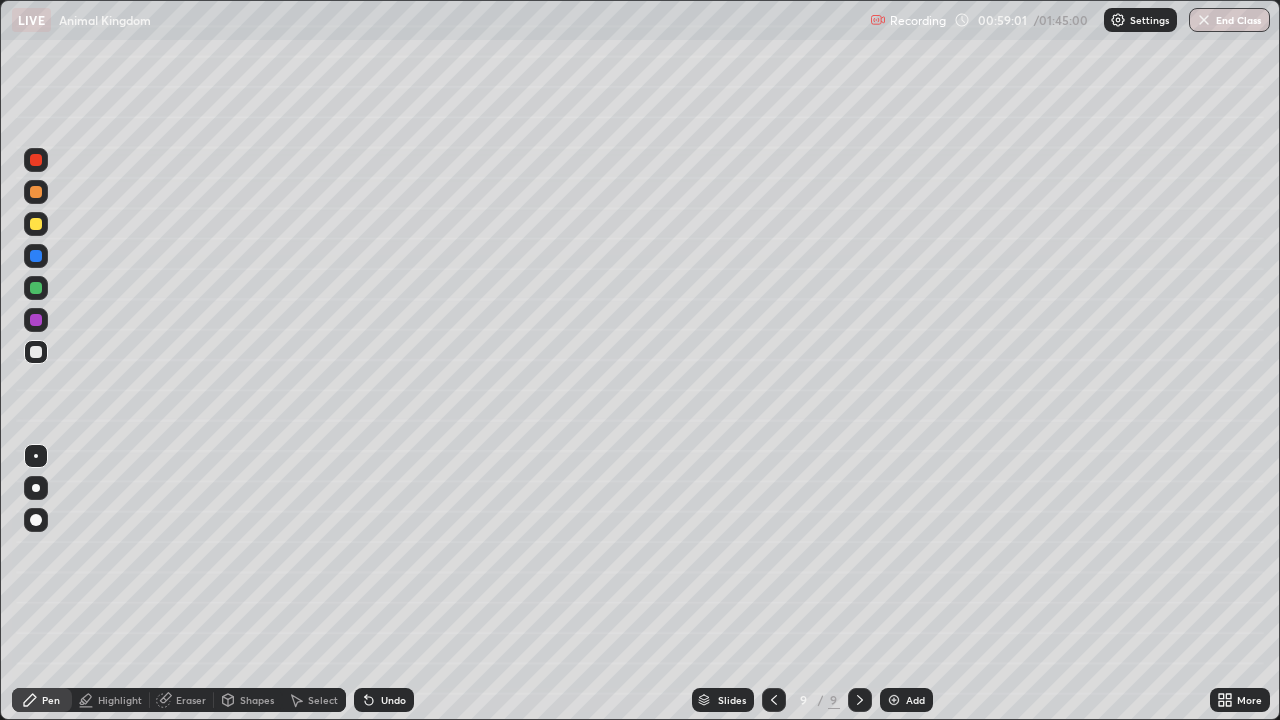 click at bounding box center [36, 224] 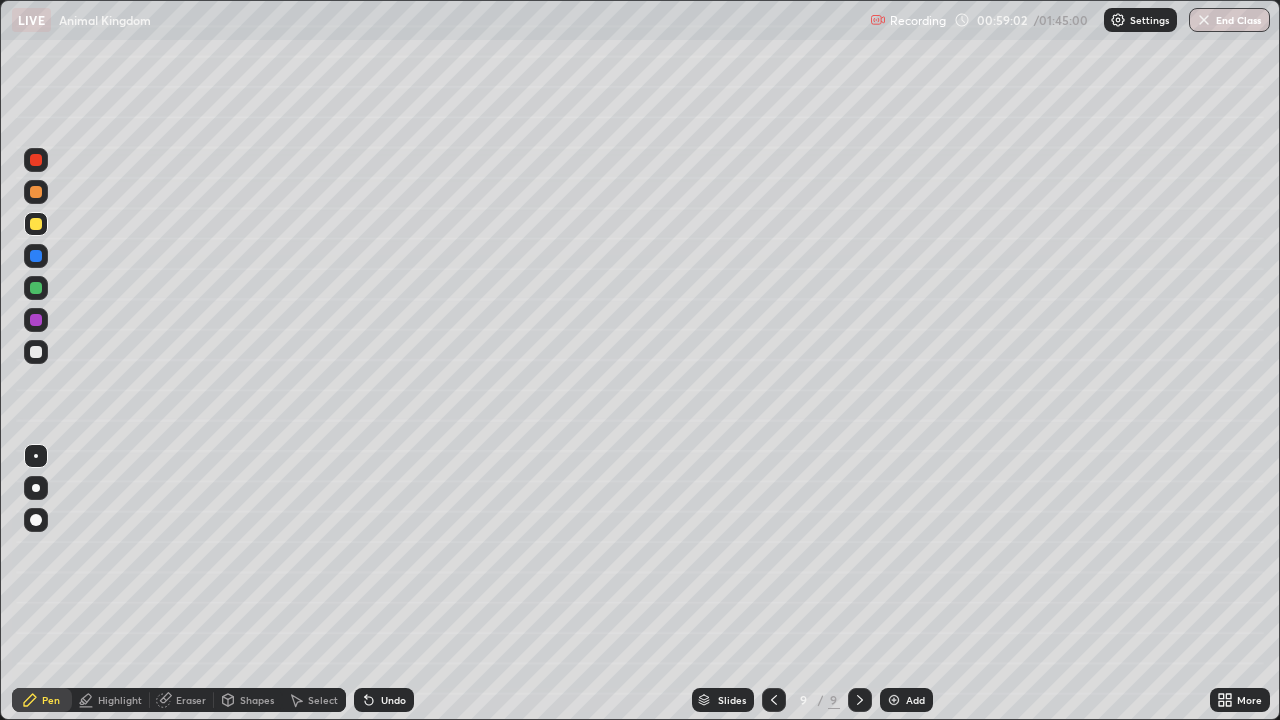 click on "Highlight" at bounding box center (120, 700) 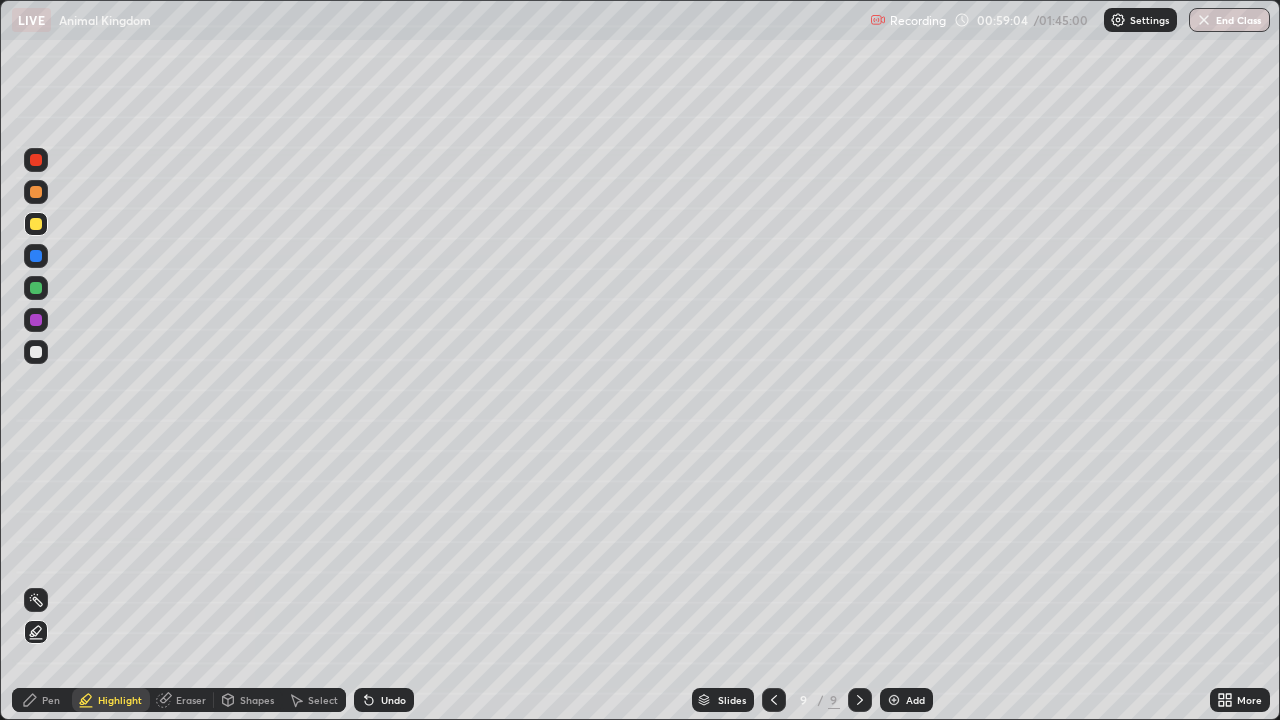 click 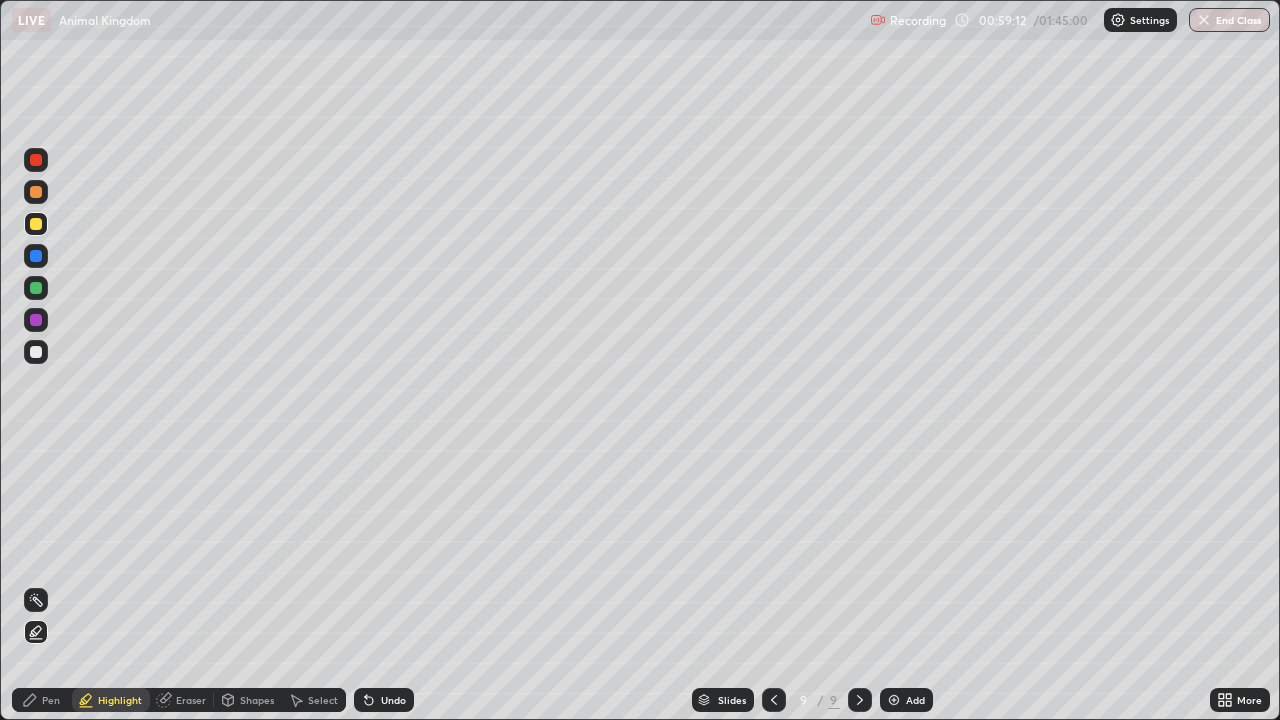 click at bounding box center (36, 352) 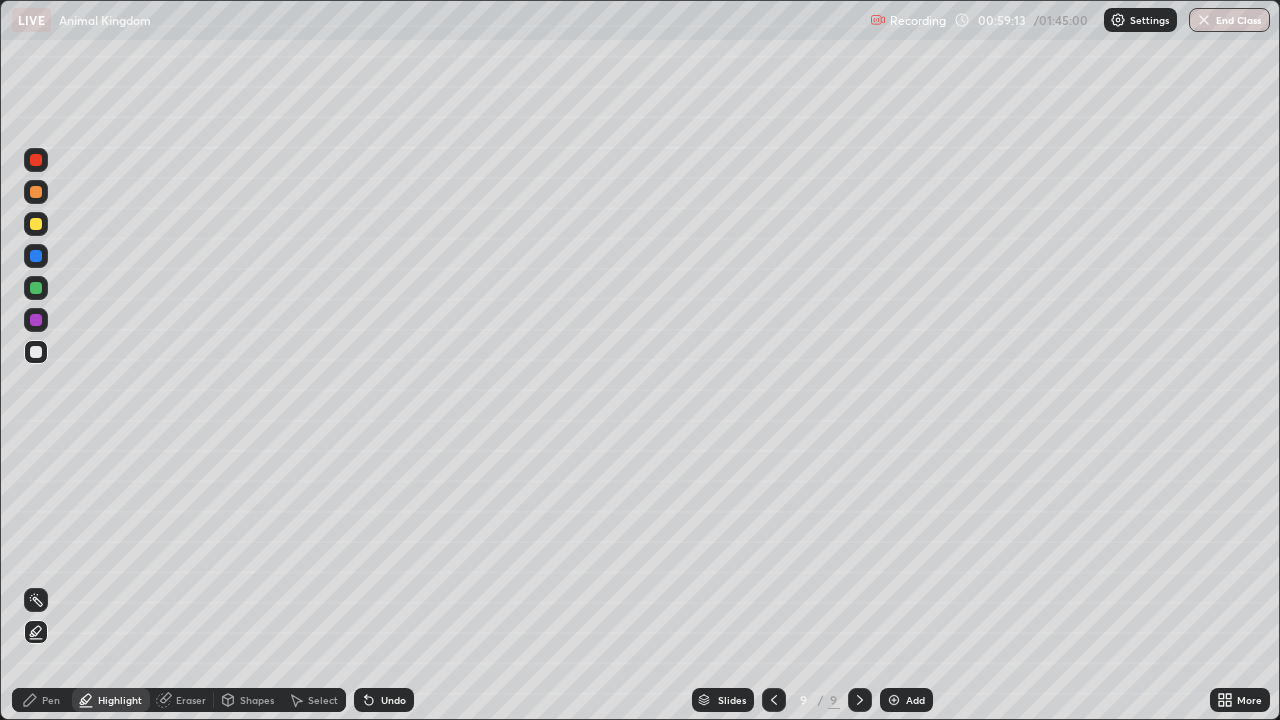 click on "Pen" at bounding box center [51, 700] 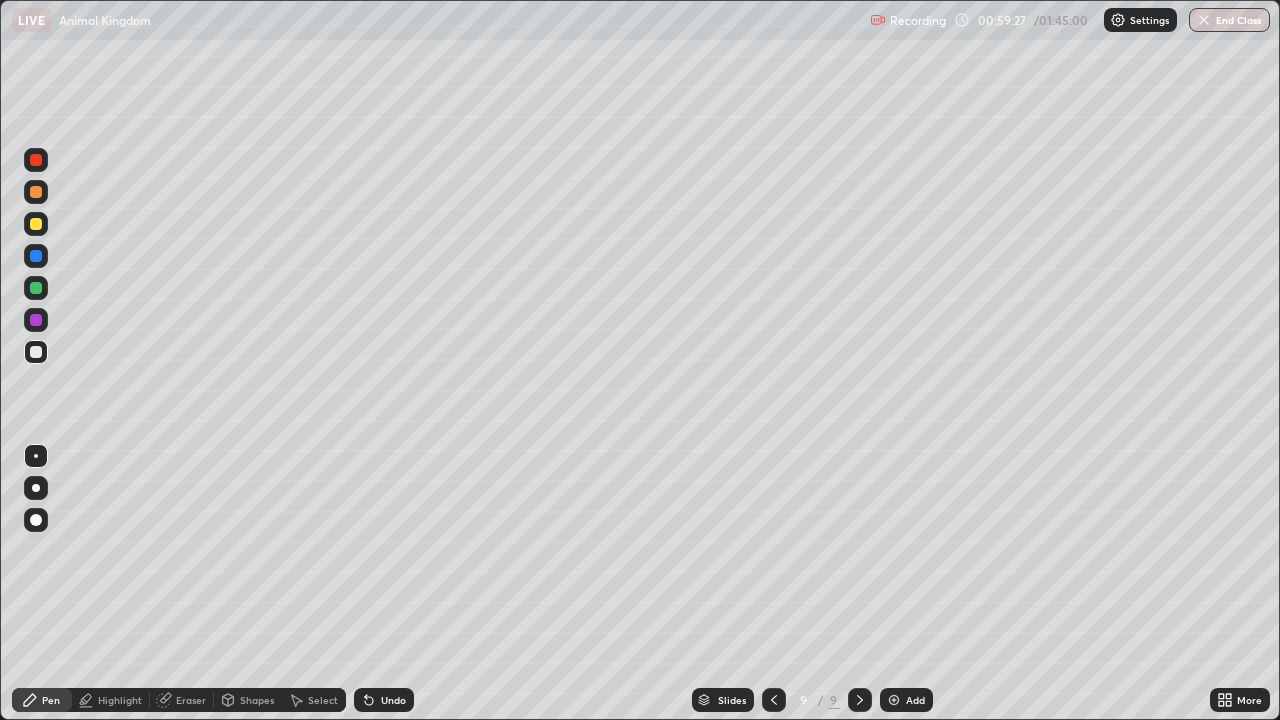 click at bounding box center [36, 256] 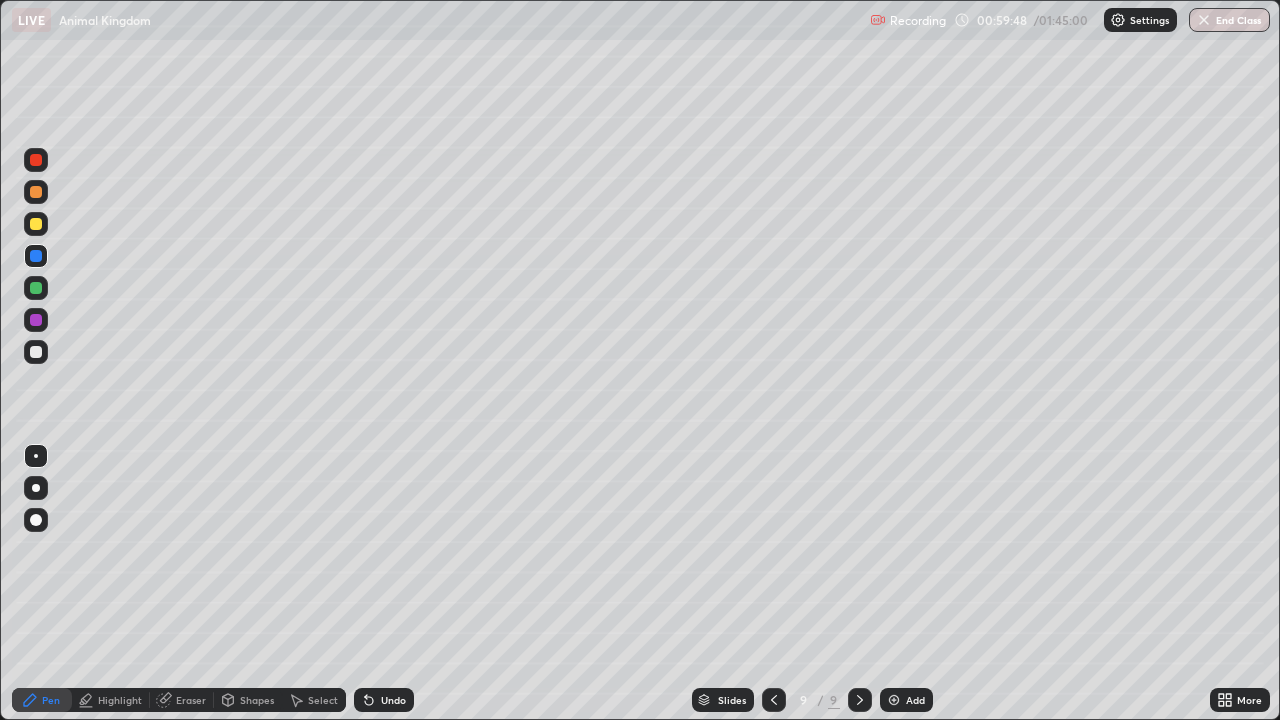 click at bounding box center (36, 320) 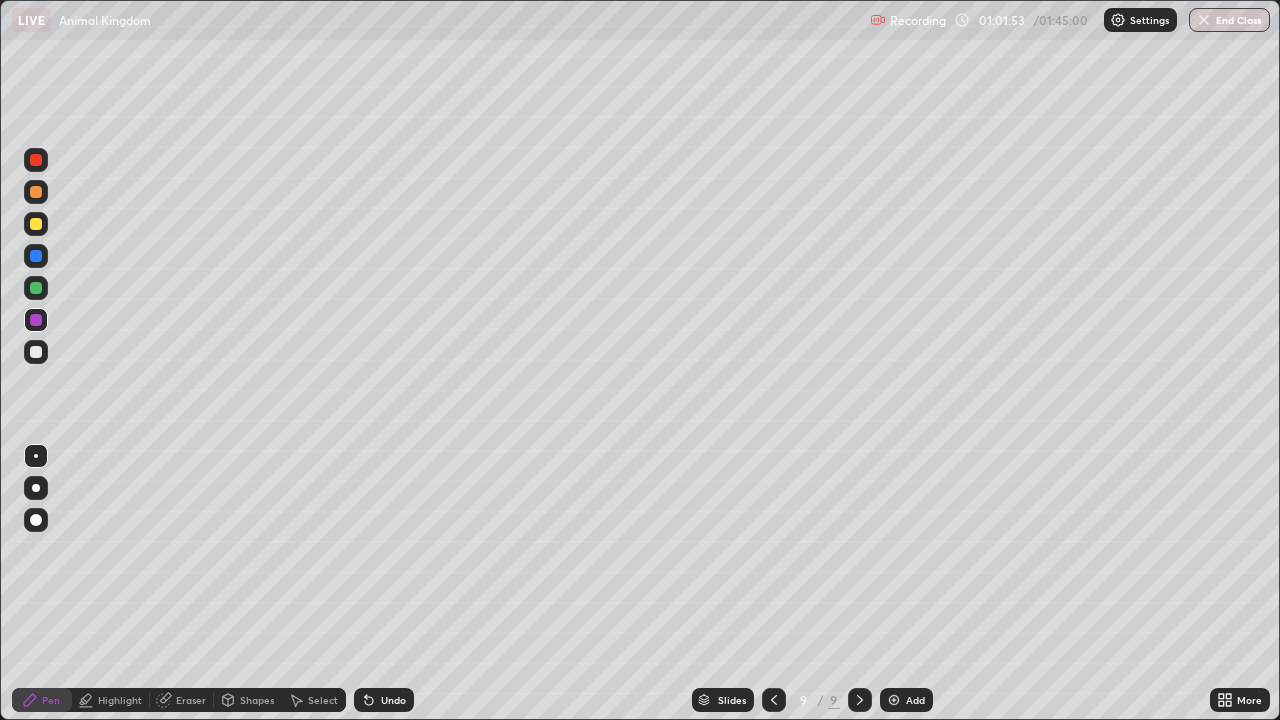 click at bounding box center (36, 352) 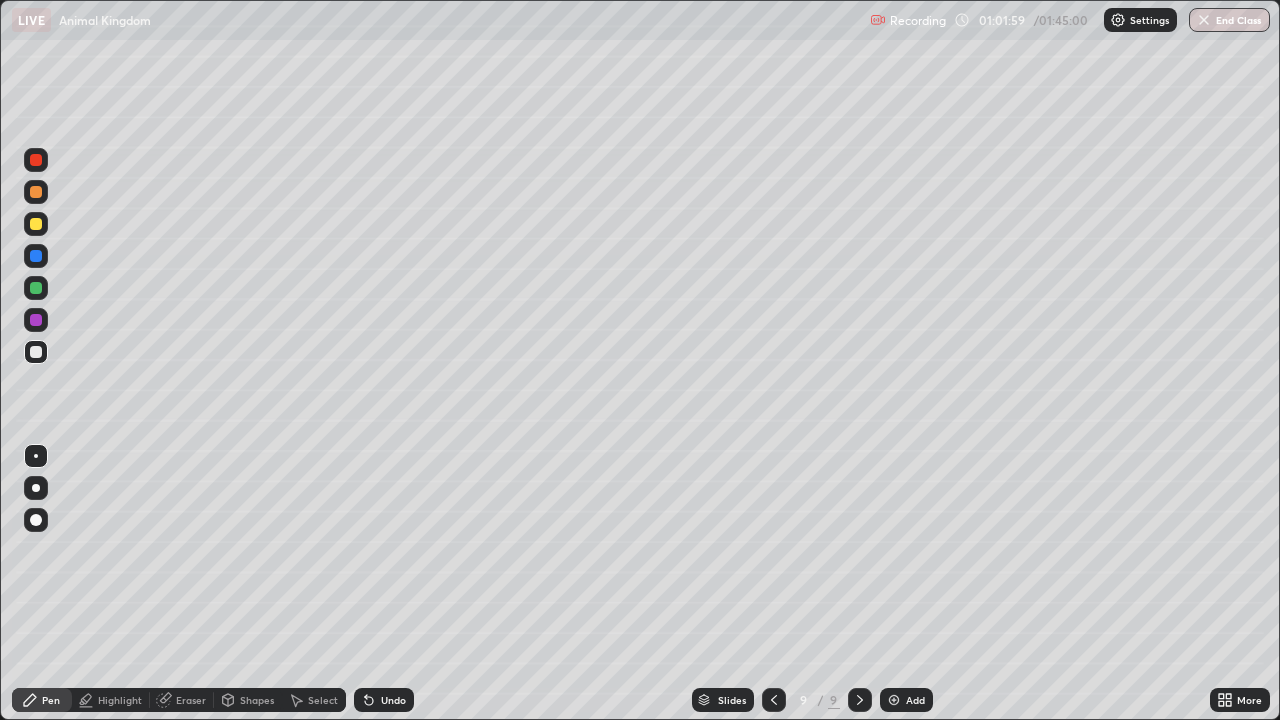 click at bounding box center (36, 320) 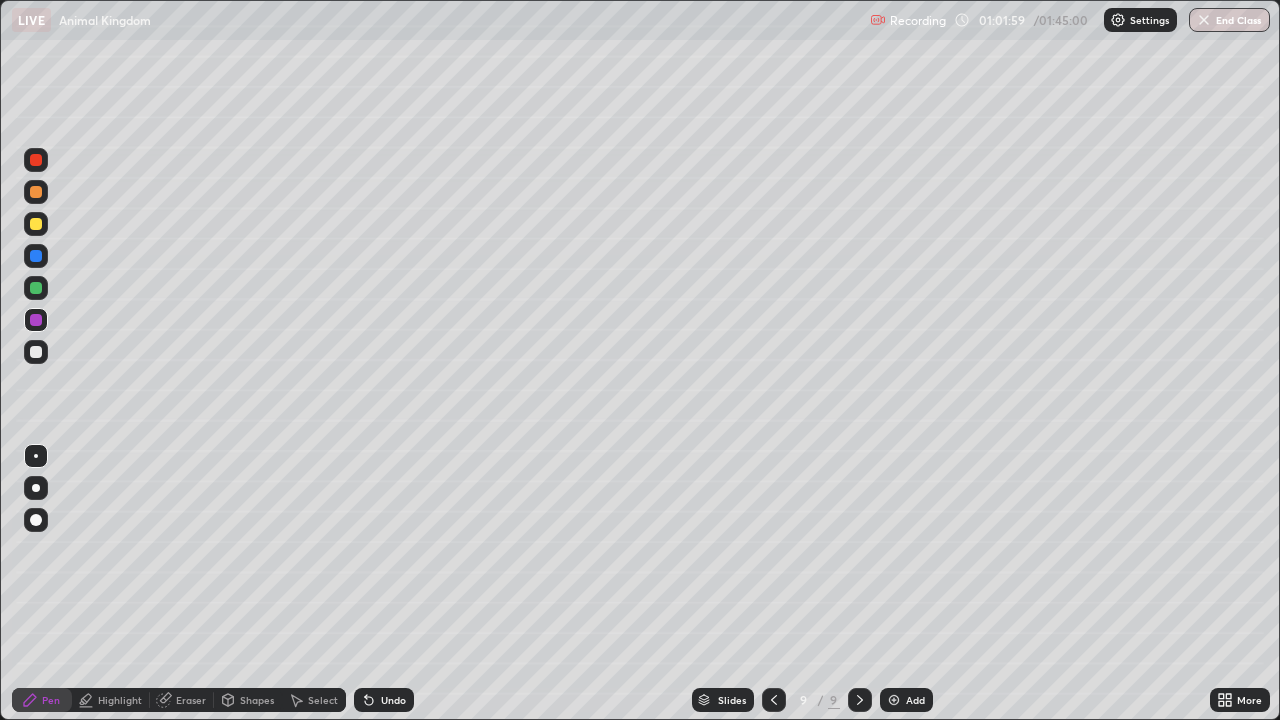 click at bounding box center [36, 488] 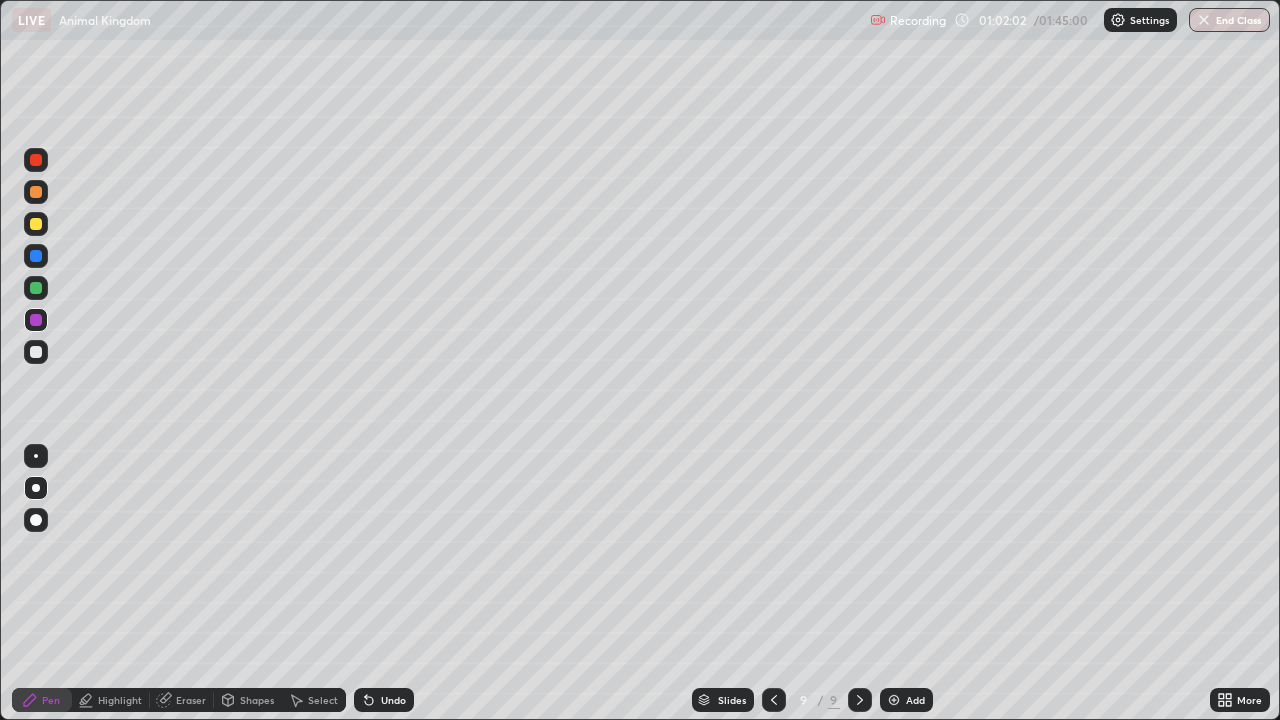 click at bounding box center [36, 288] 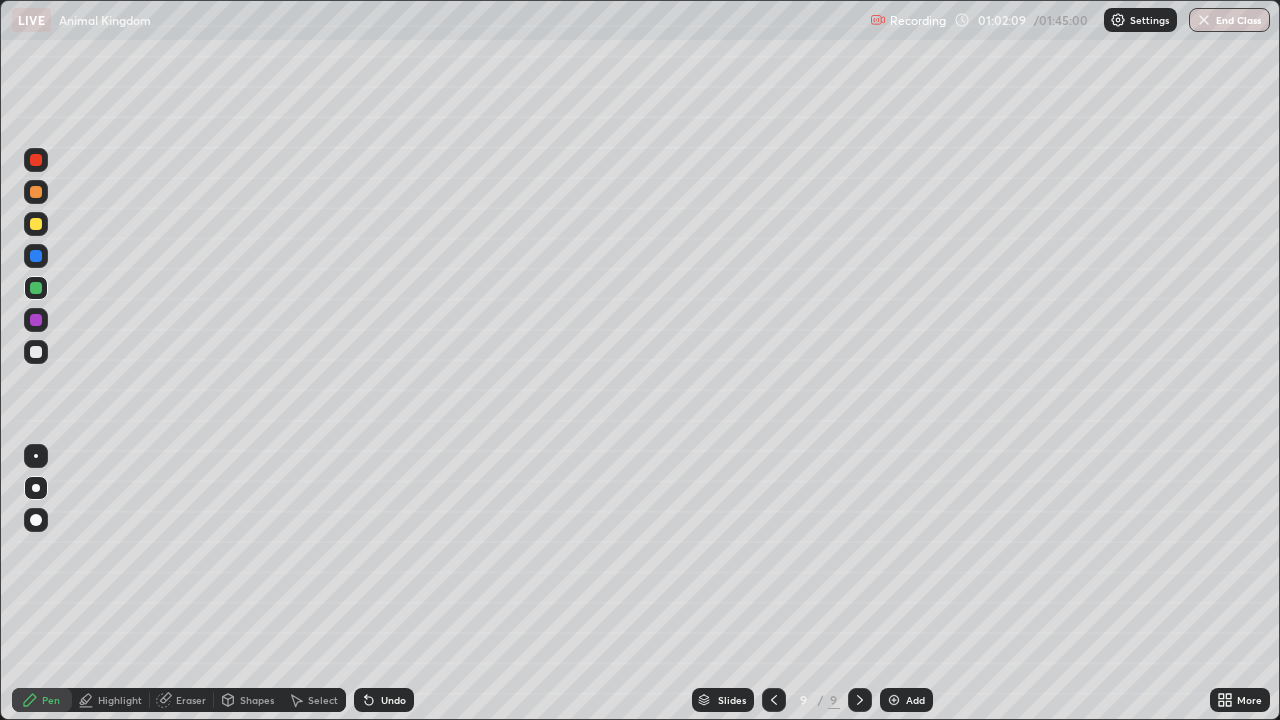 click at bounding box center [36, 352] 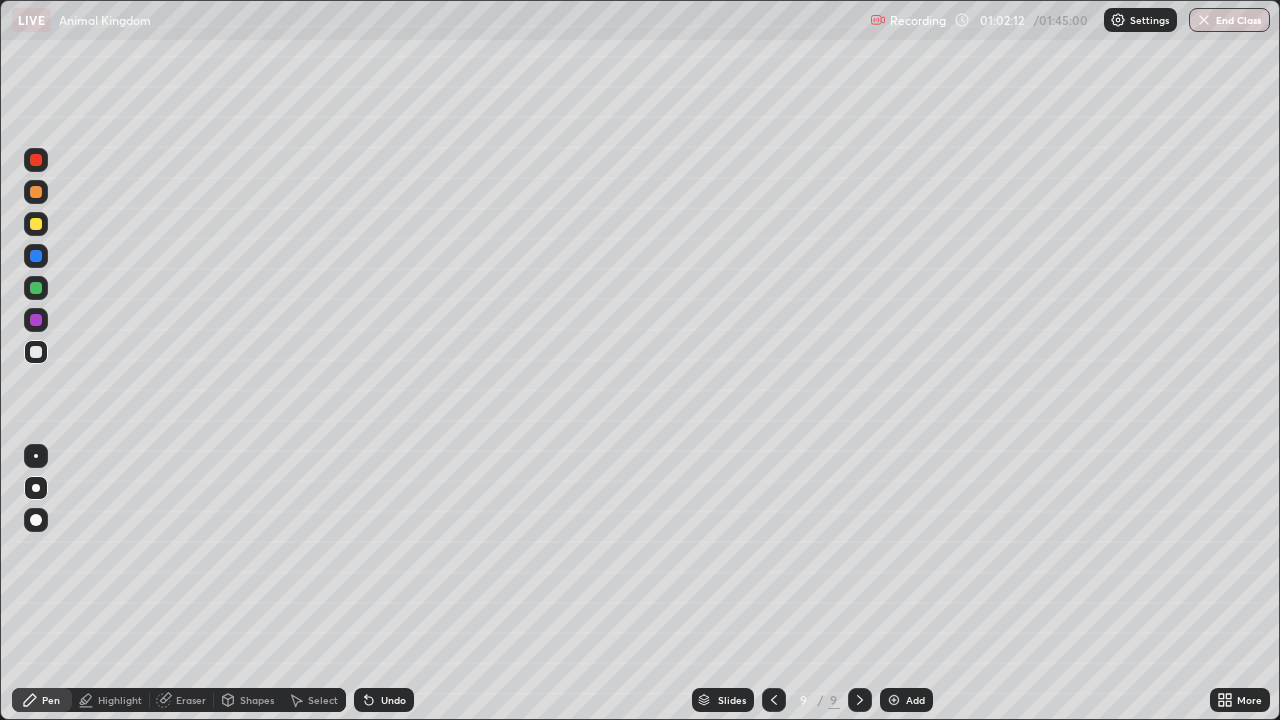 click 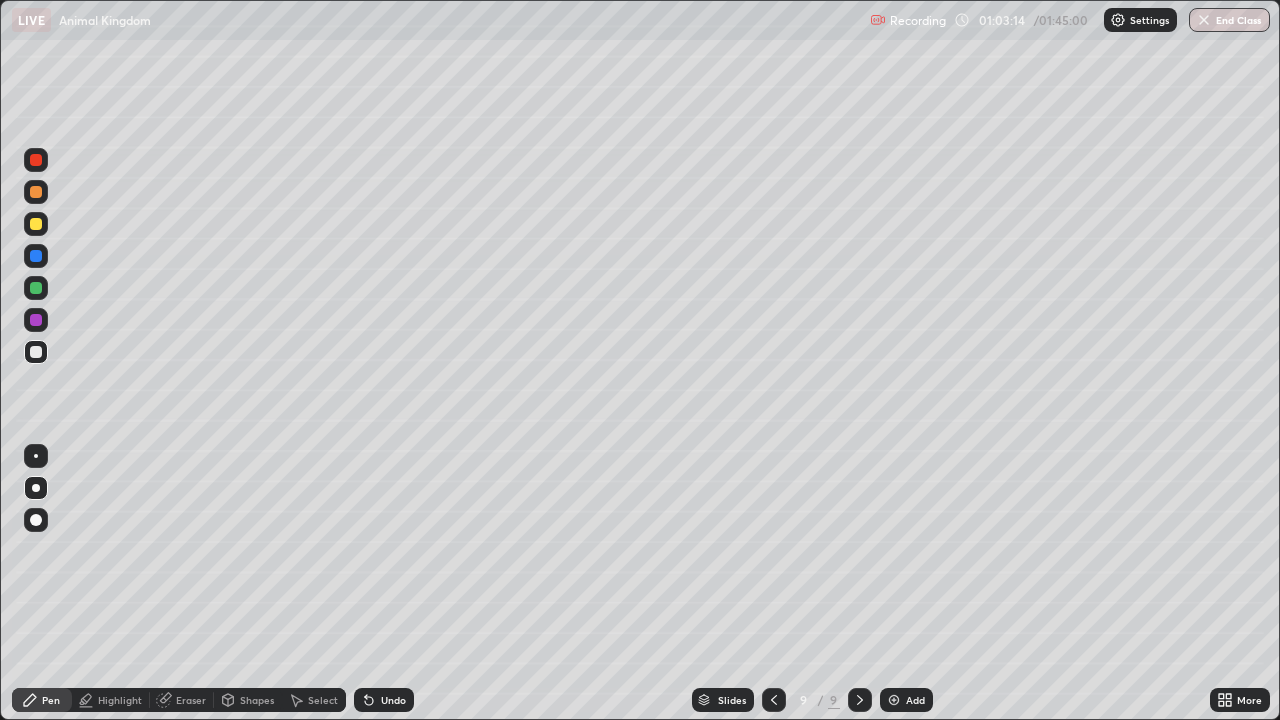 click on "Eraser" at bounding box center (182, 700) 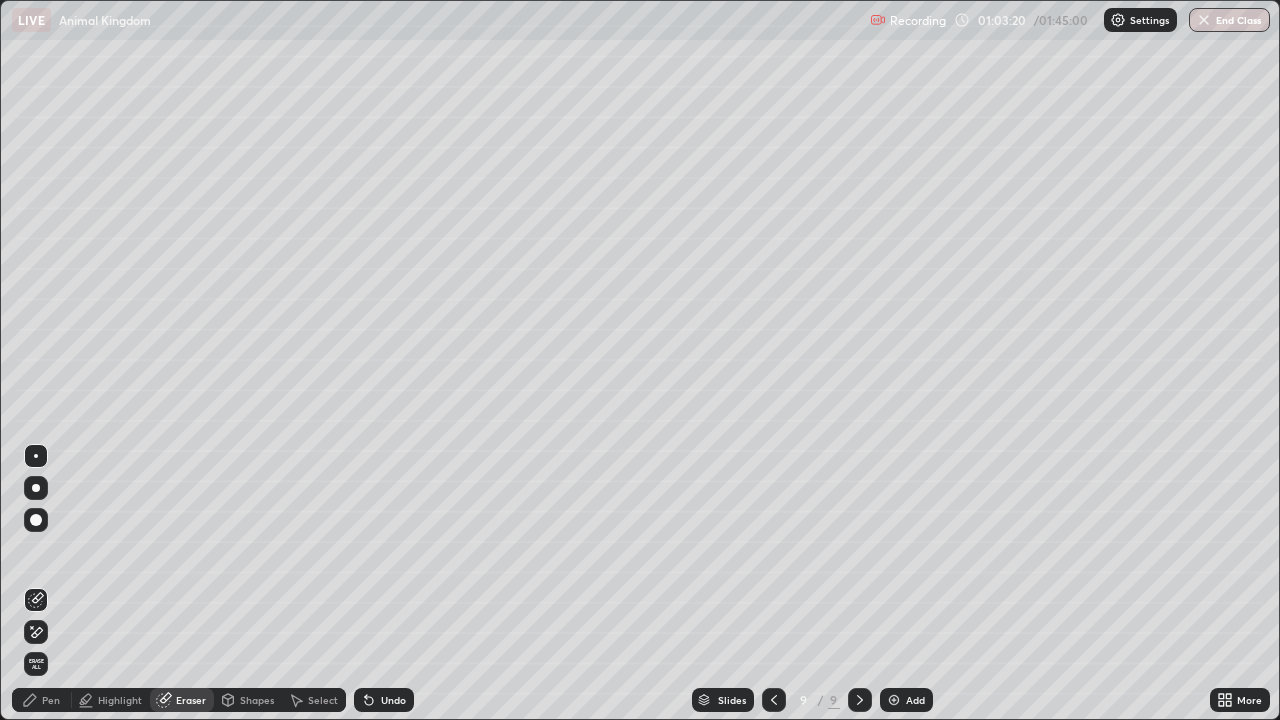 click on "Eraser" at bounding box center (191, 700) 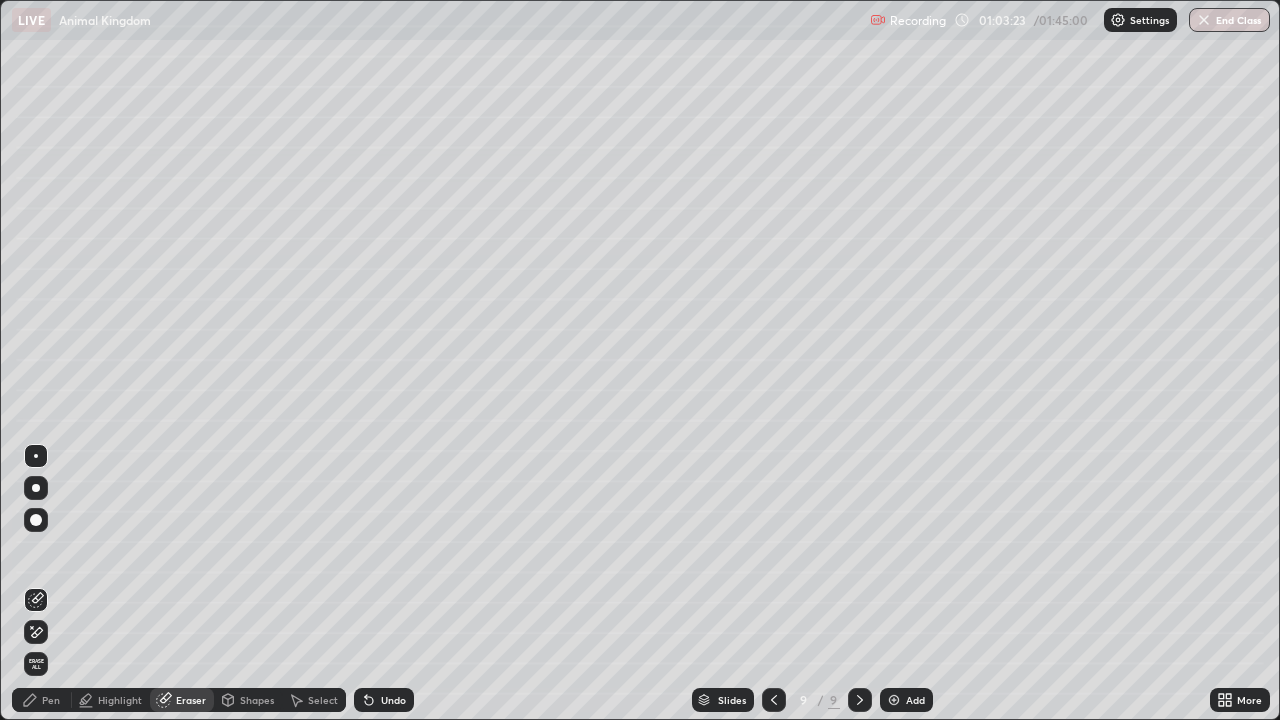 click on "Pen" at bounding box center [42, 700] 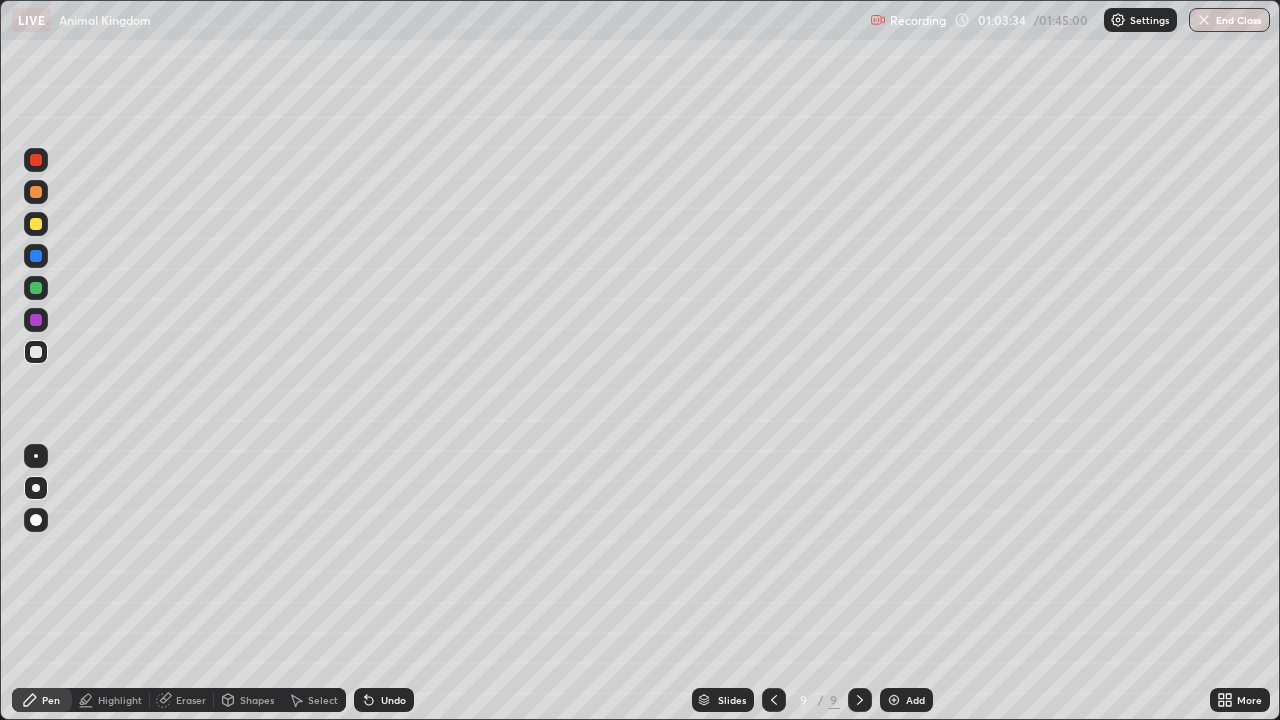 click at bounding box center [894, 700] 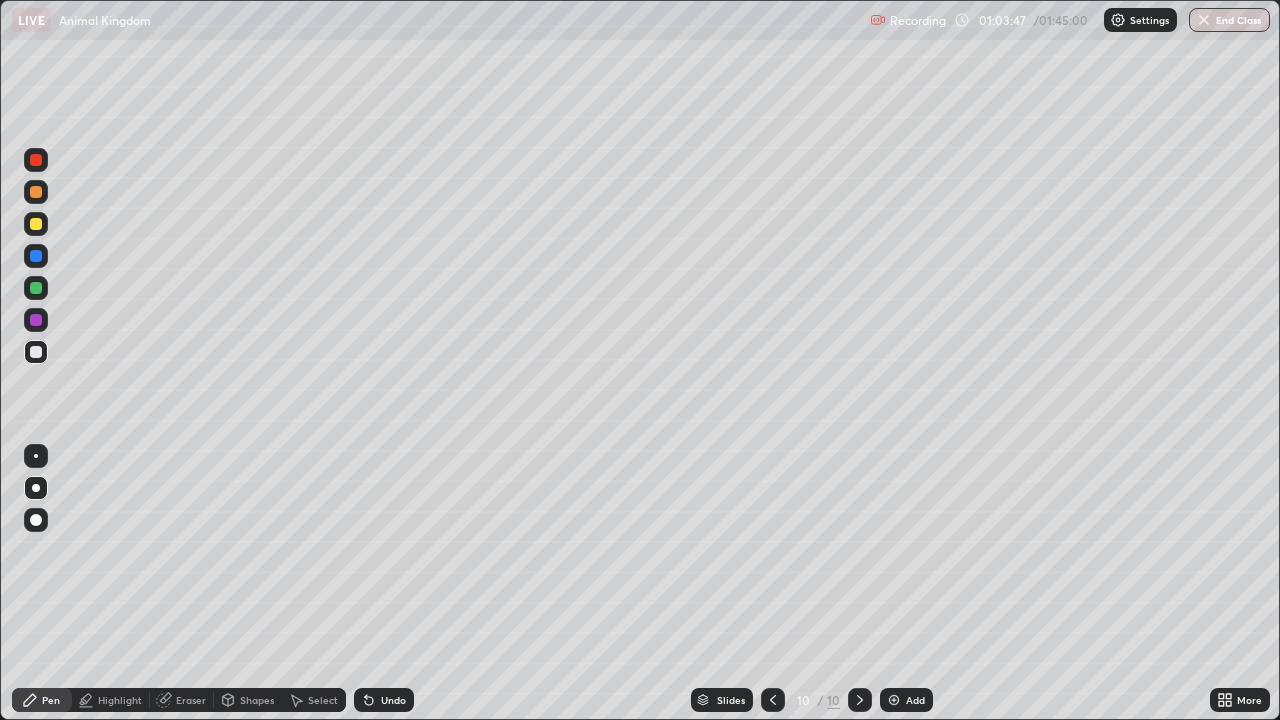 click at bounding box center [36, 456] 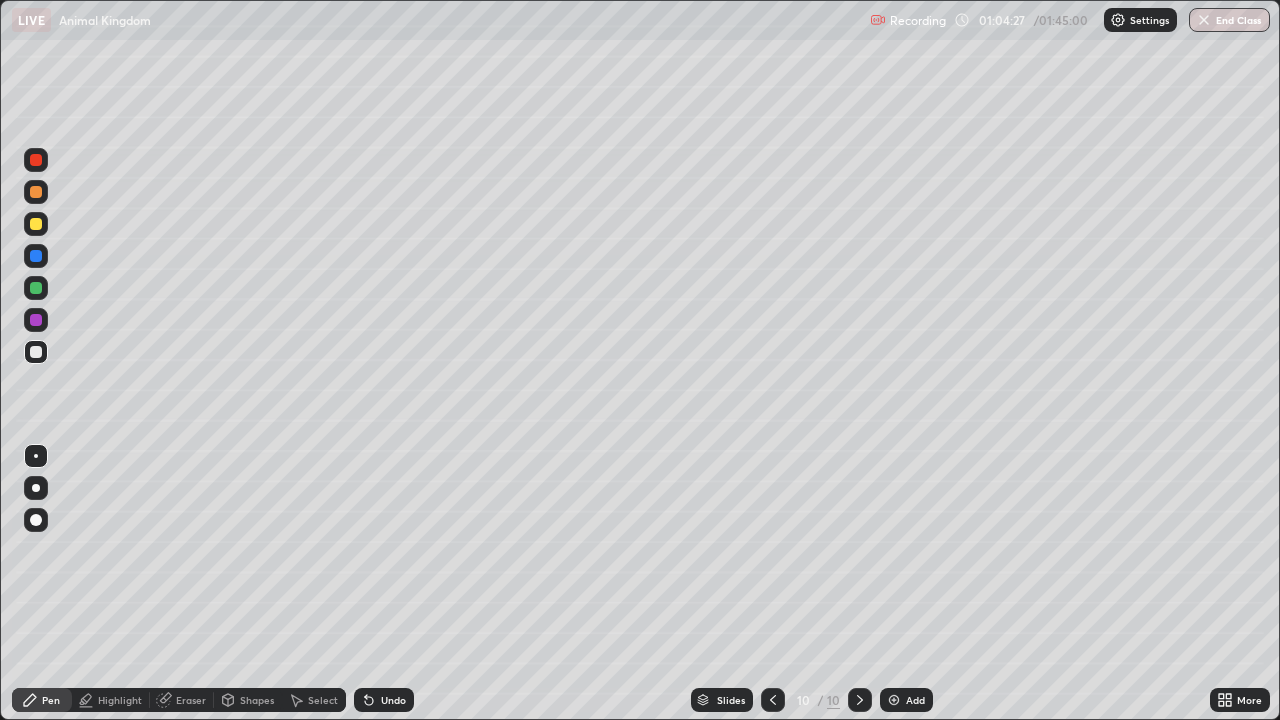 click at bounding box center [36, 256] 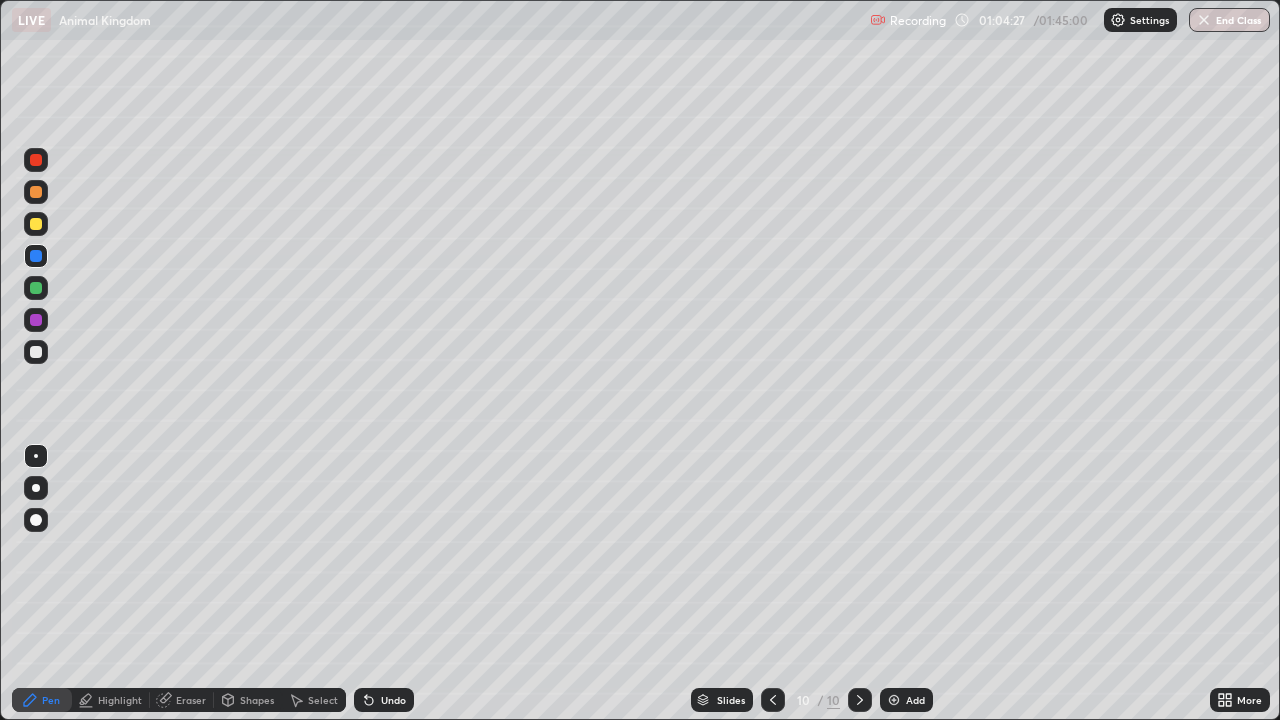 click at bounding box center (36, 224) 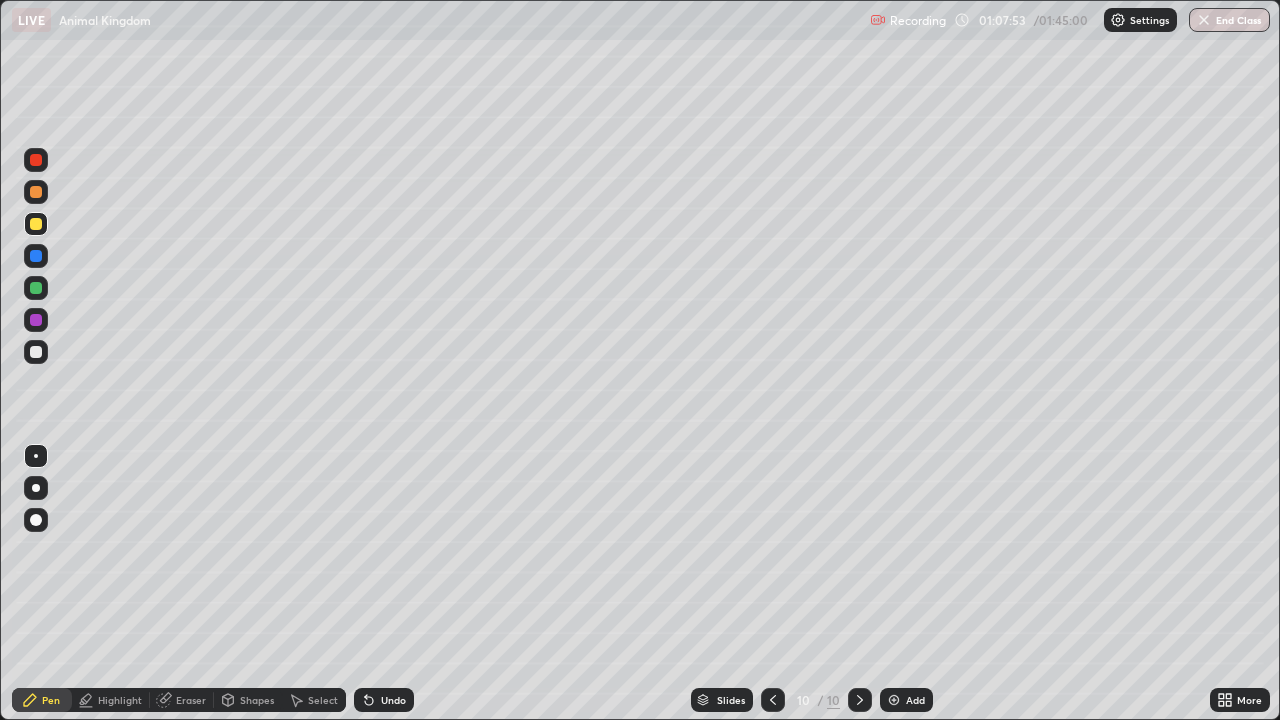 click at bounding box center (36, 456) 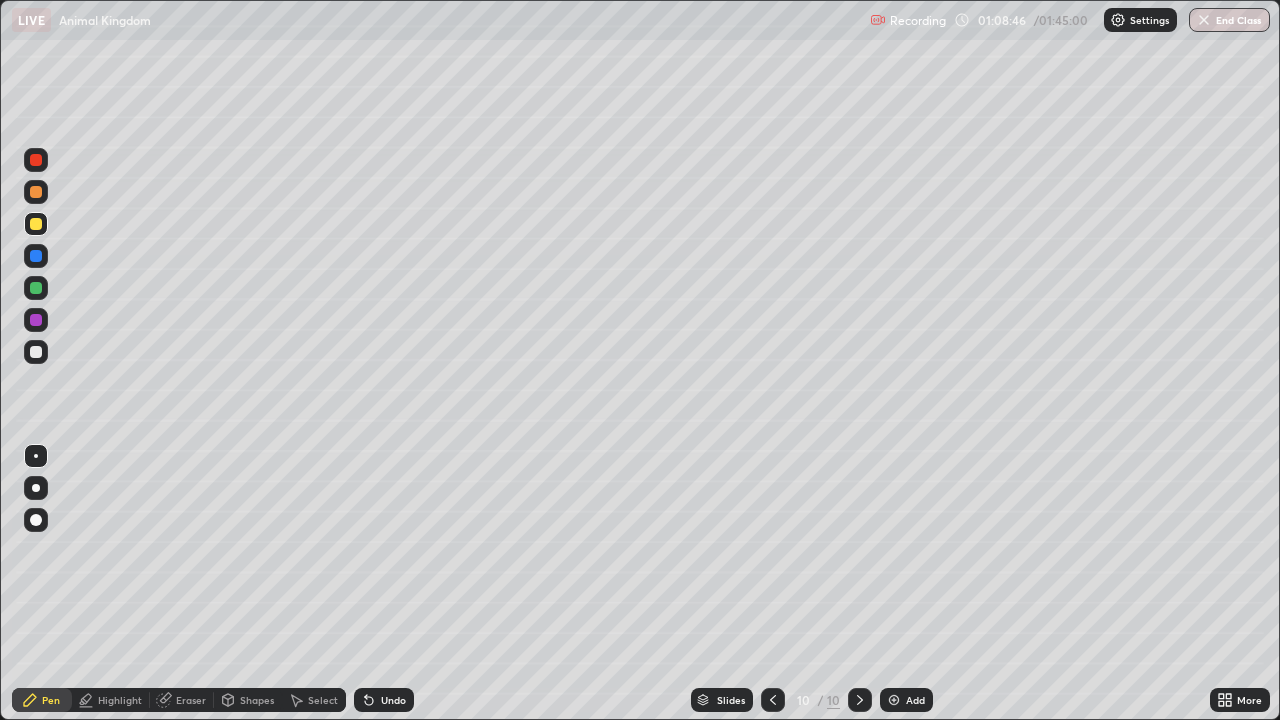 click at bounding box center [894, 700] 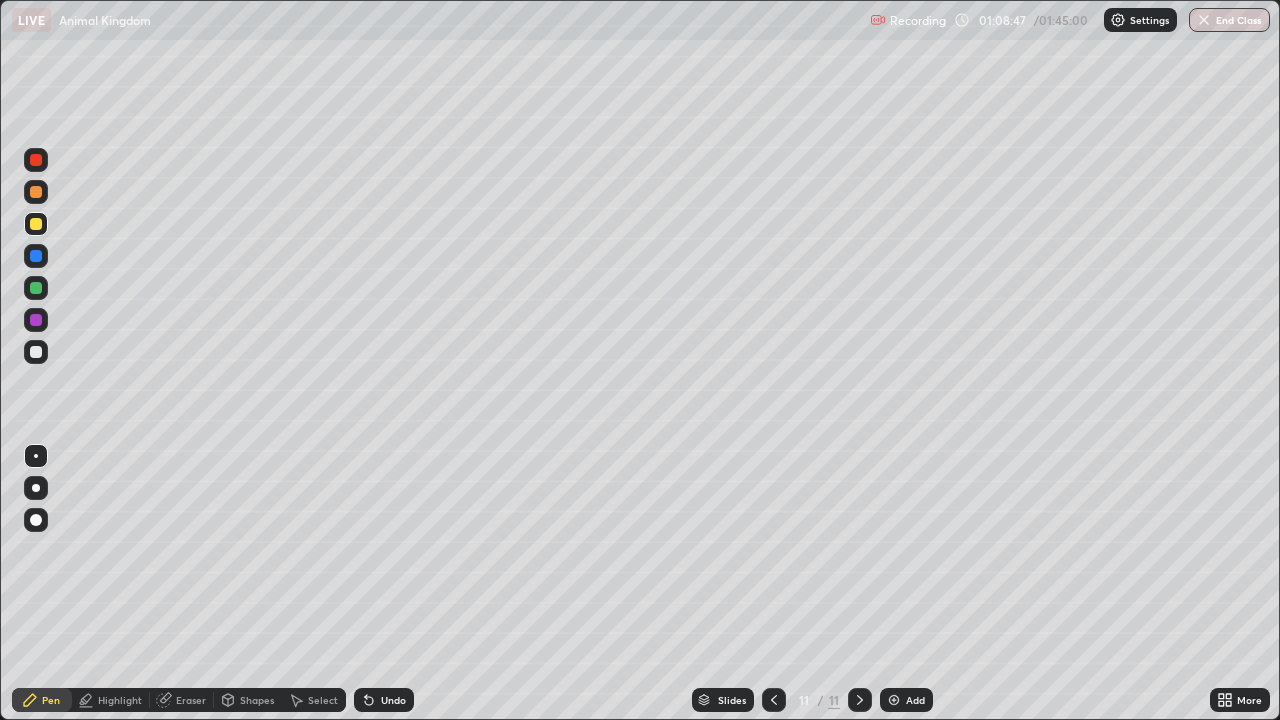 click at bounding box center [36, 352] 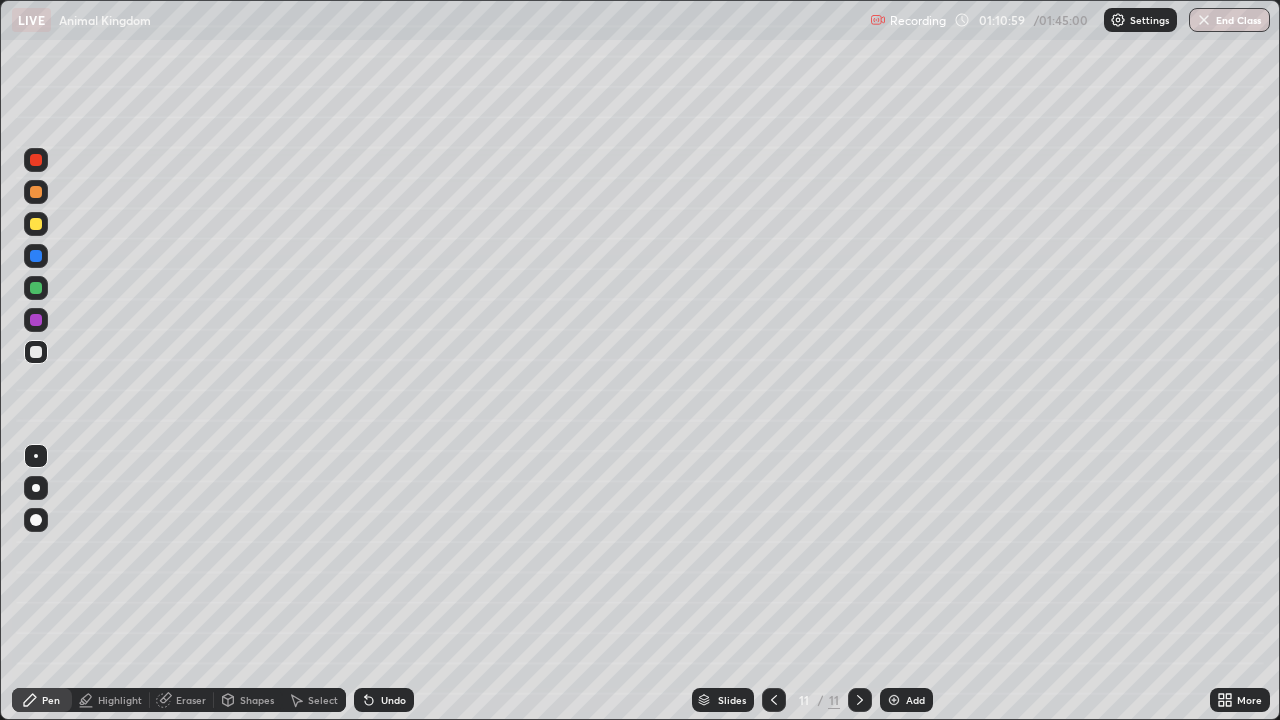 click at bounding box center [36, 288] 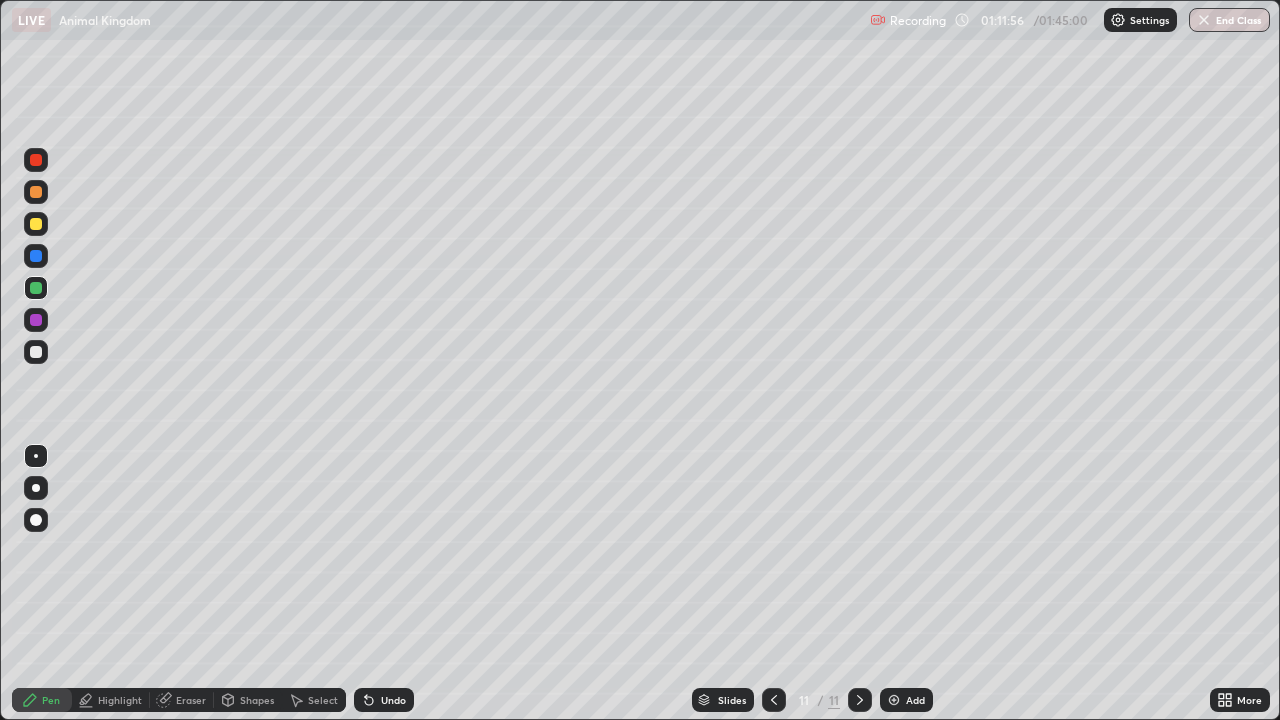 click on "Eraser" at bounding box center (191, 700) 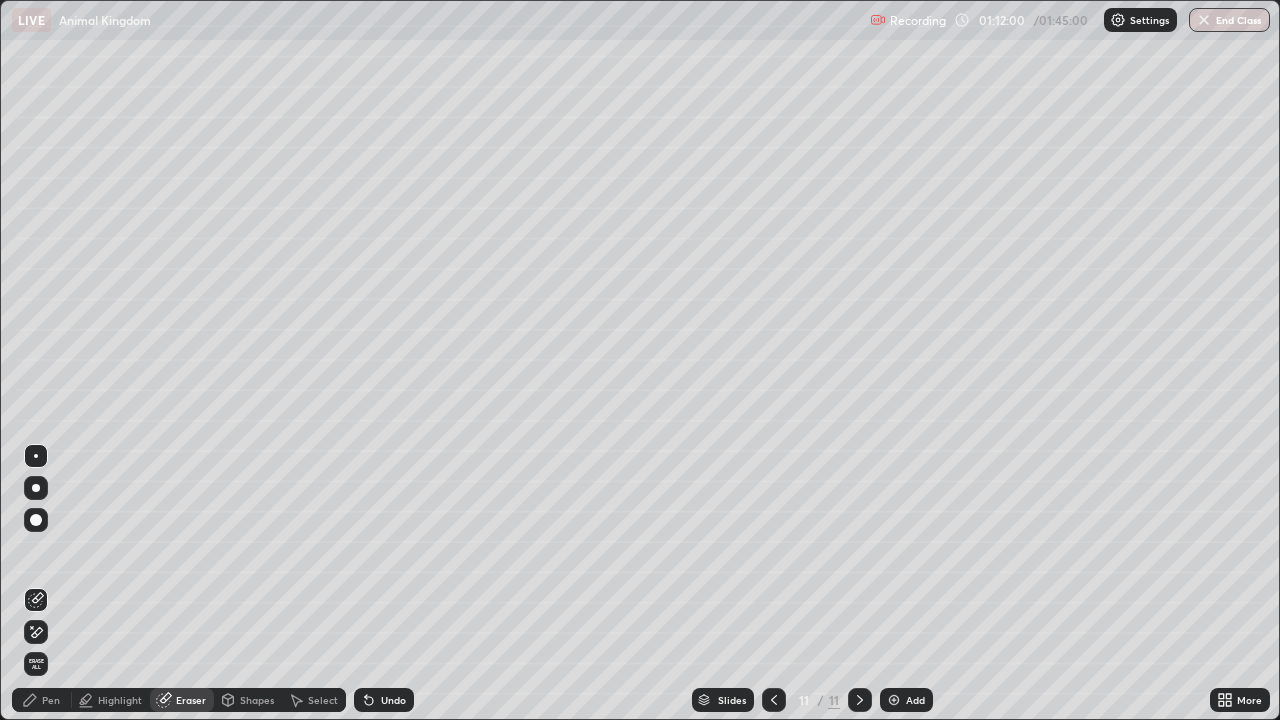 click on "Pen" at bounding box center (42, 700) 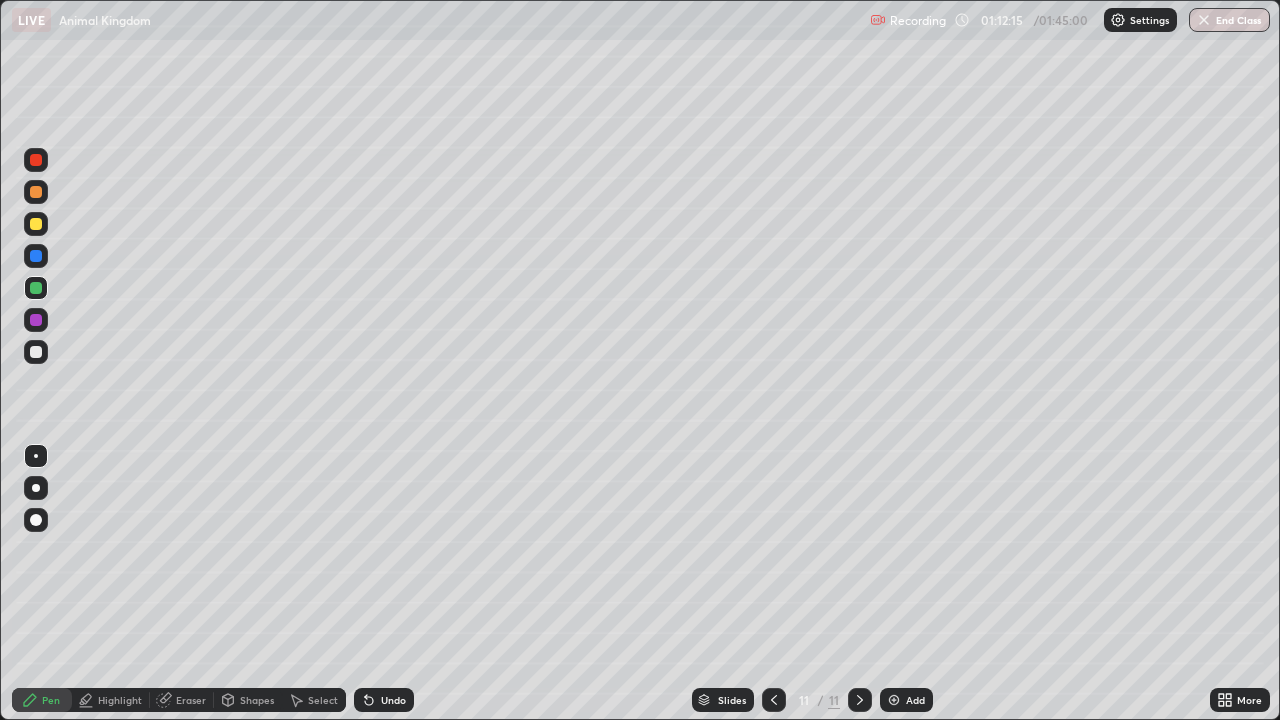 click at bounding box center (36, 224) 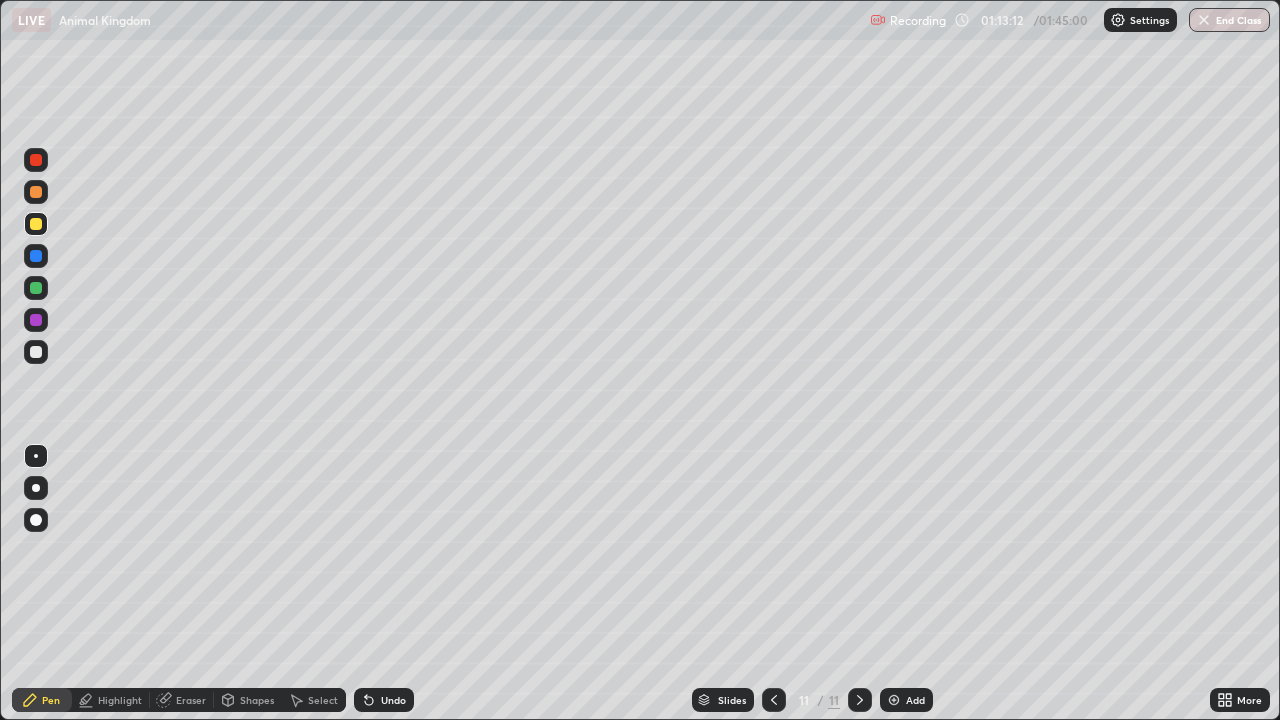 click at bounding box center (894, 700) 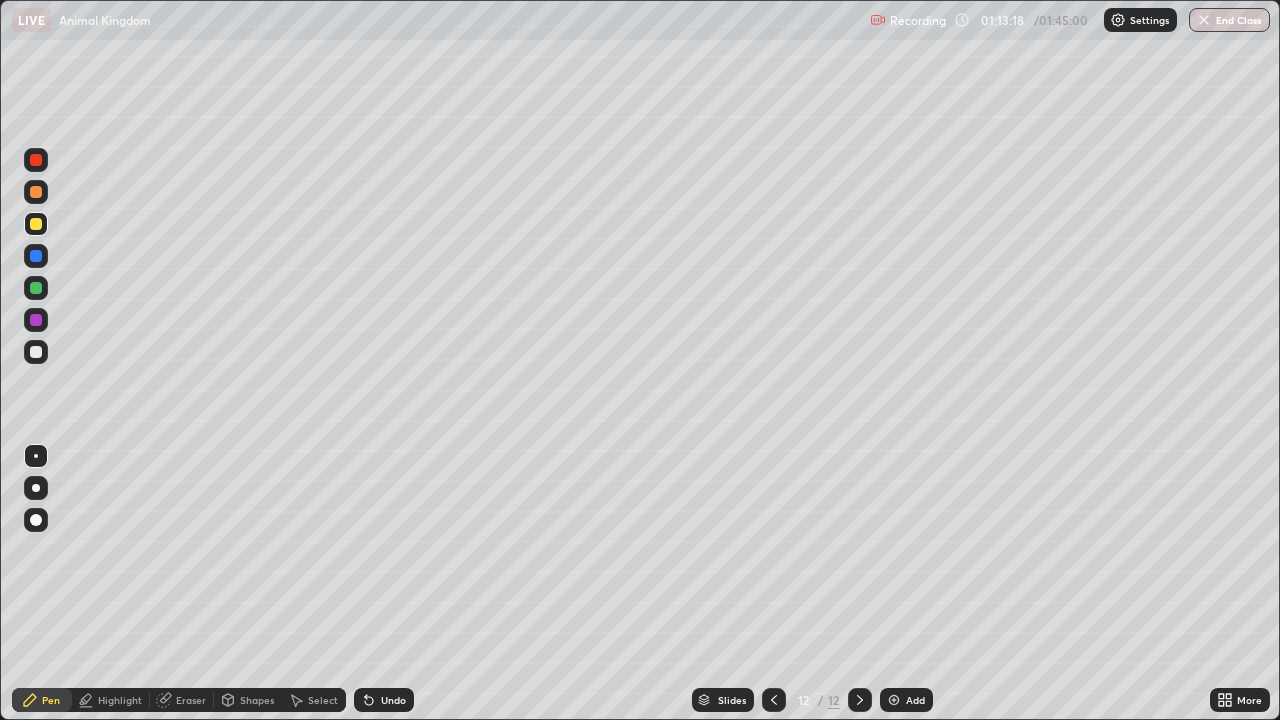 click at bounding box center [36, 352] 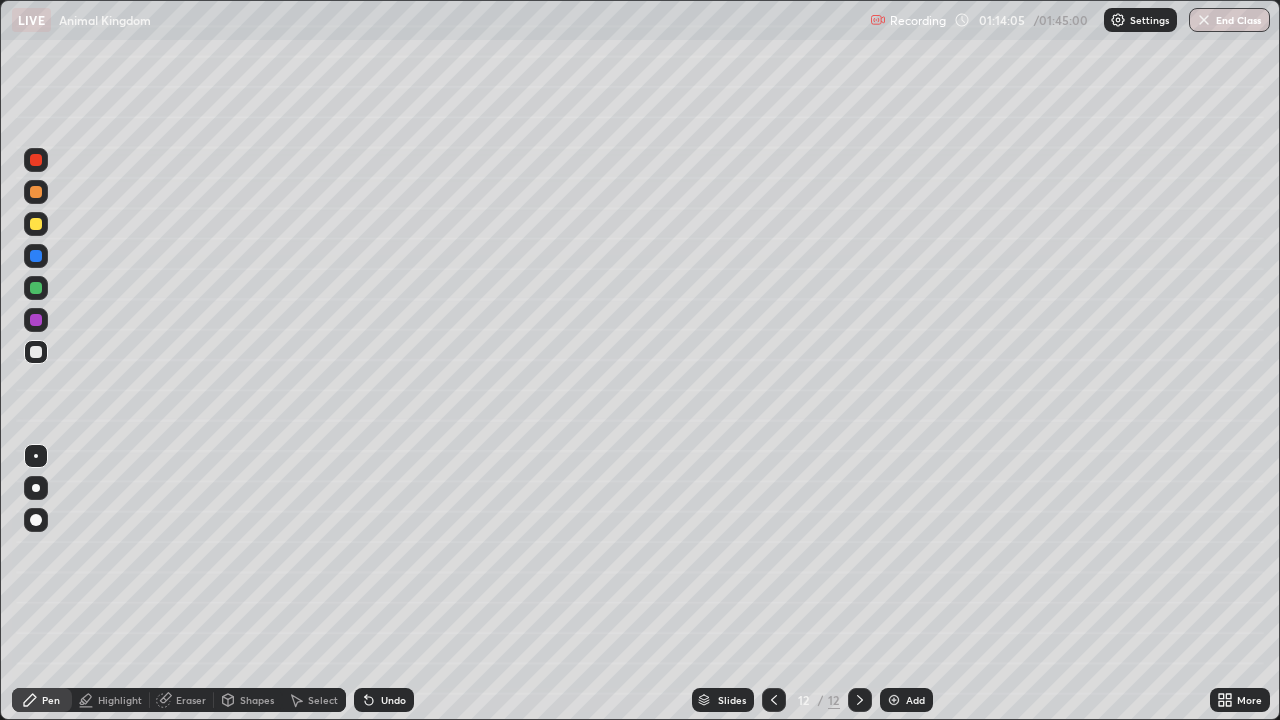 click at bounding box center [36, 224] 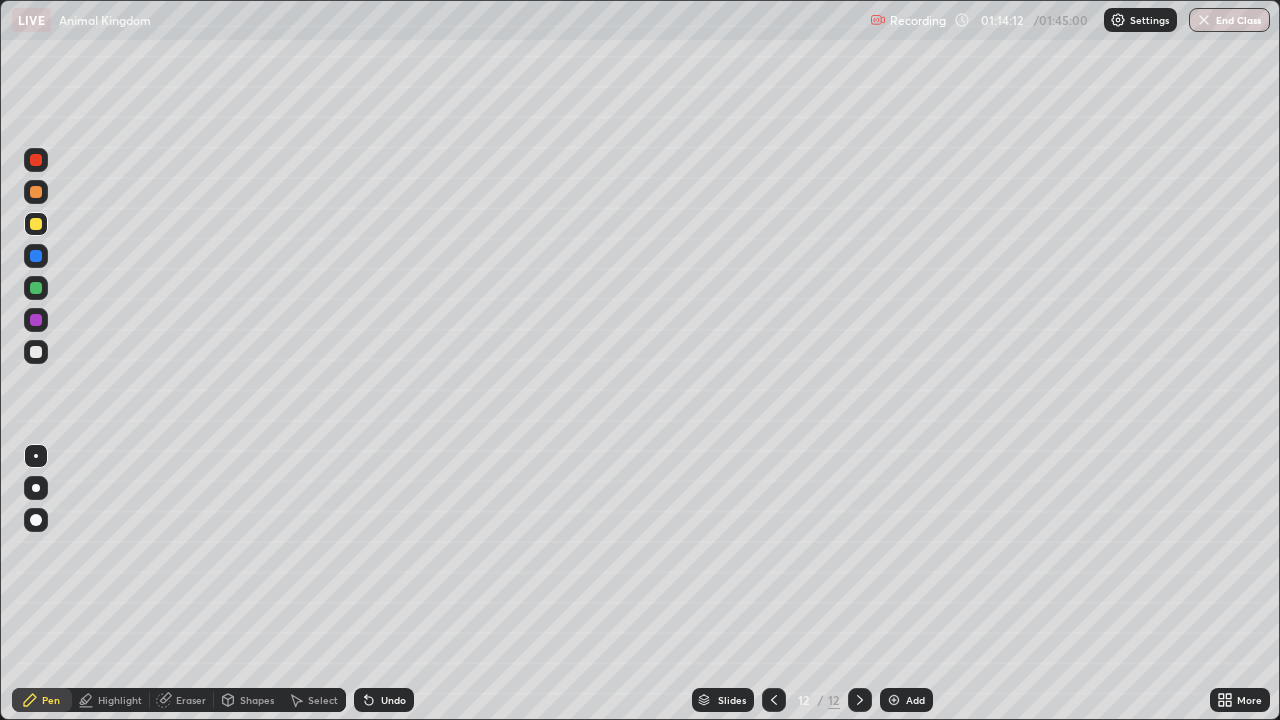 click at bounding box center [36, 352] 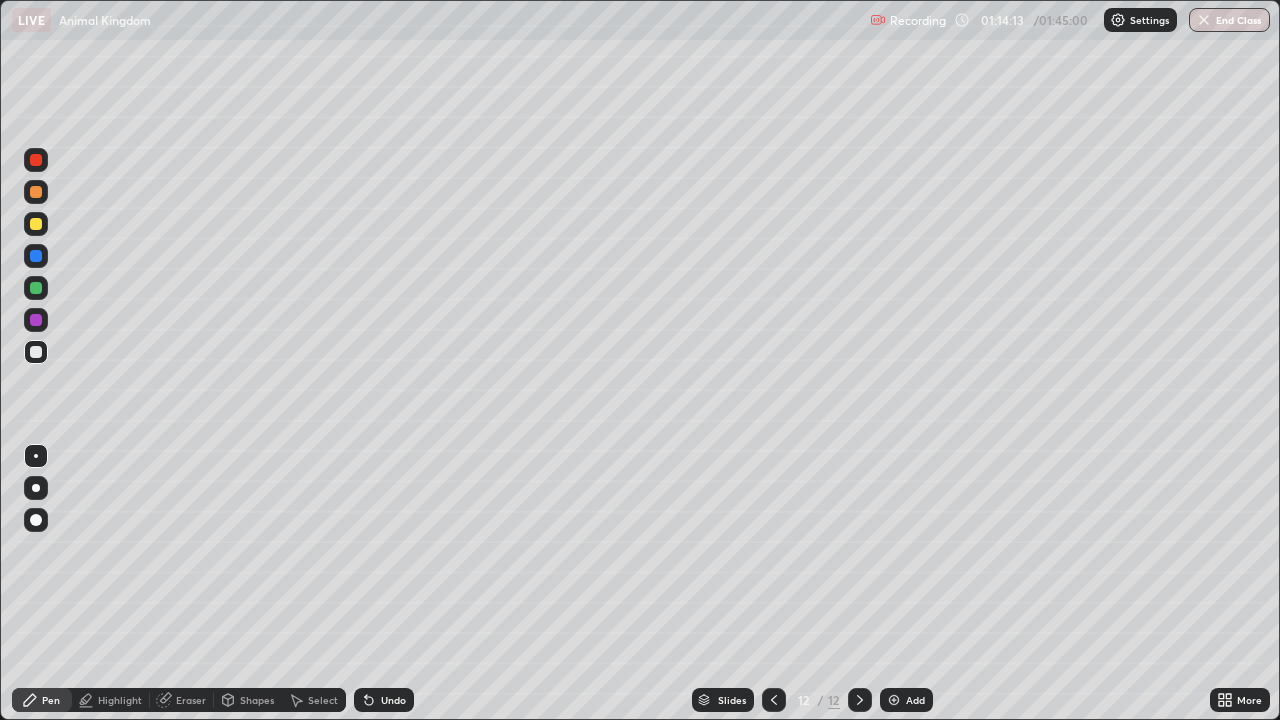 click at bounding box center [36, 320] 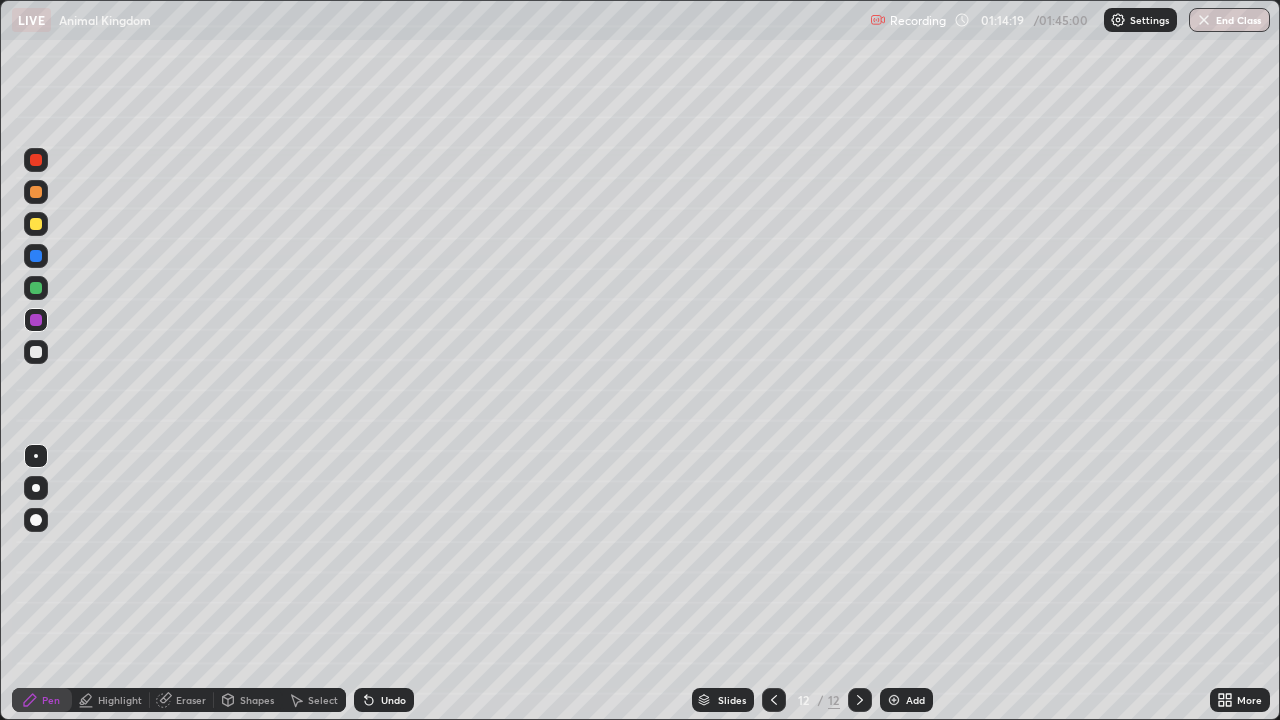 click at bounding box center [36, 224] 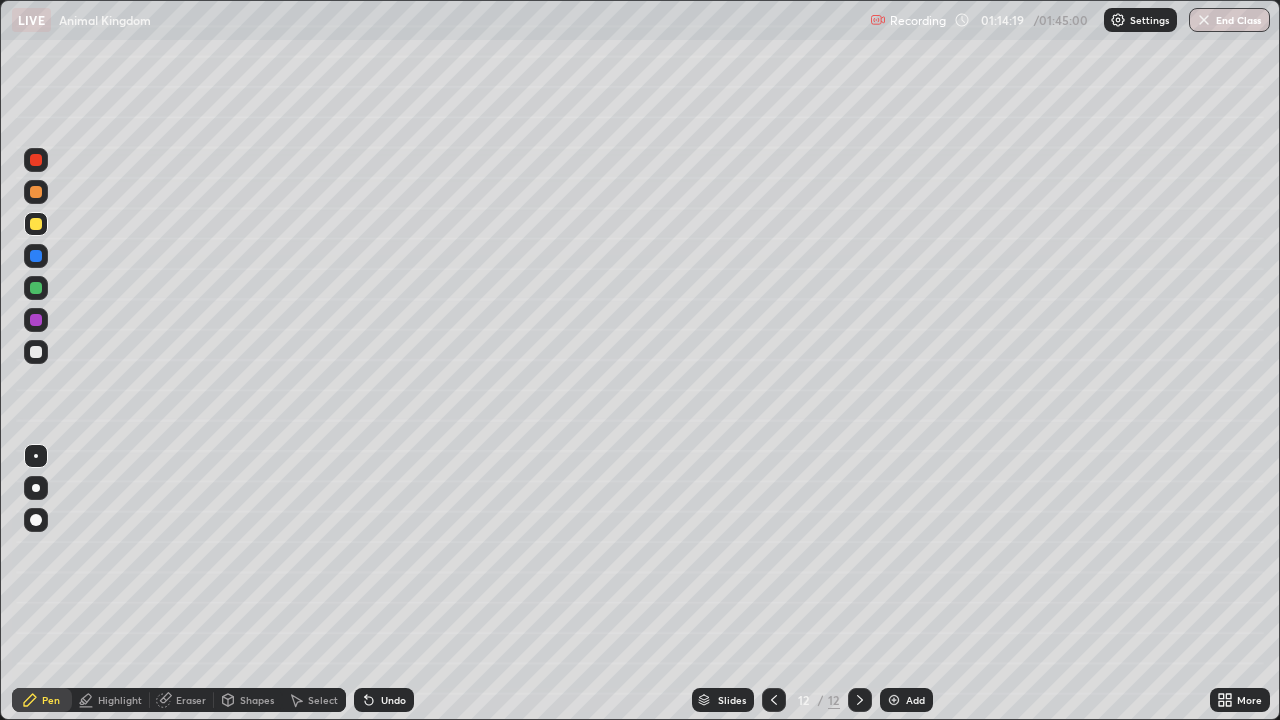click at bounding box center [36, 192] 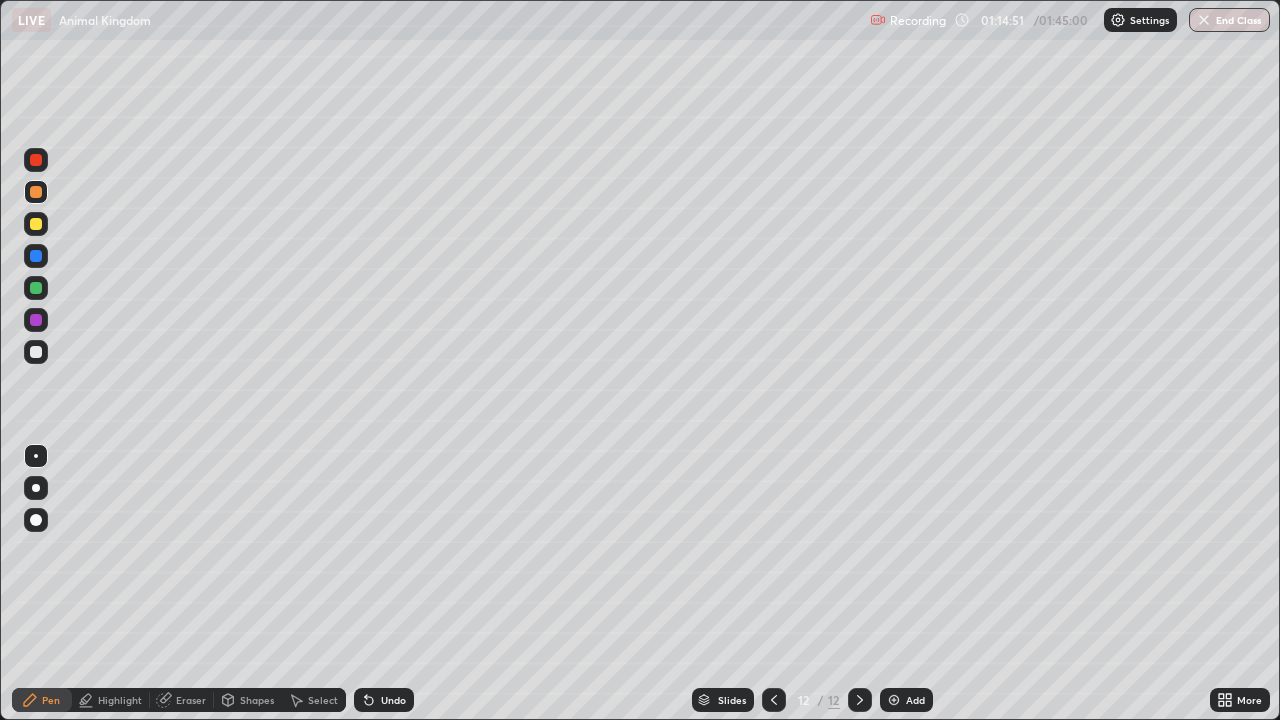 click at bounding box center [36, 224] 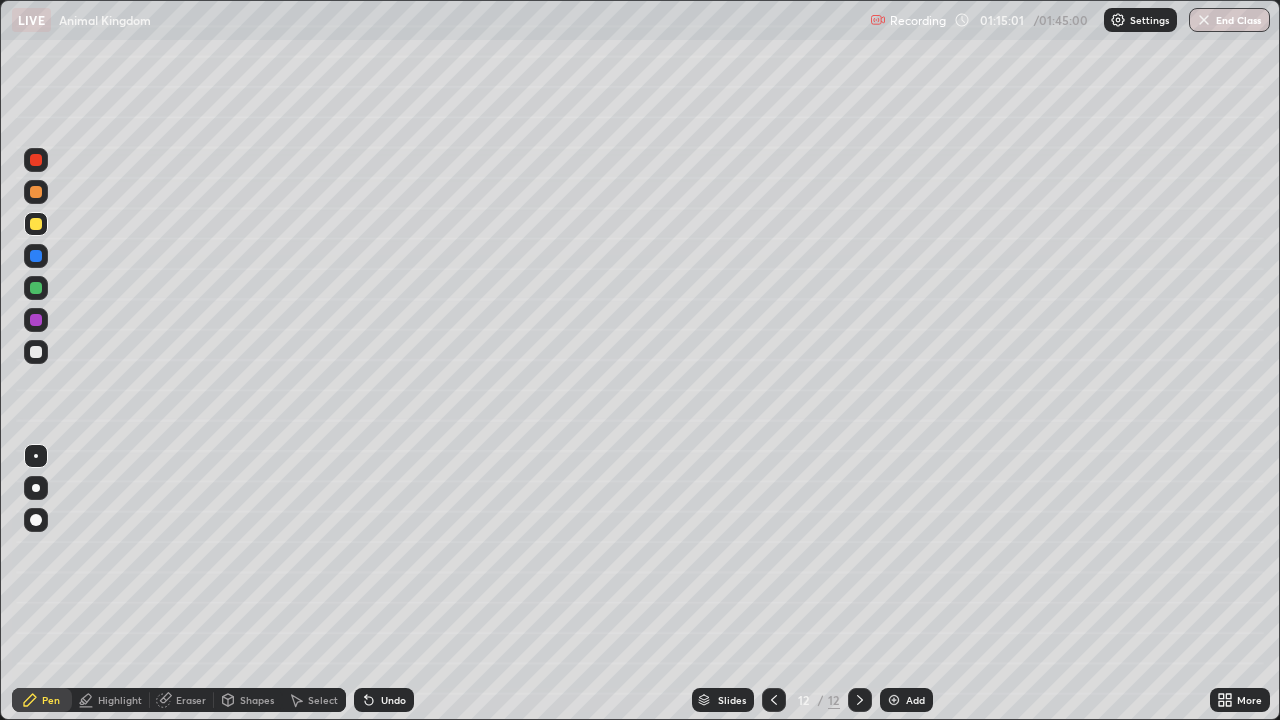 click at bounding box center (36, 352) 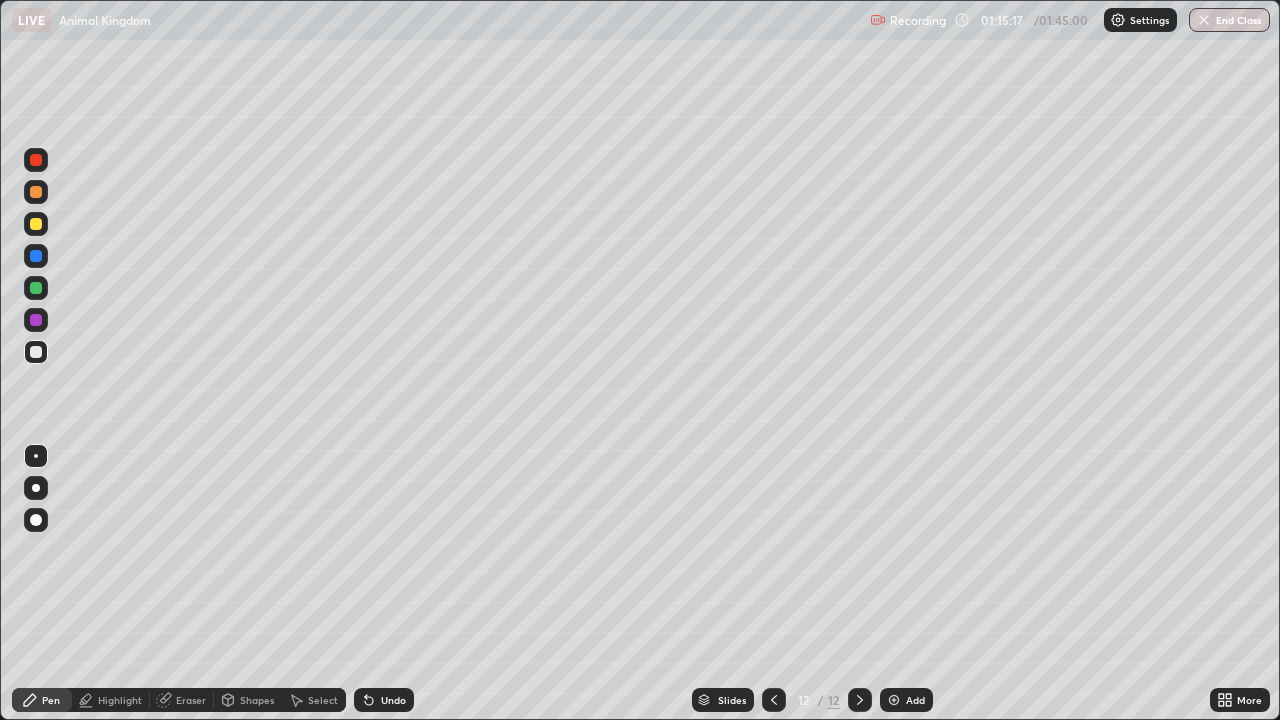 click at bounding box center [36, 224] 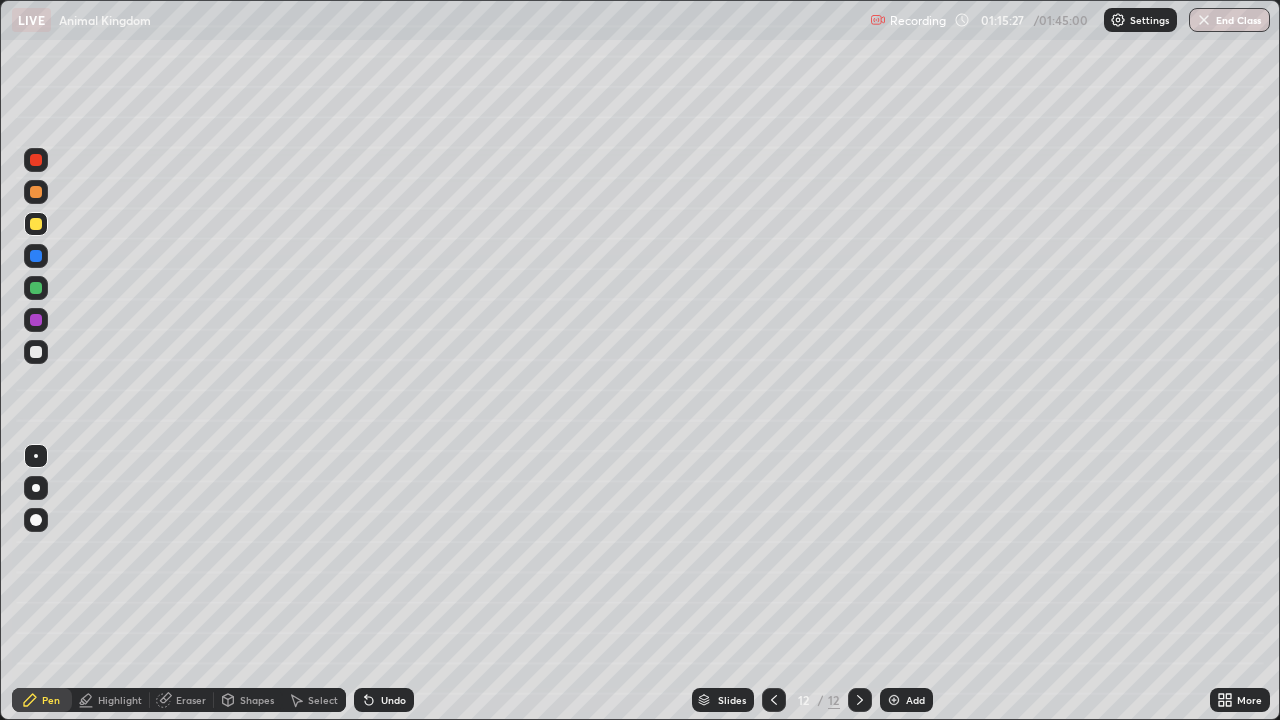 click at bounding box center [36, 288] 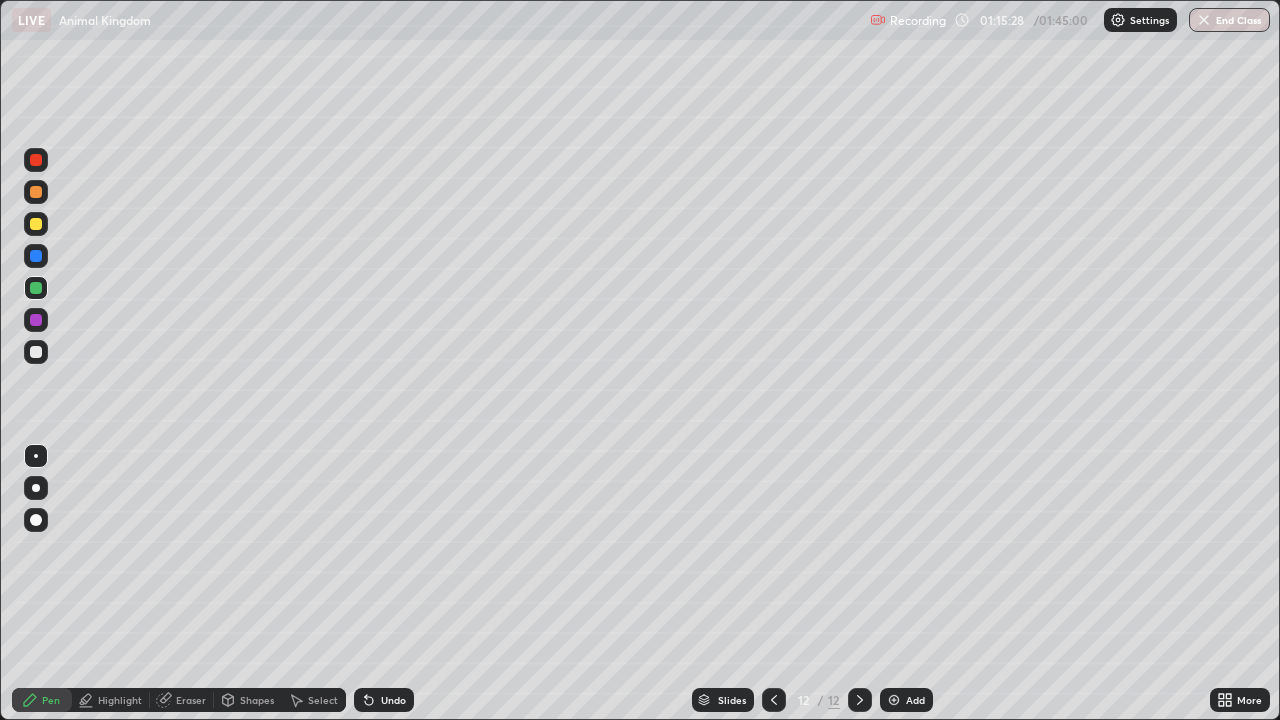 click at bounding box center [36, 488] 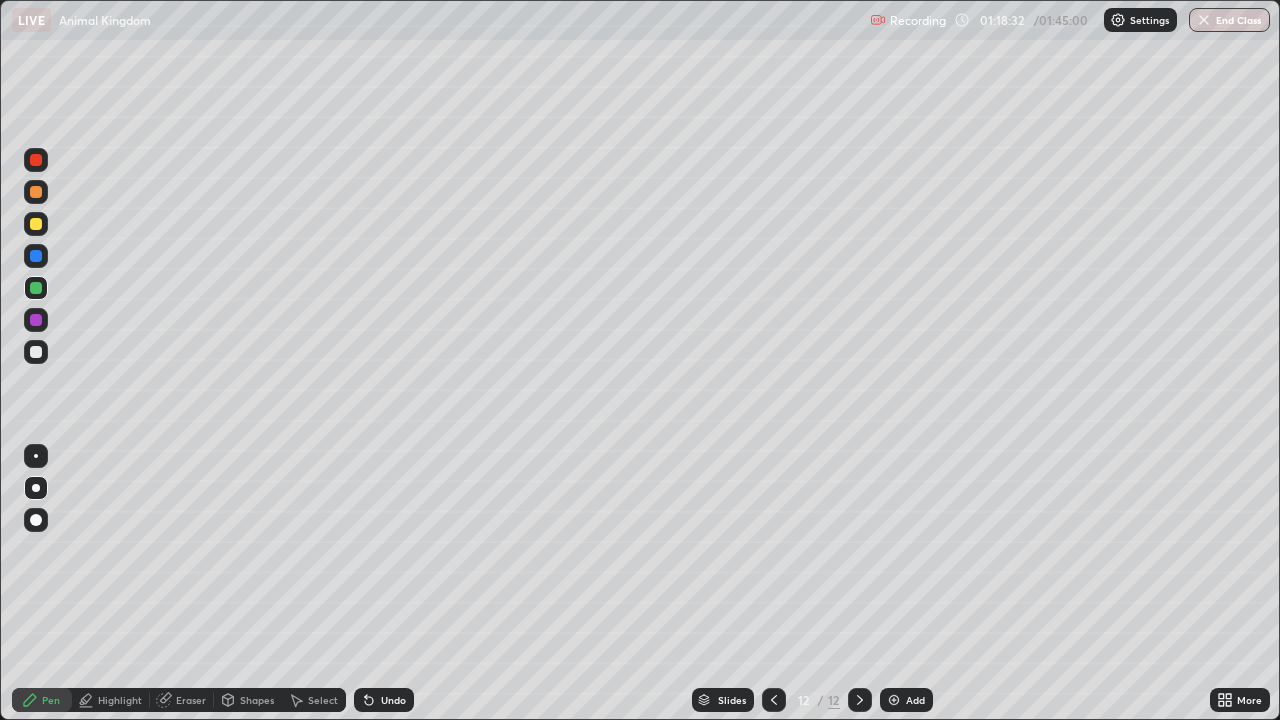 click at bounding box center [36, 456] 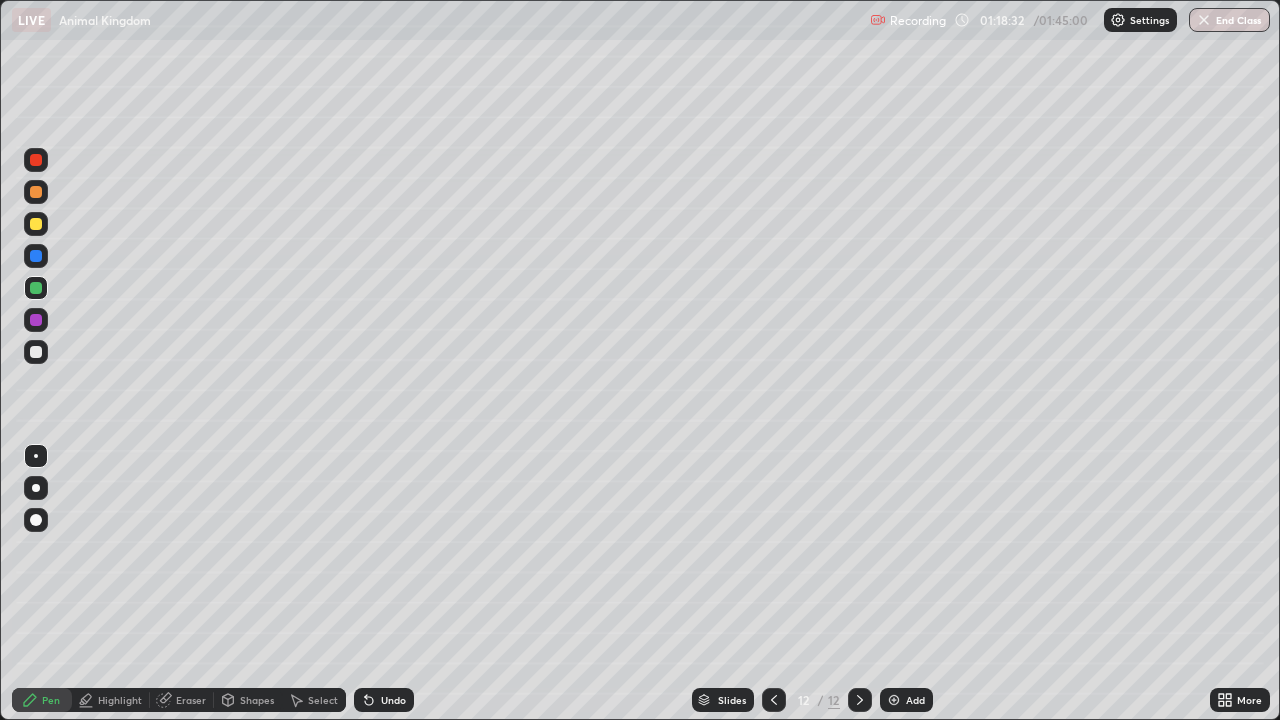 click at bounding box center [36, 352] 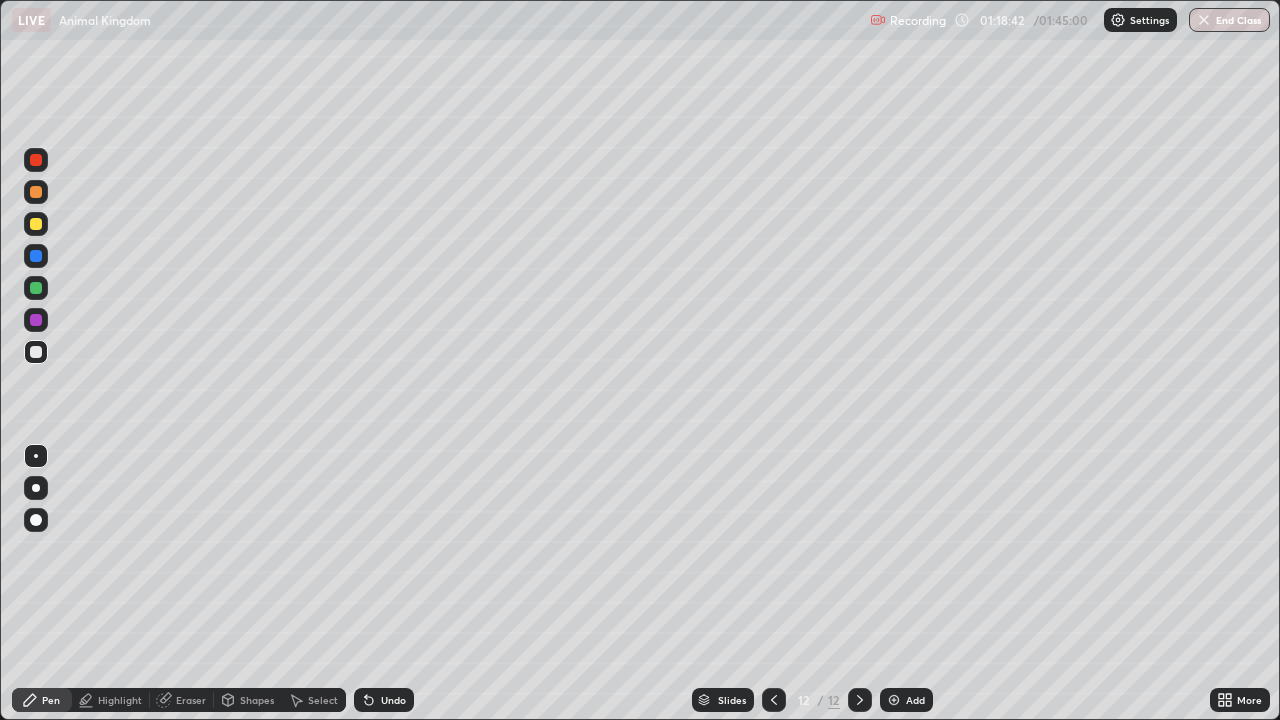 click 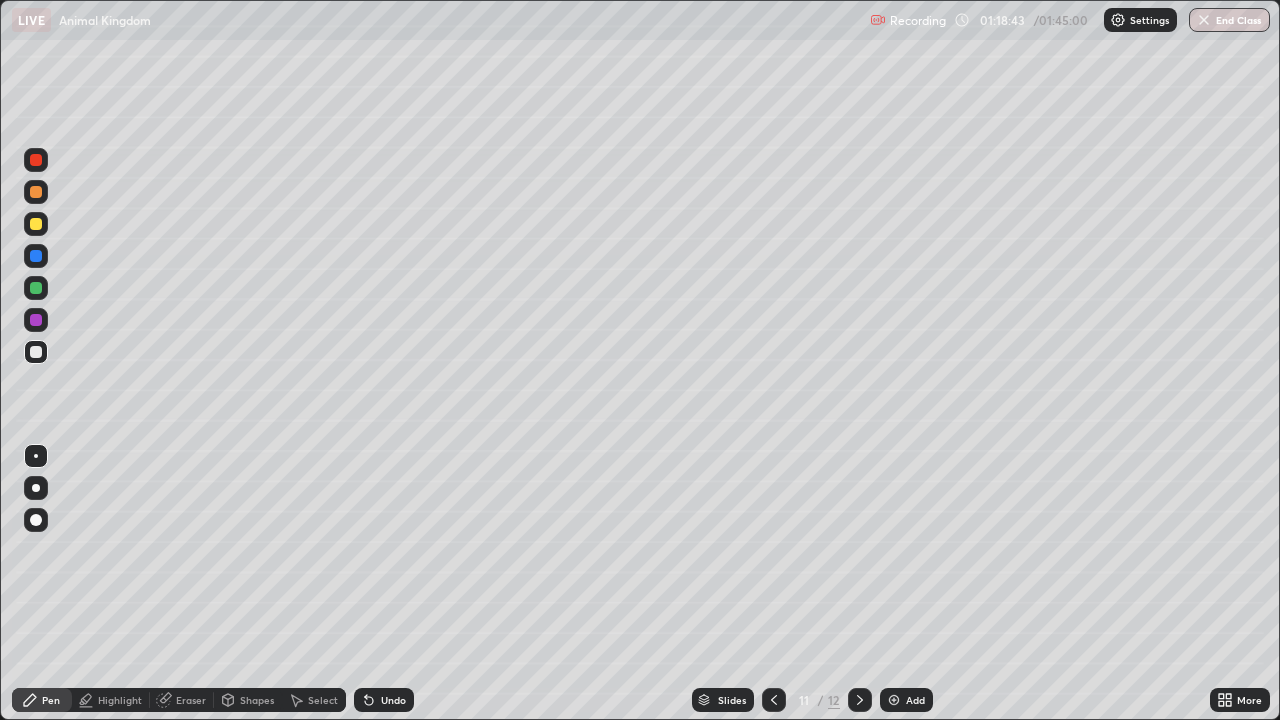click 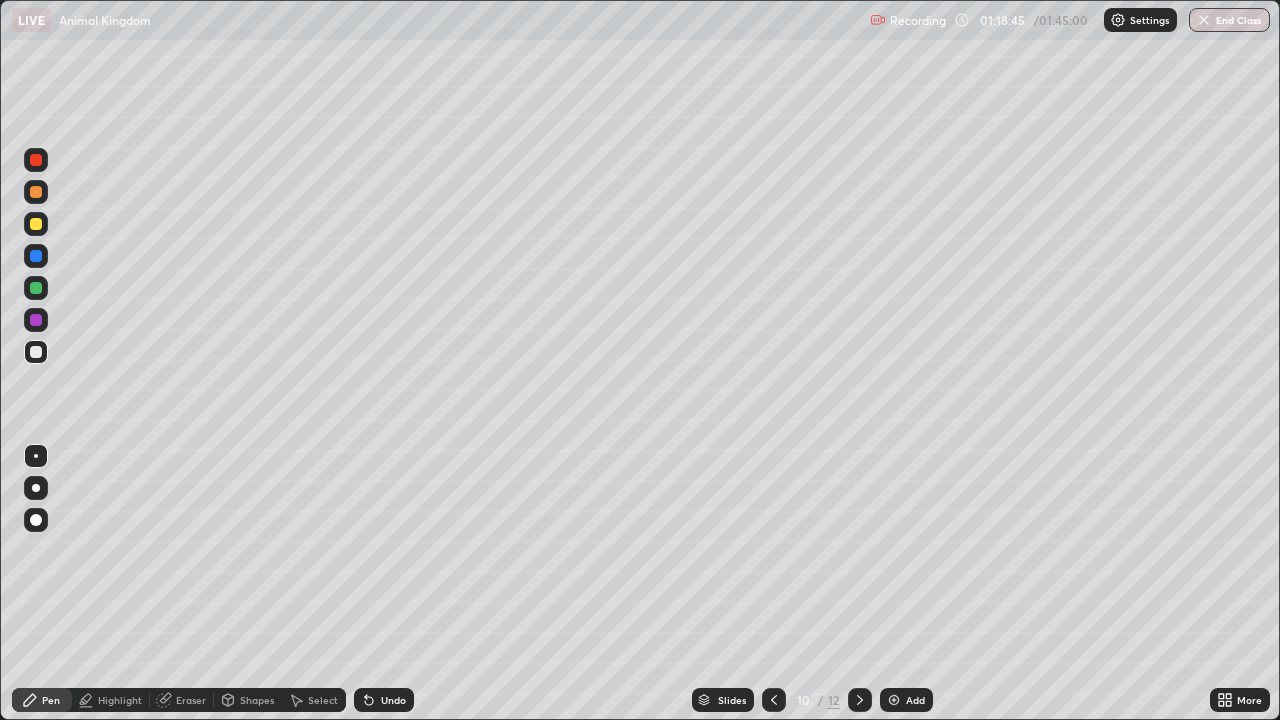 click 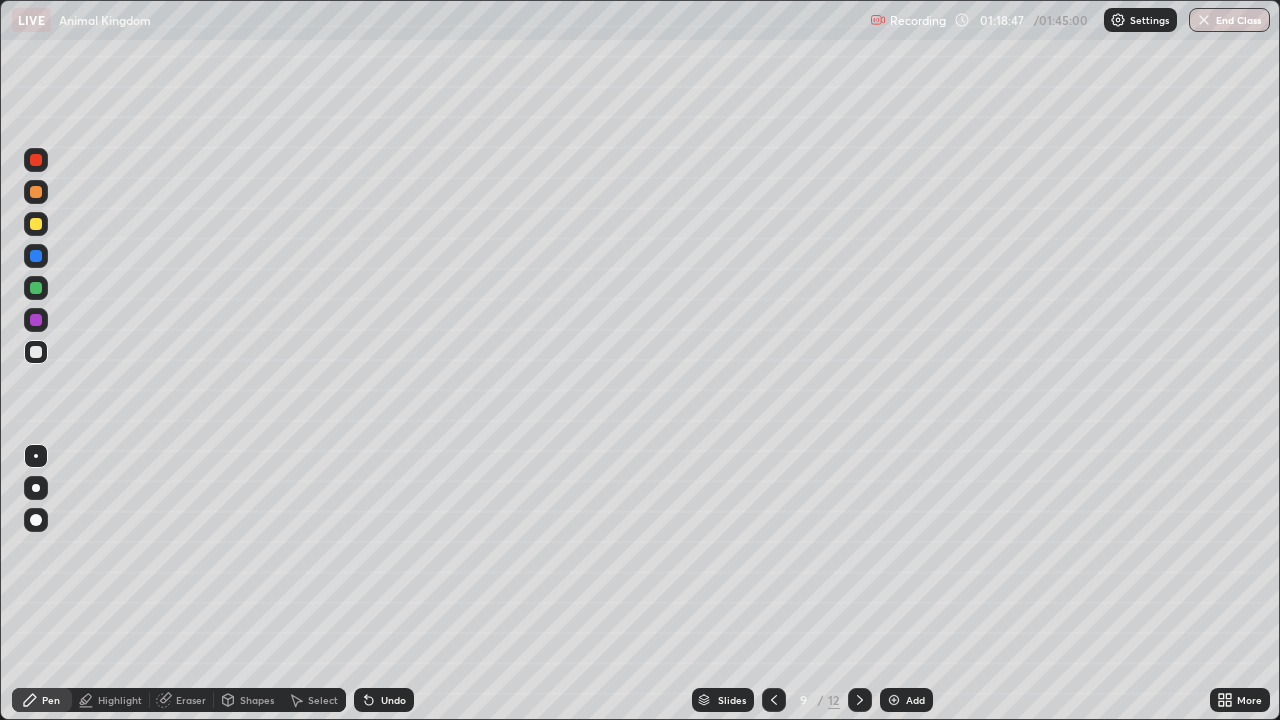 click 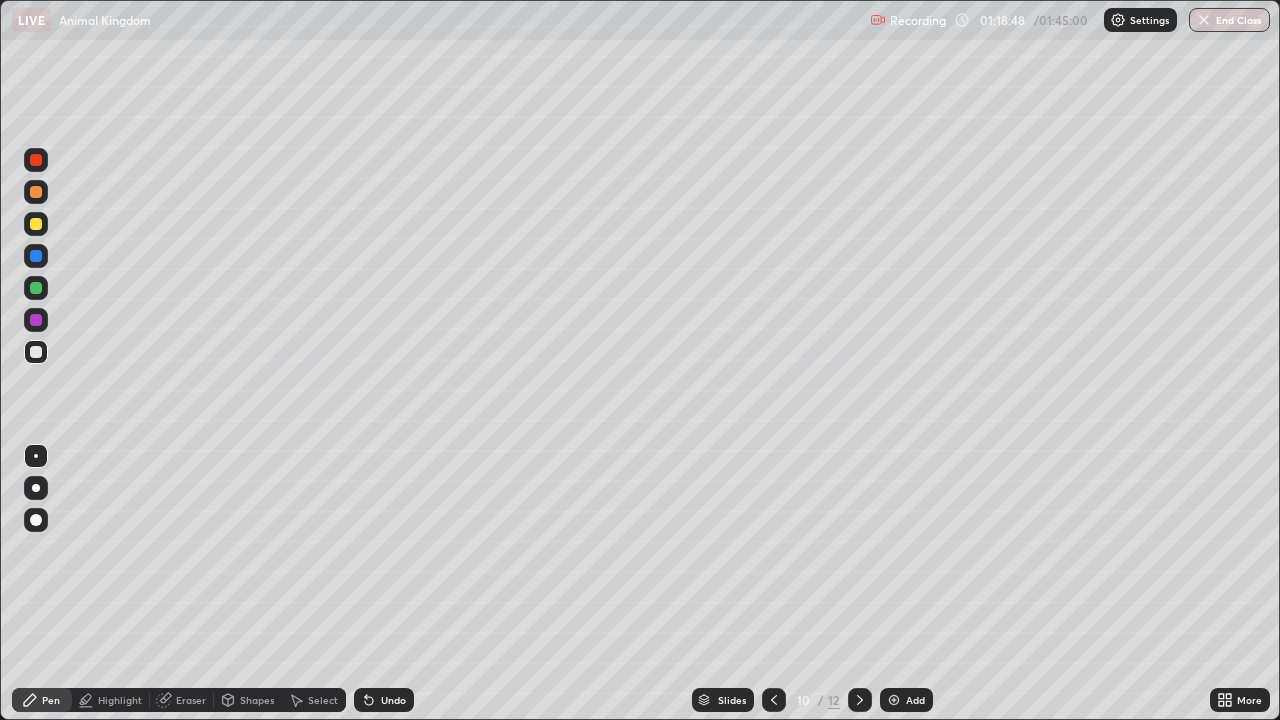 click 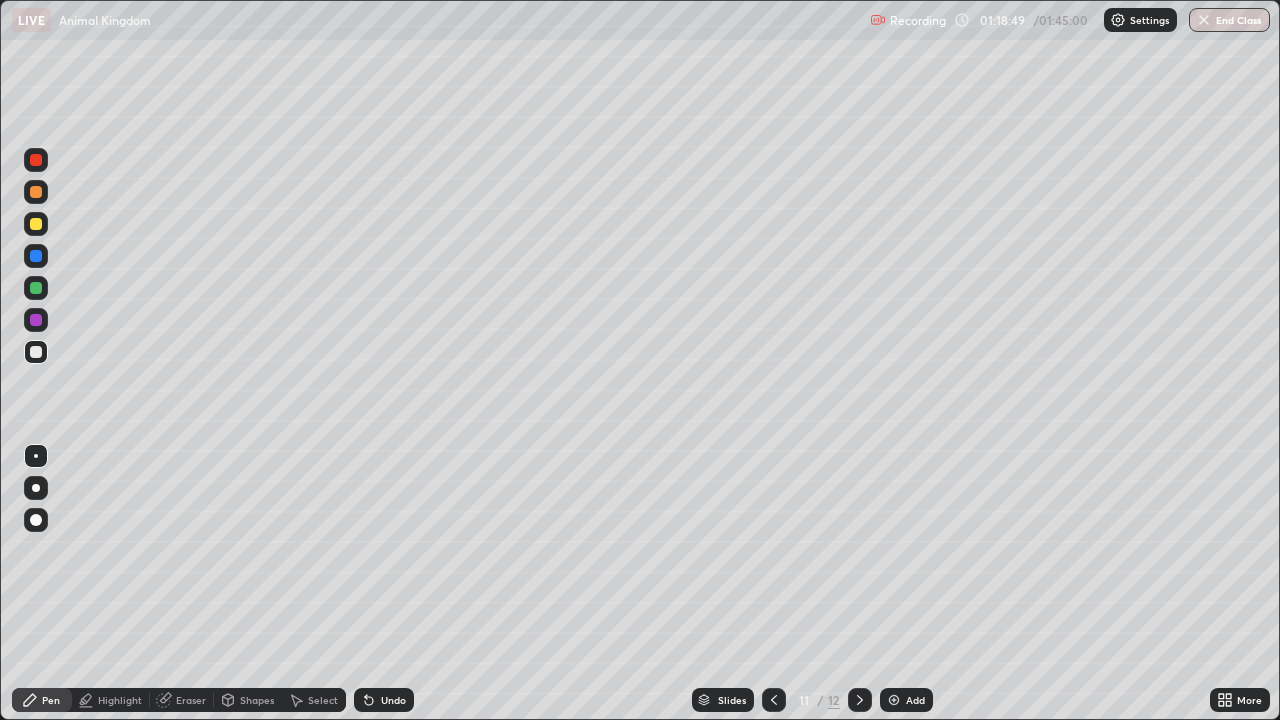 click 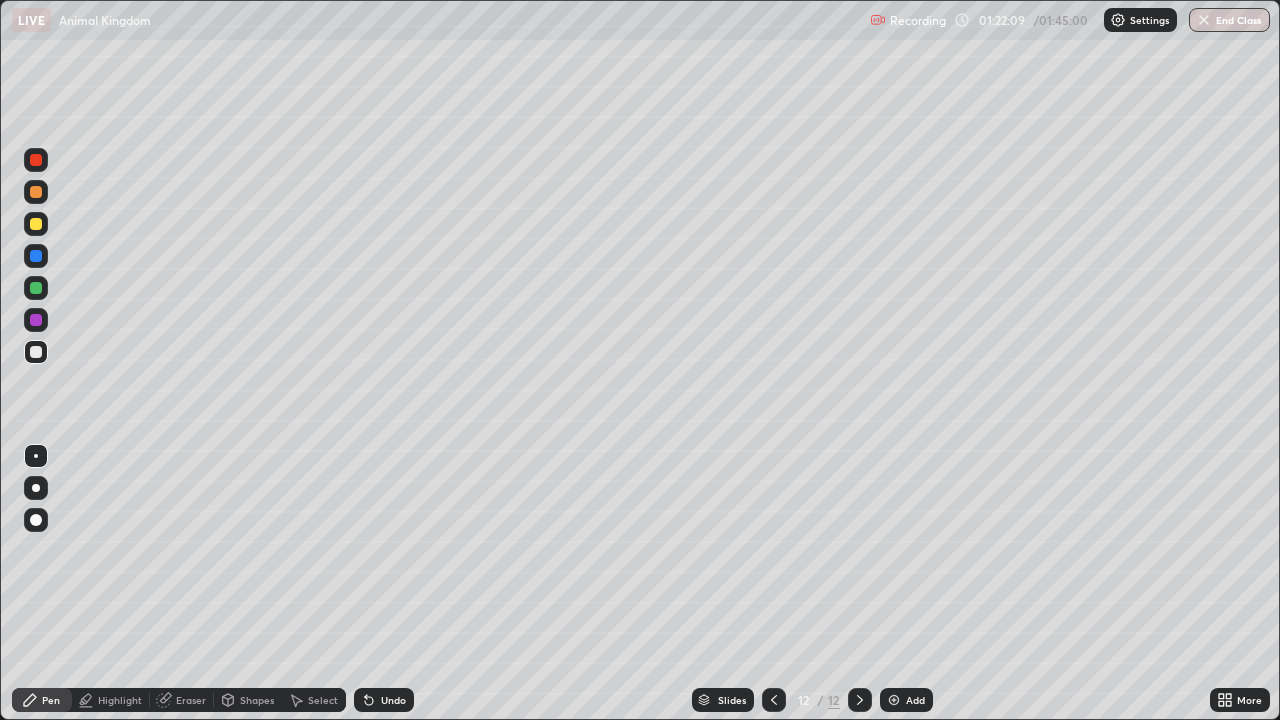 click at bounding box center (894, 700) 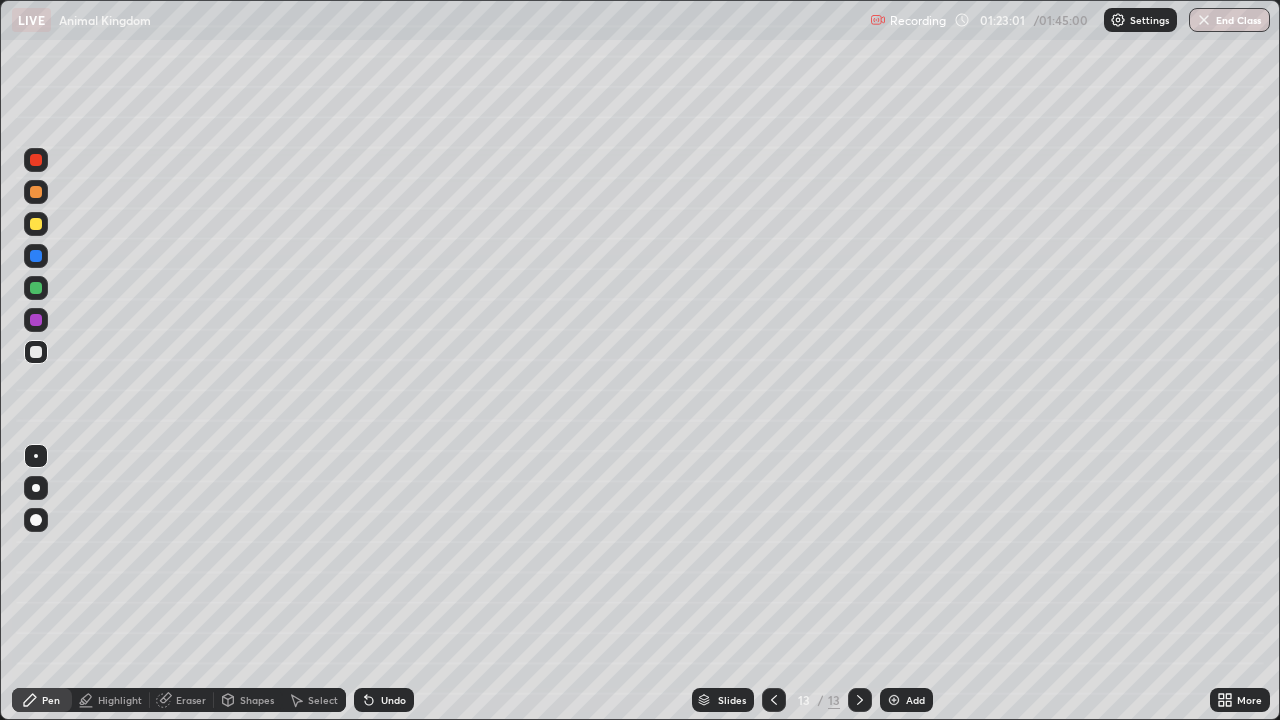 click at bounding box center (774, 700) 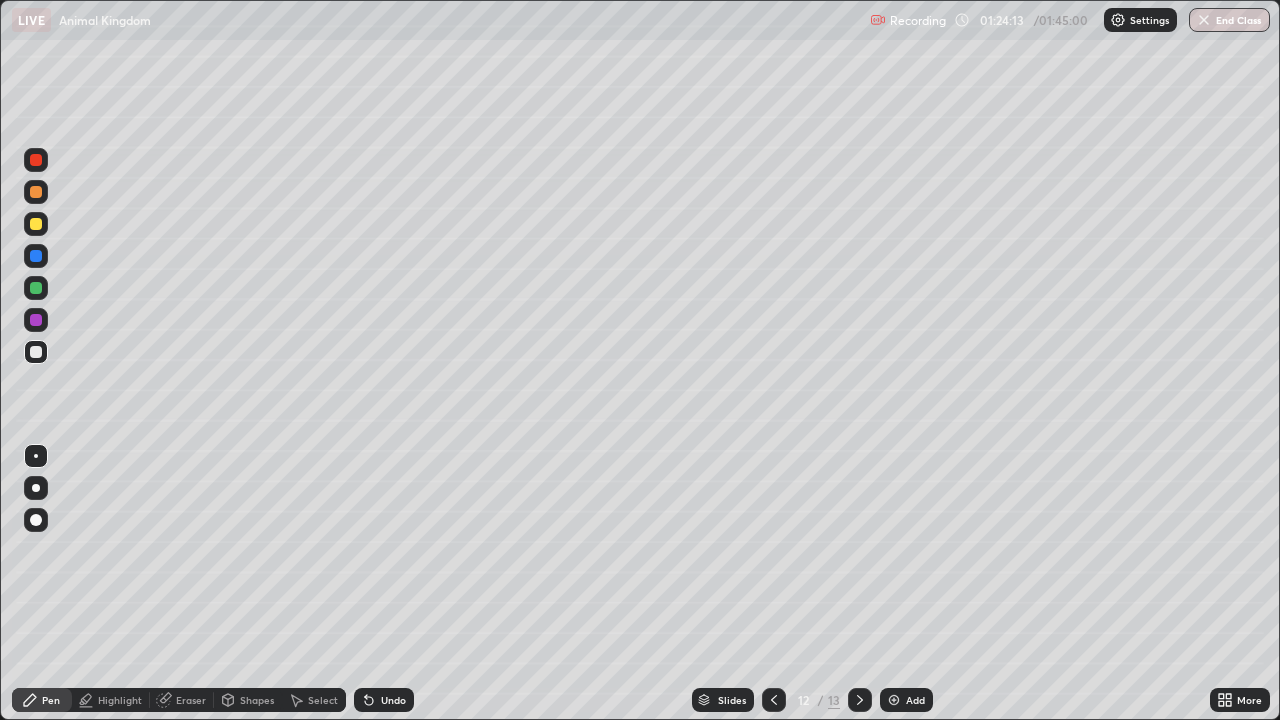 click 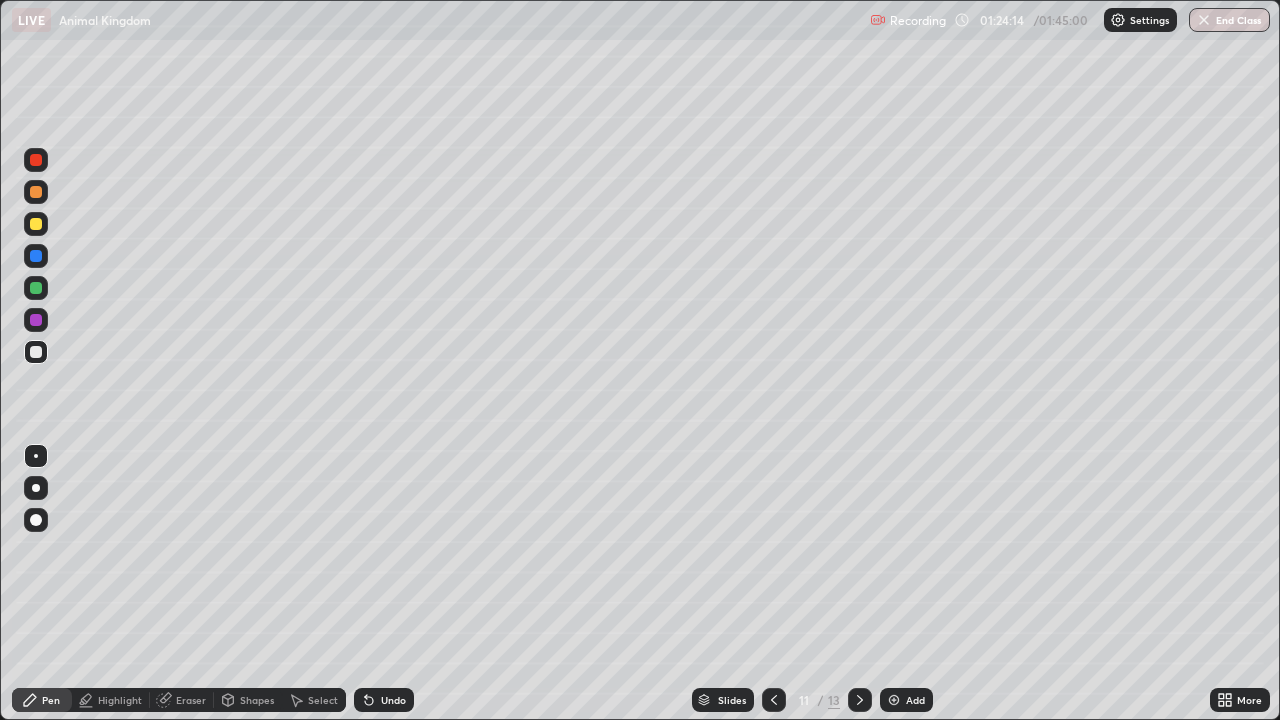 click at bounding box center [774, 700] 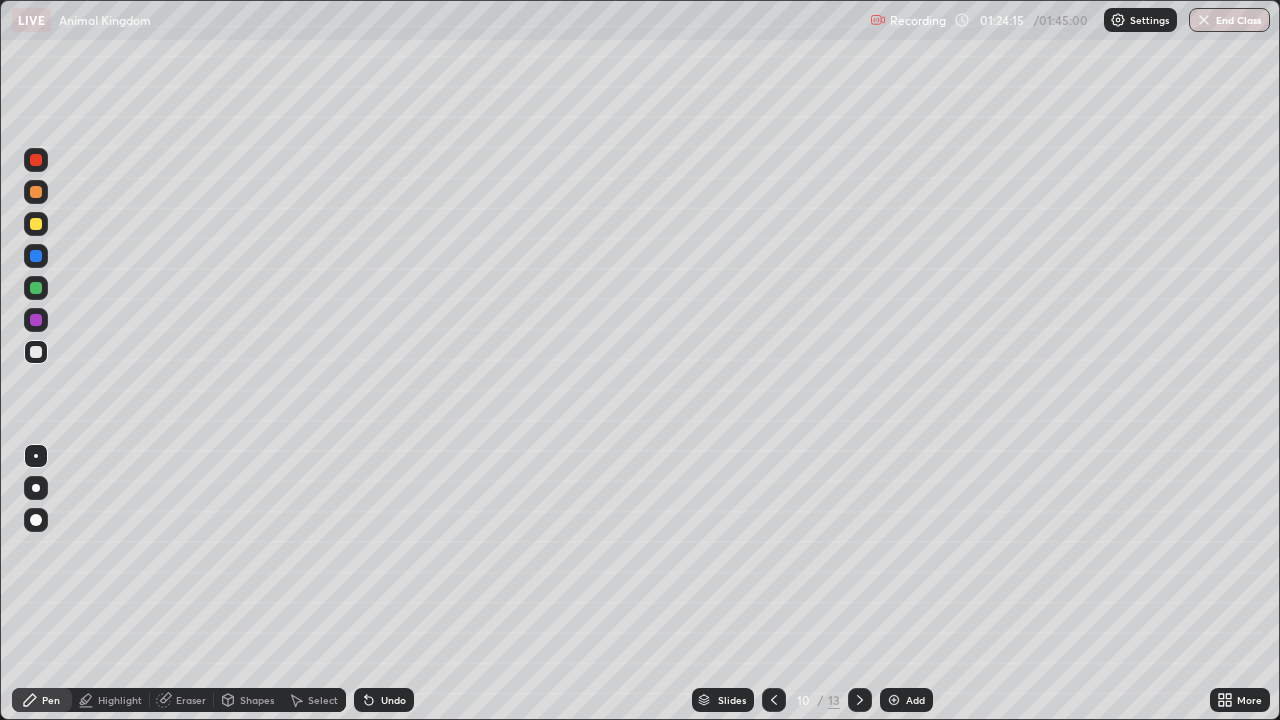 click 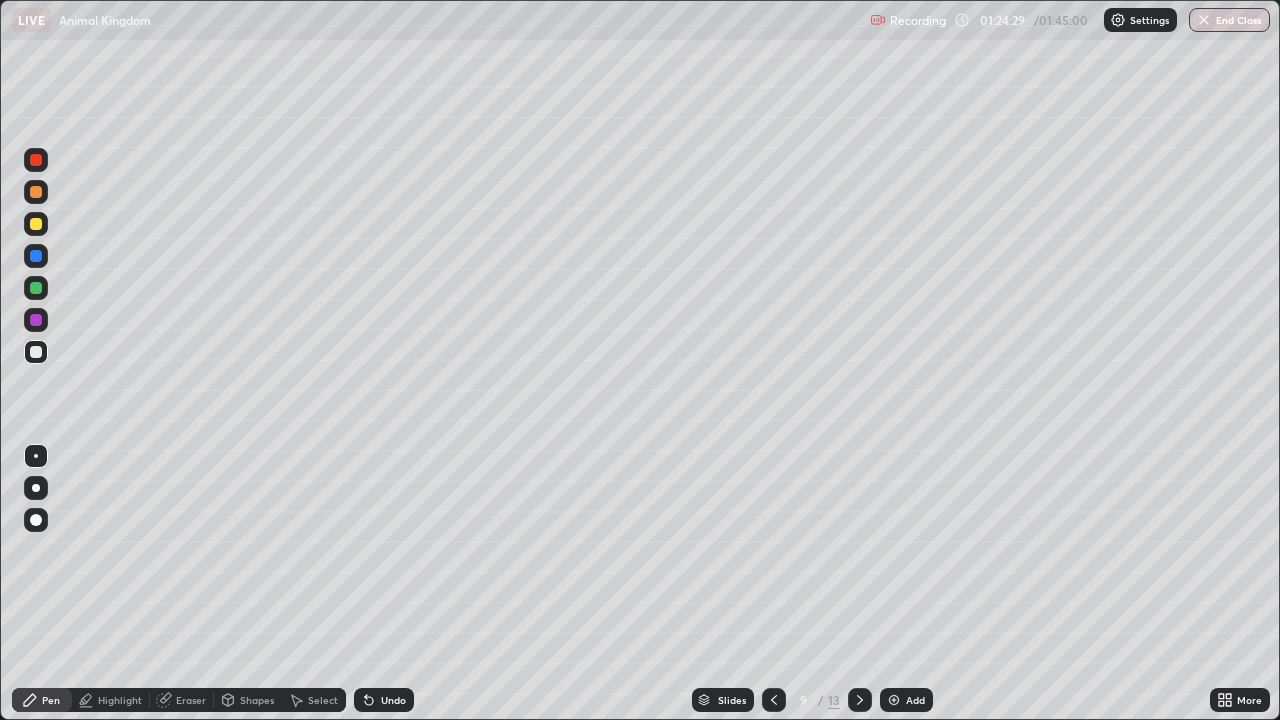 click at bounding box center (36, 256) 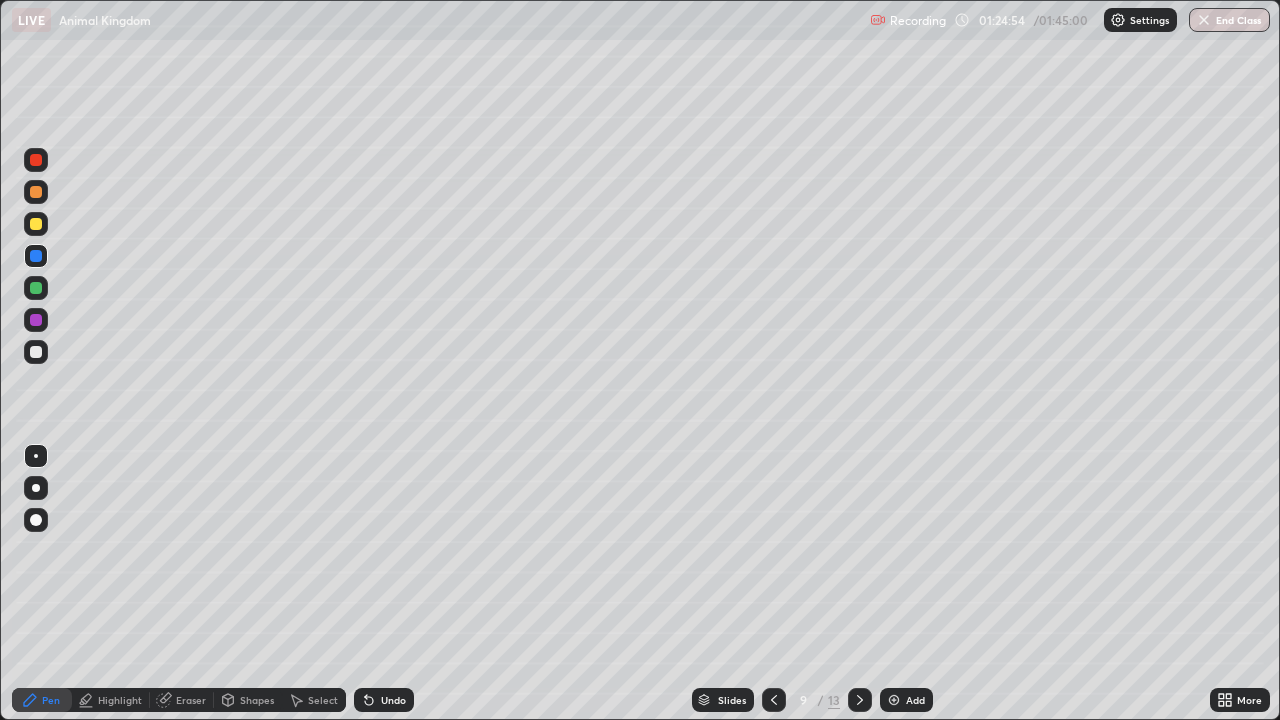 click on "Shapes" at bounding box center (248, 700) 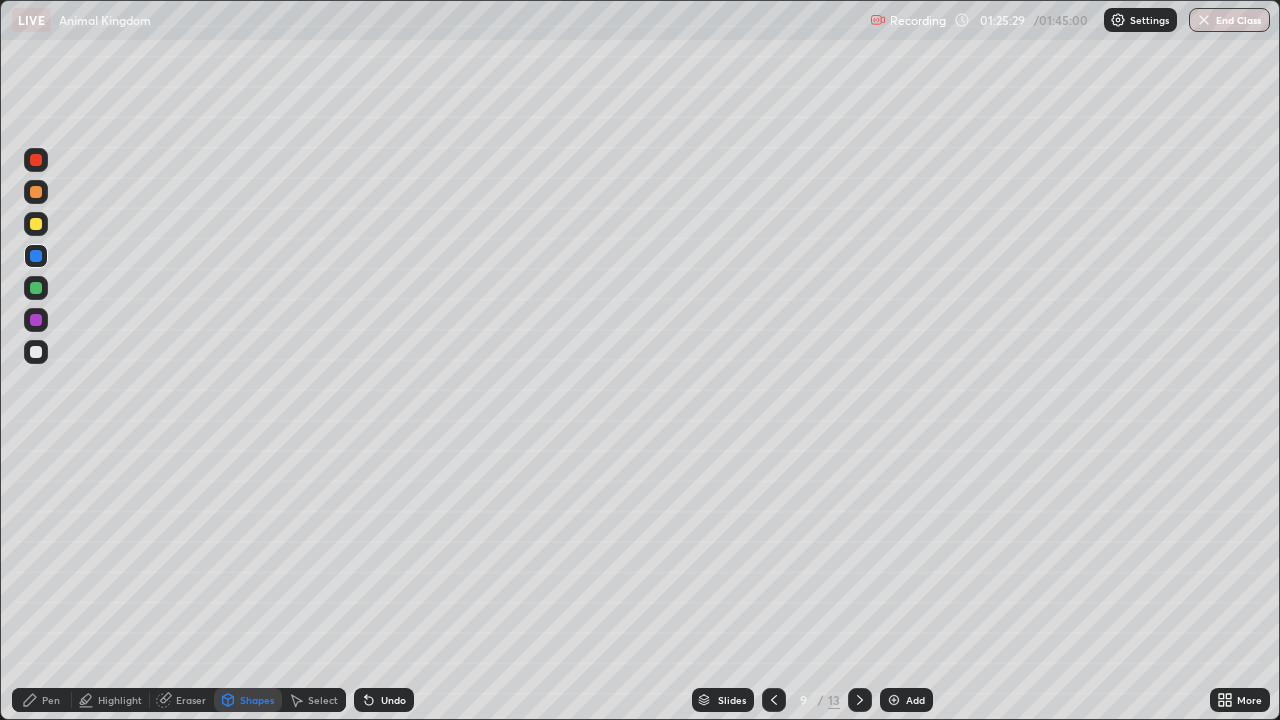 click on "Pen" at bounding box center [51, 700] 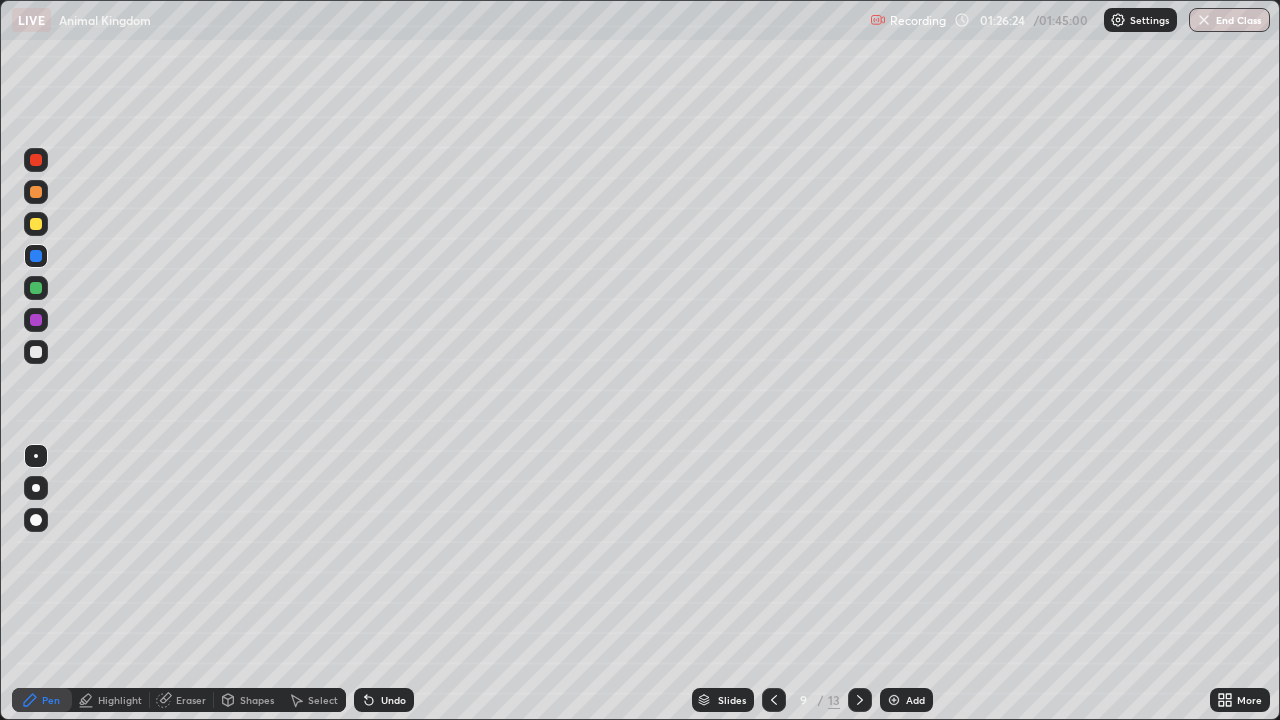 click 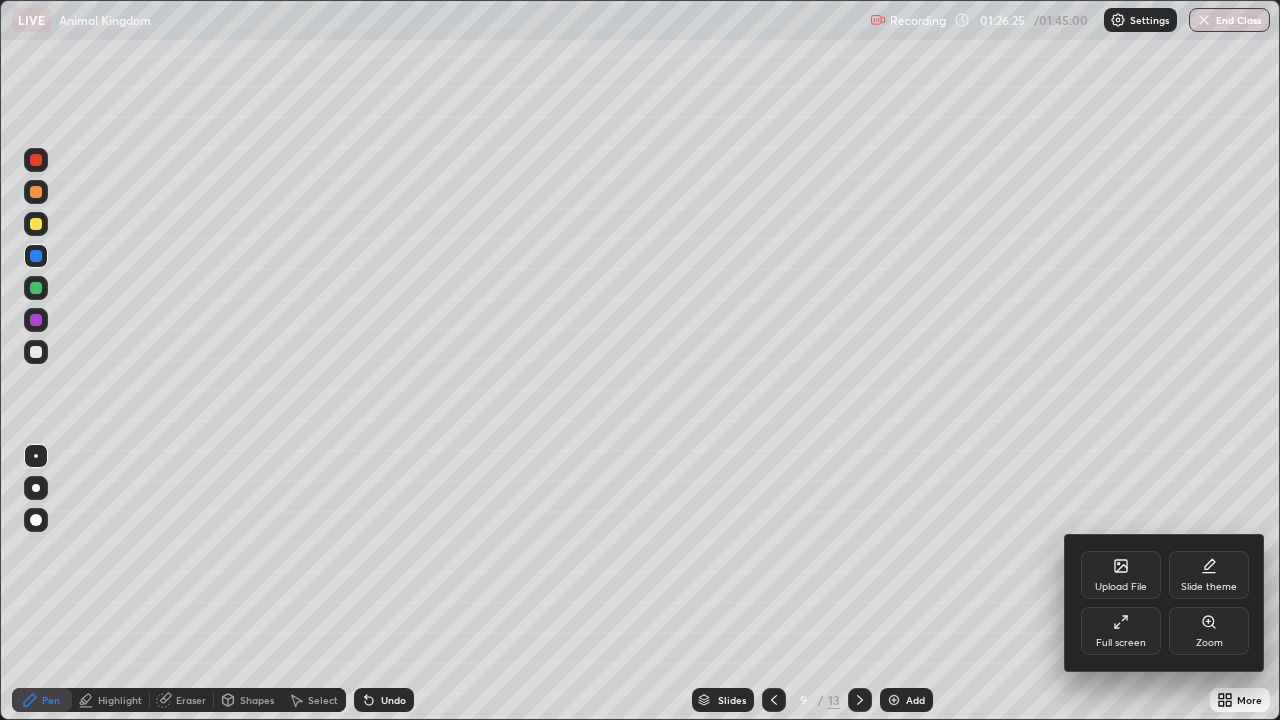 click on "Full screen" at bounding box center (1121, 631) 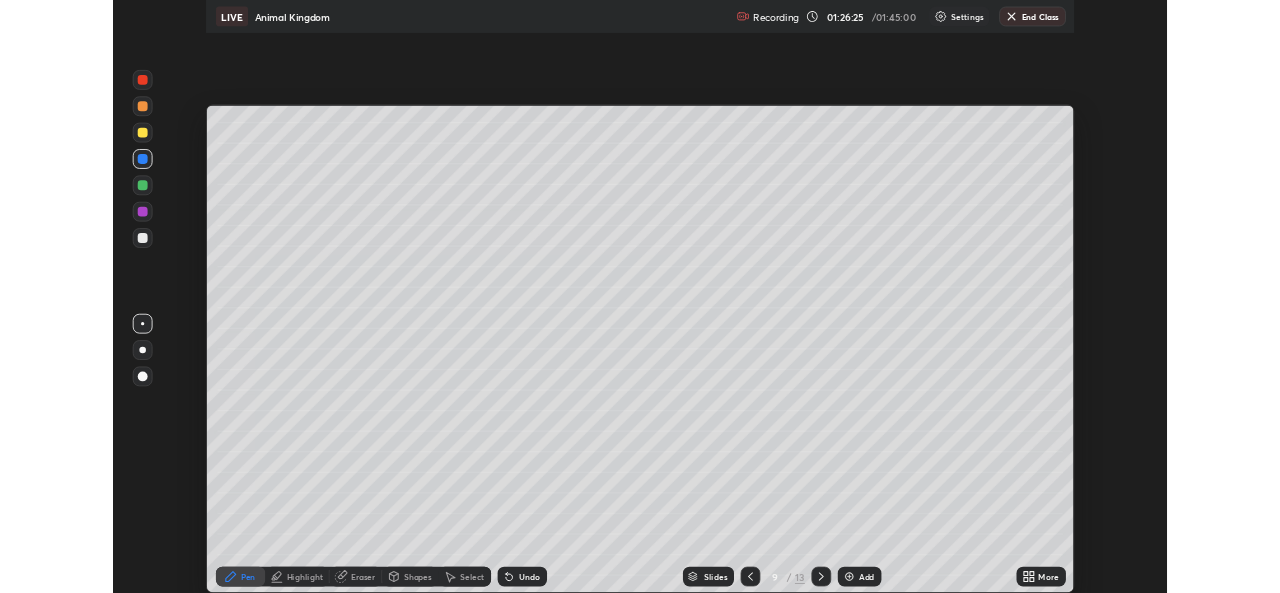 scroll, scrollTop: 593, scrollLeft: 1280, axis: both 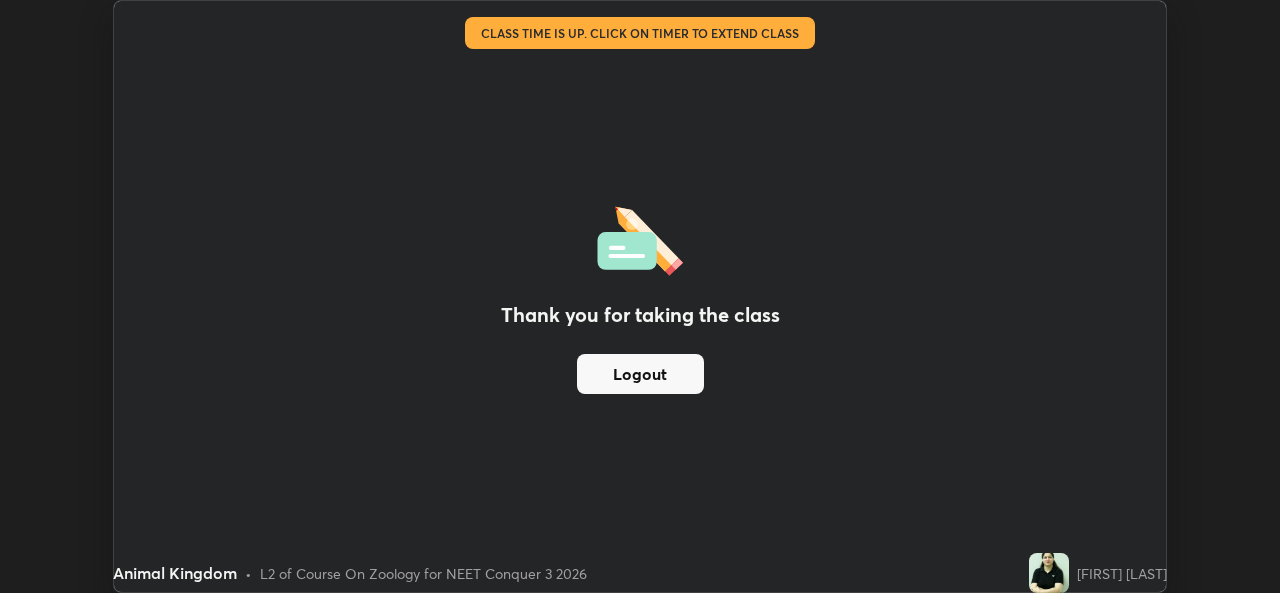 click on "Animal Kingdom" at bounding box center (495, 20) 